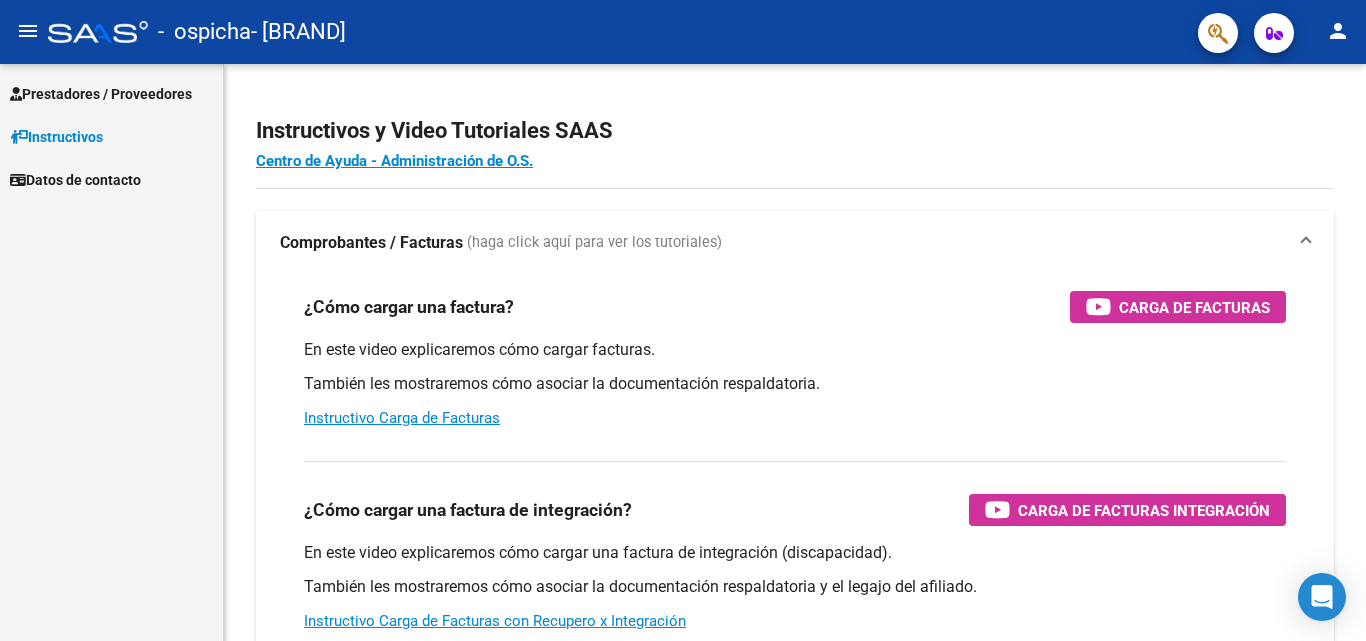 scroll, scrollTop: 0, scrollLeft: 0, axis: both 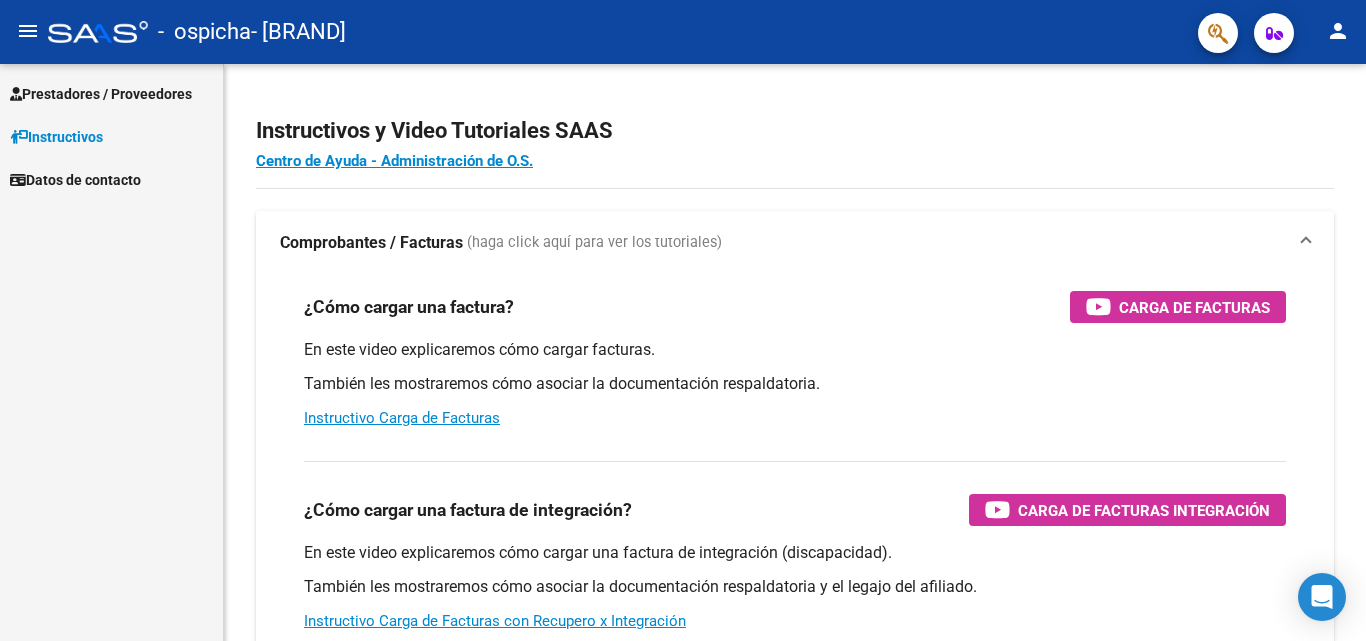 click on "Prestadores / Proveedores" at bounding box center (101, 94) 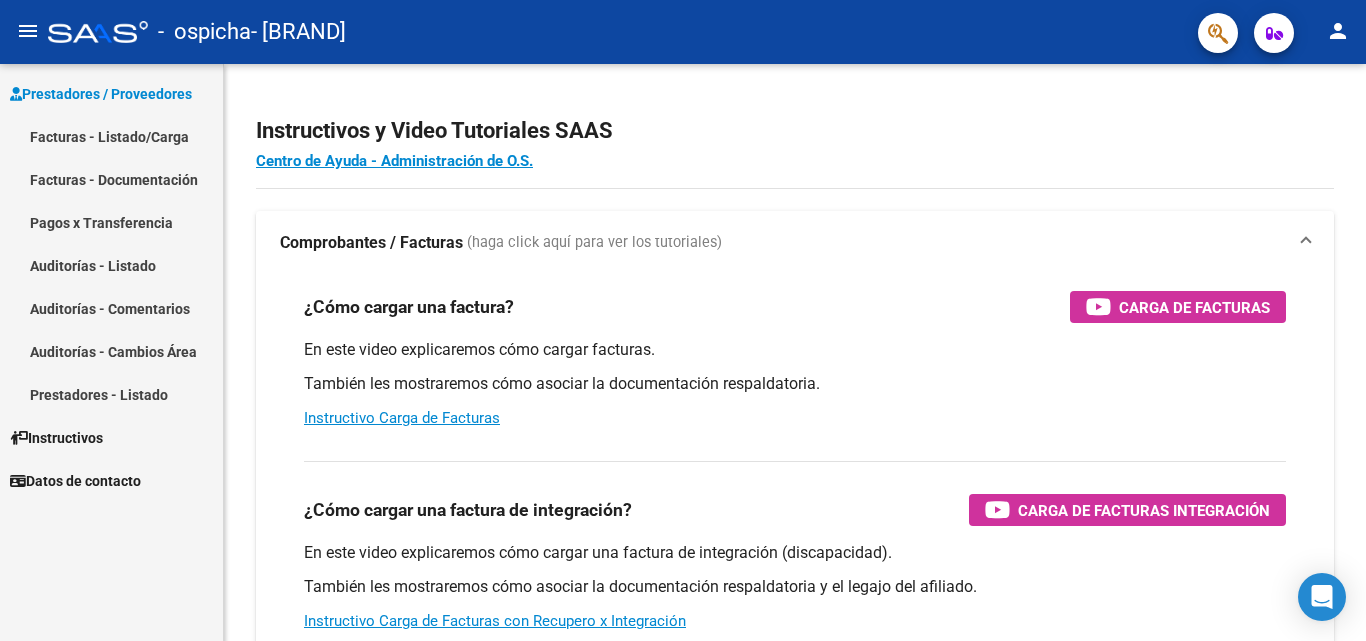 click on "Facturas - Listado/Carga" at bounding box center (111, 136) 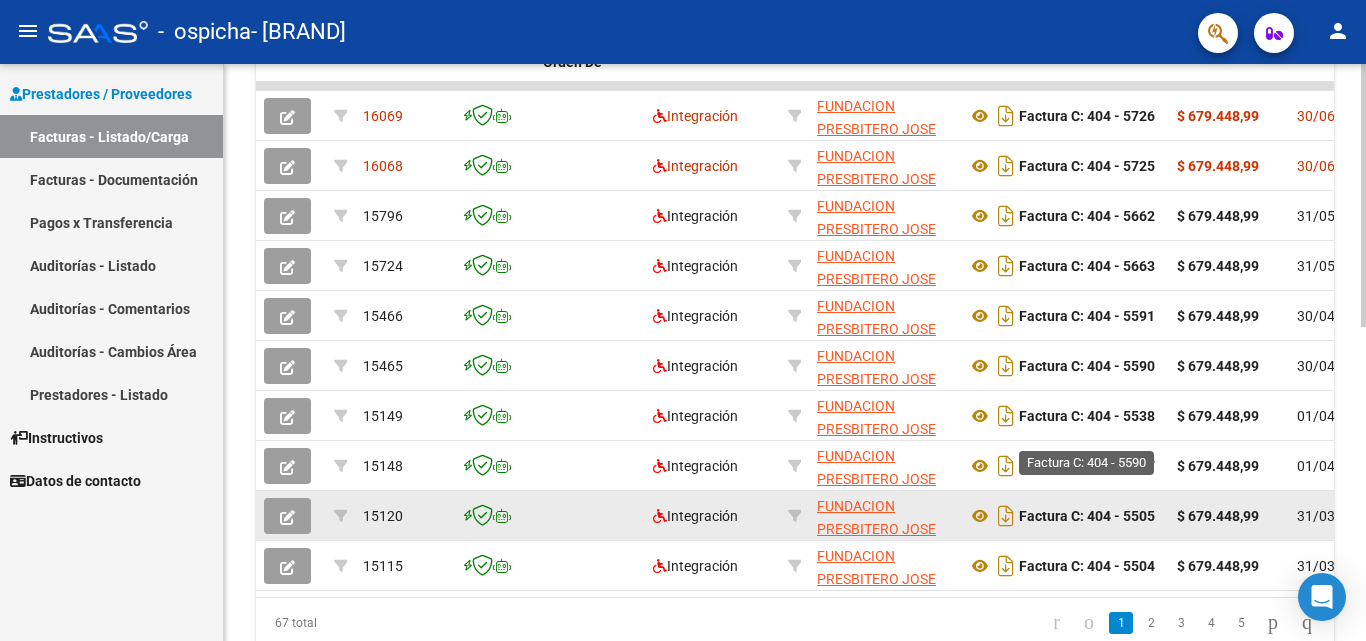 scroll, scrollTop: 665, scrollLeft: 0, axis: vertical 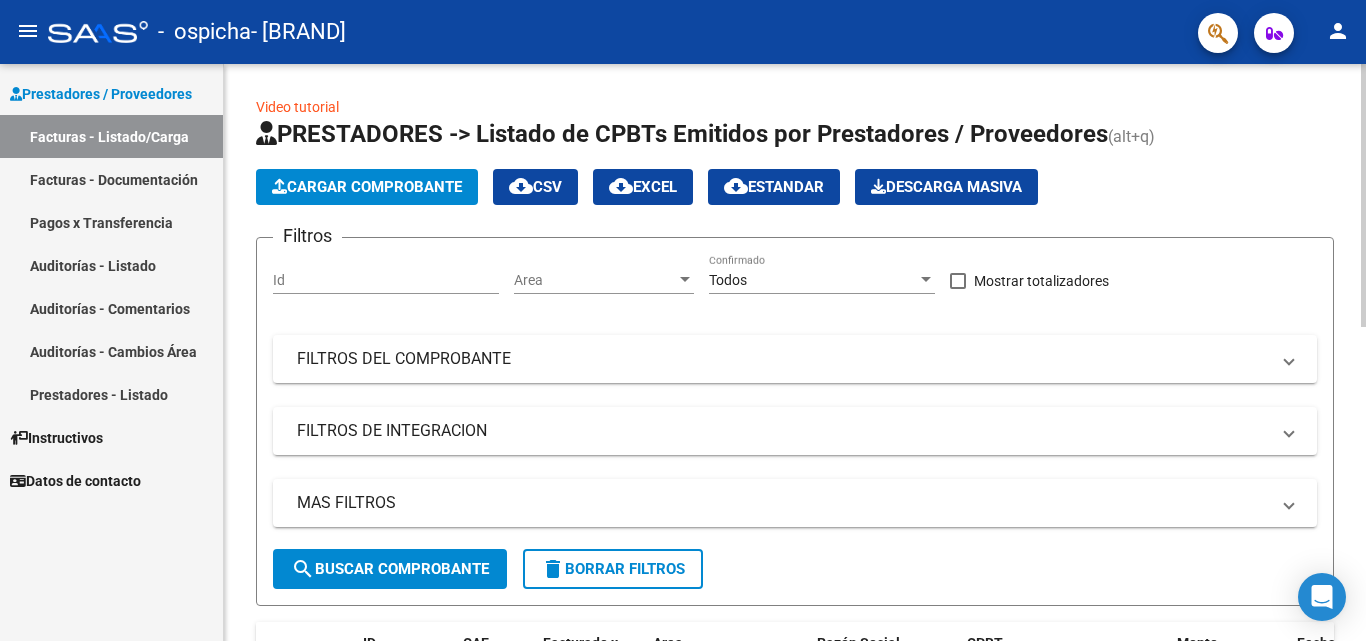 click on "Cargar Comprobante" 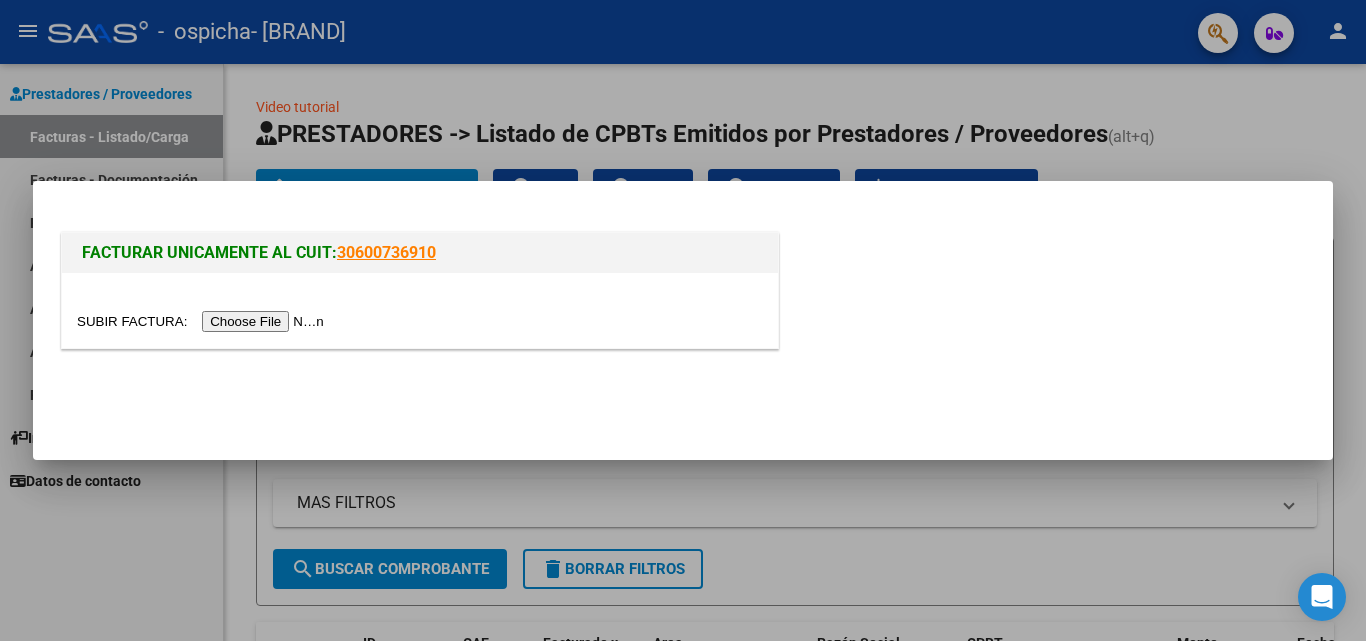 click at bounding box center (203, 321) 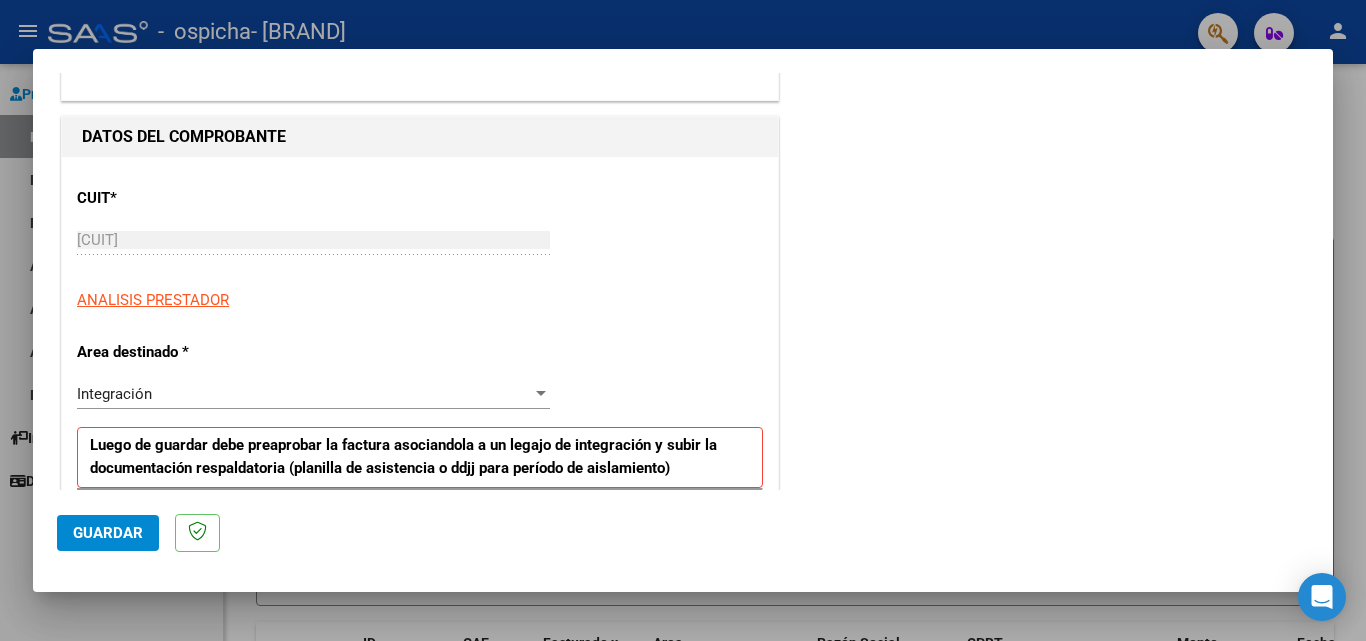 scroll, scrollTop: 300, scrollLeft: 0, axis: vertical 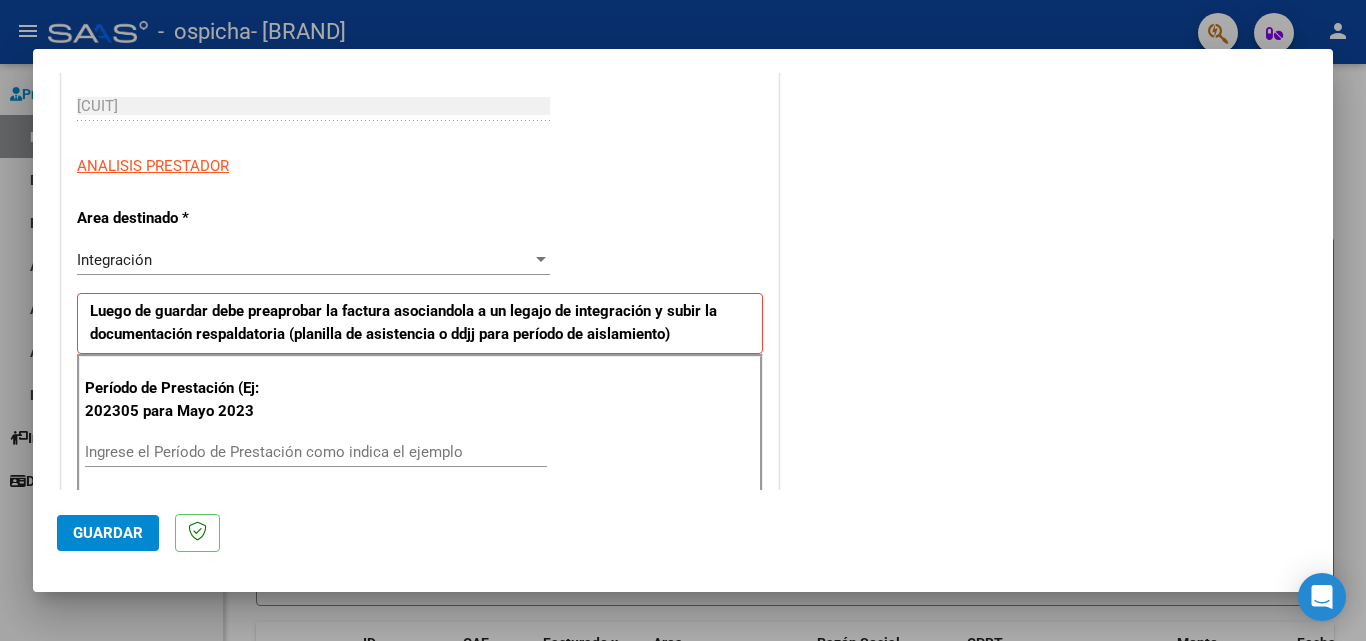 click on "Ingrese el Período de Prestación como indica el ejemplo" at bounding box center (316, 452) 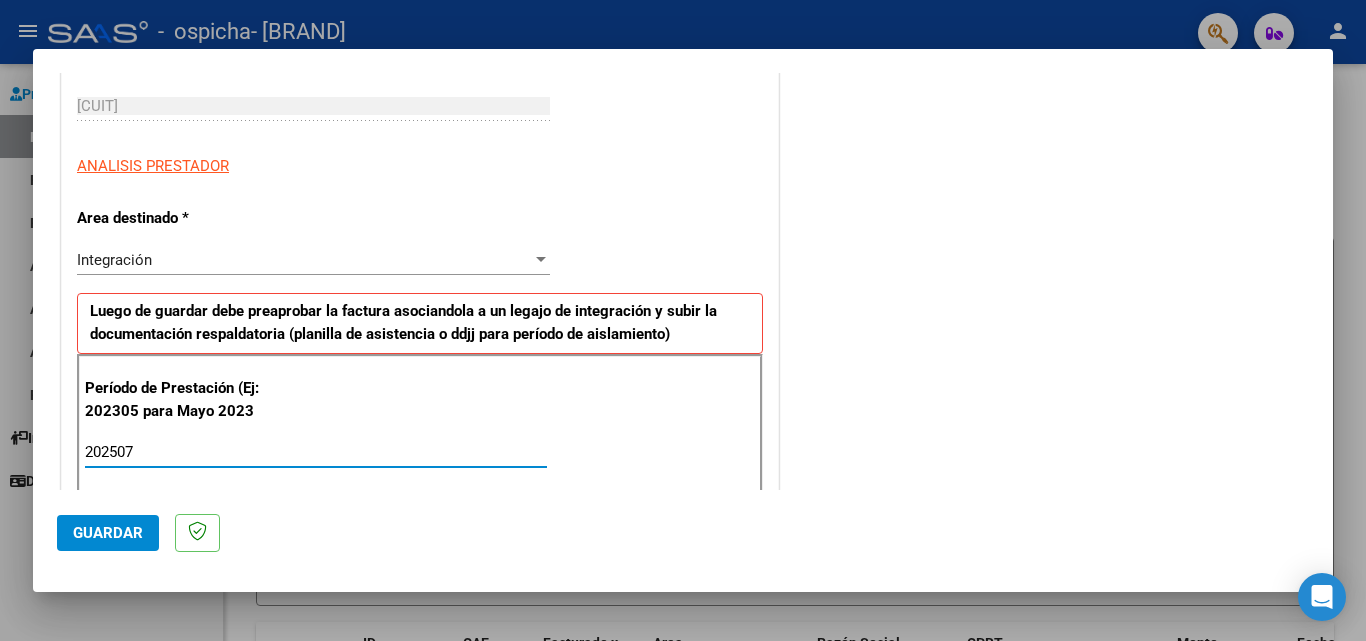 type on "202507" 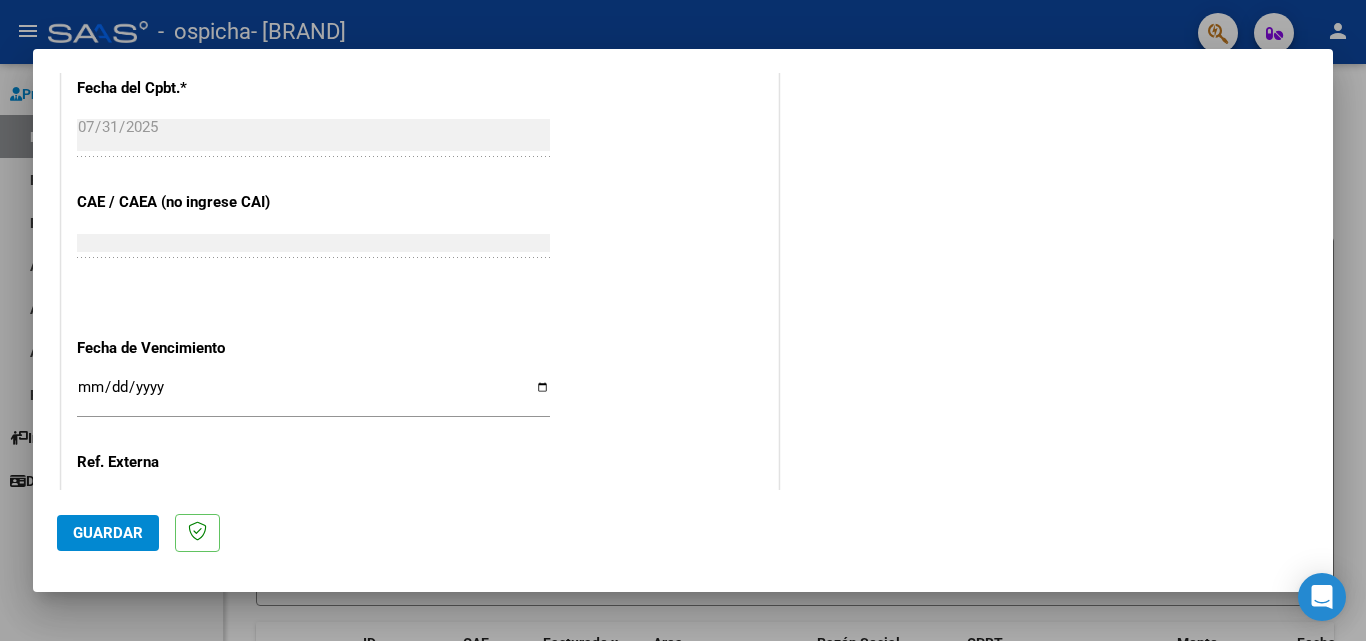 scroll, scrollTop: 1200, scrollLeft: 0, axis: vertical 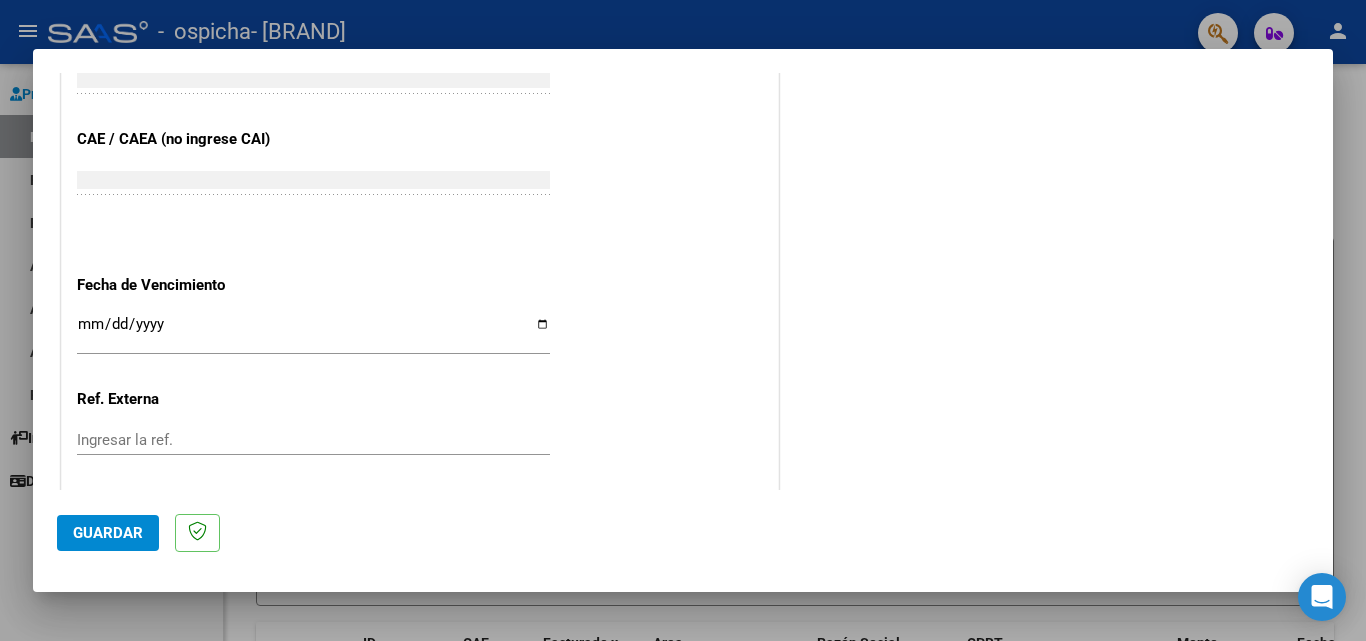 click on "Ingresar la fecha" at bounding box center (313, 332) 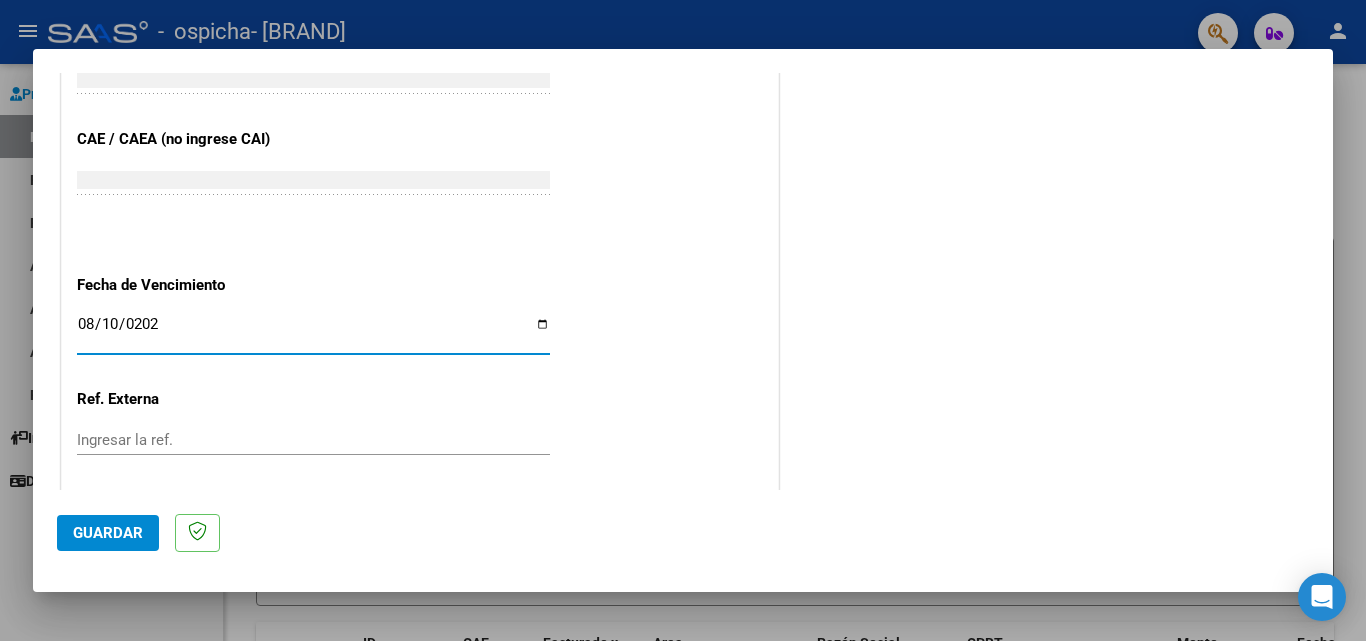 type on "2025-08-10" 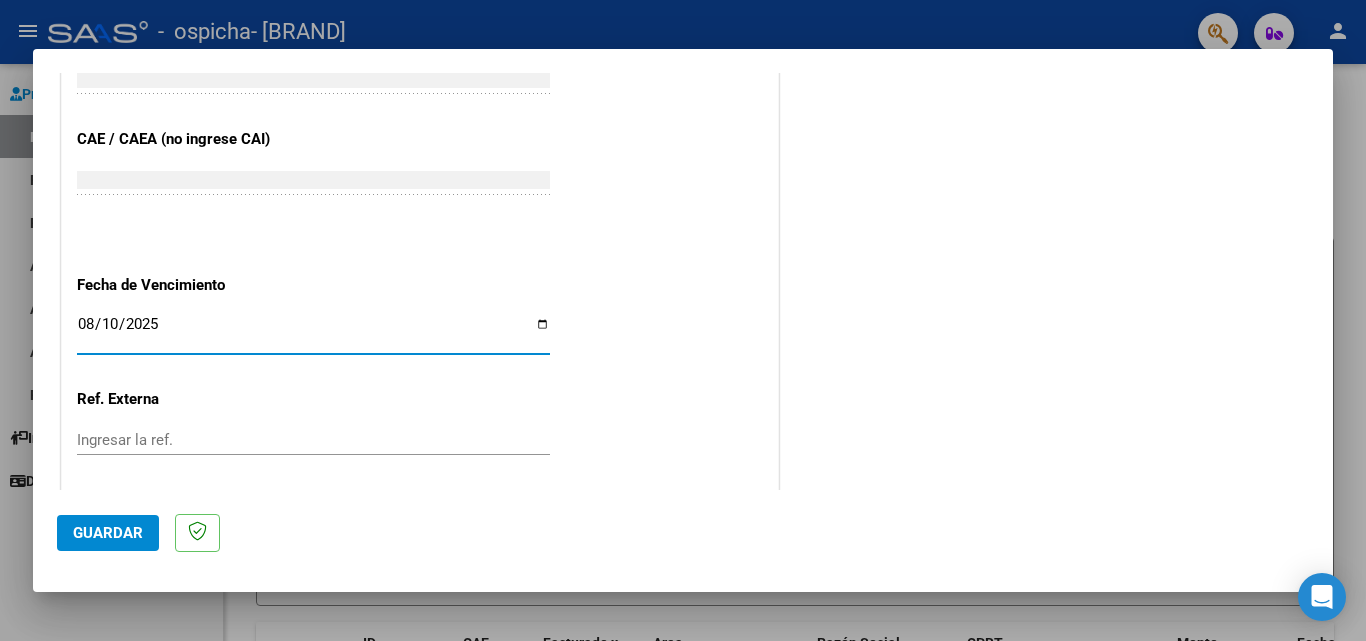 click on "Guardar" 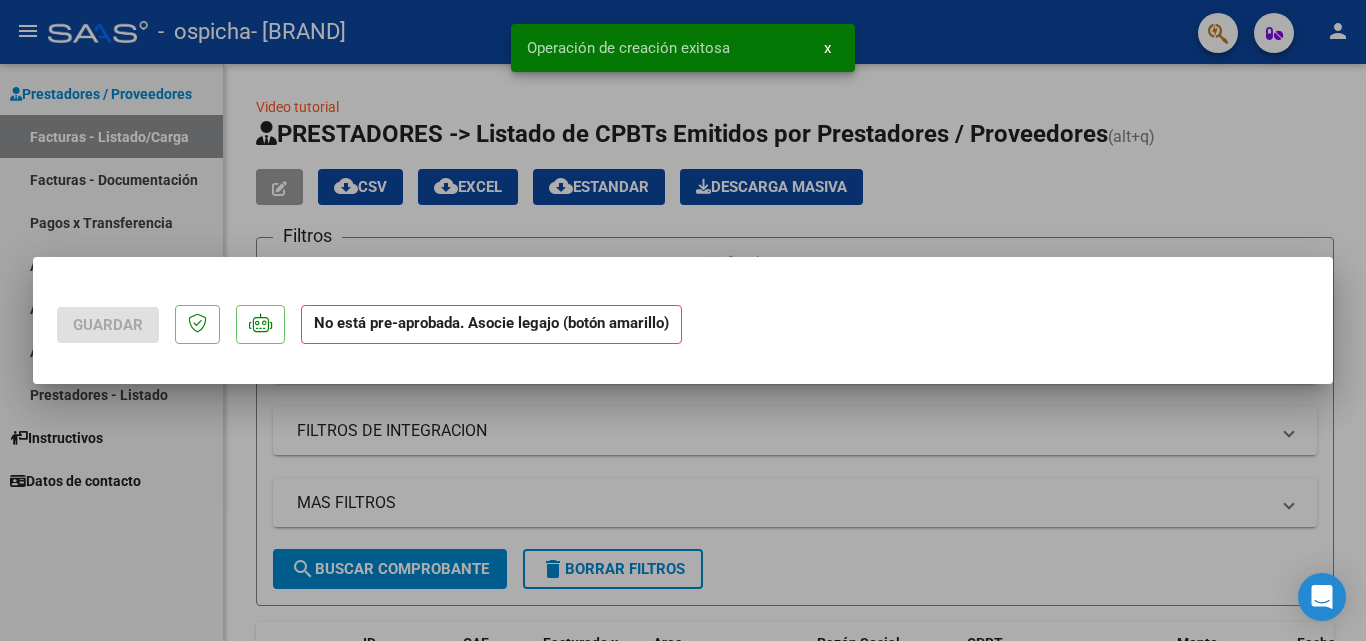 scroll, scrollTop: 0, scrollLeft: 0, axis: both 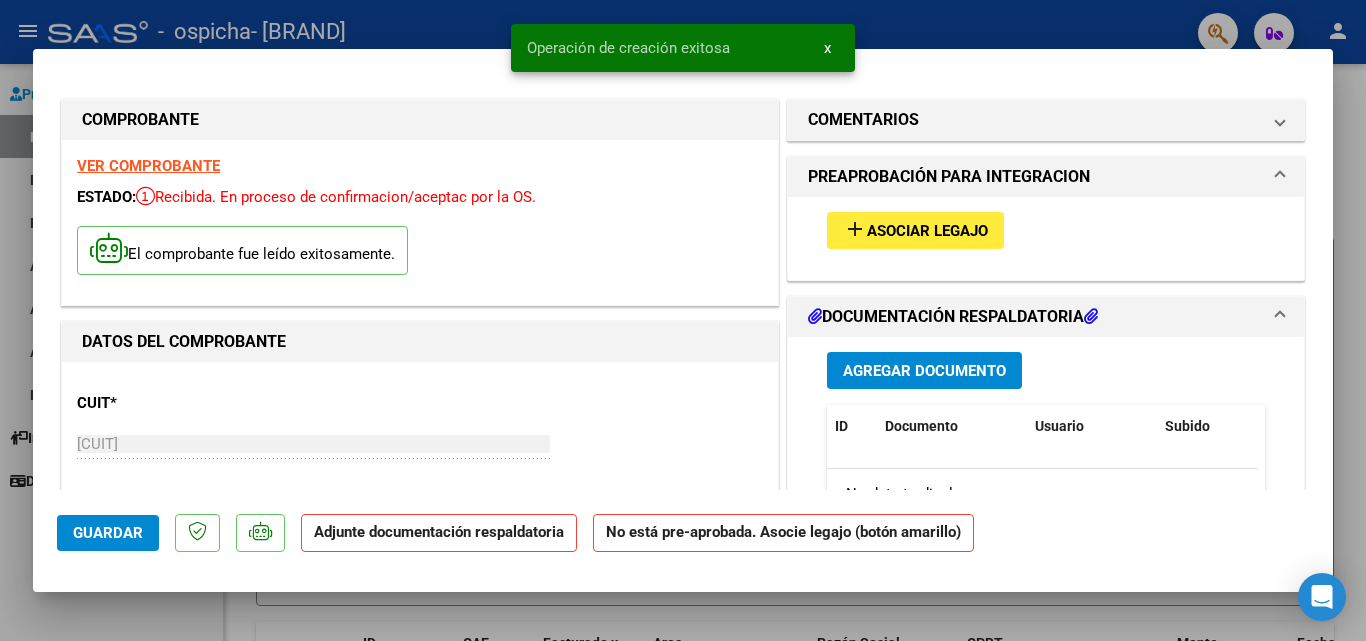 click on "Asociar Legajo" at bounding box center (927, 231) 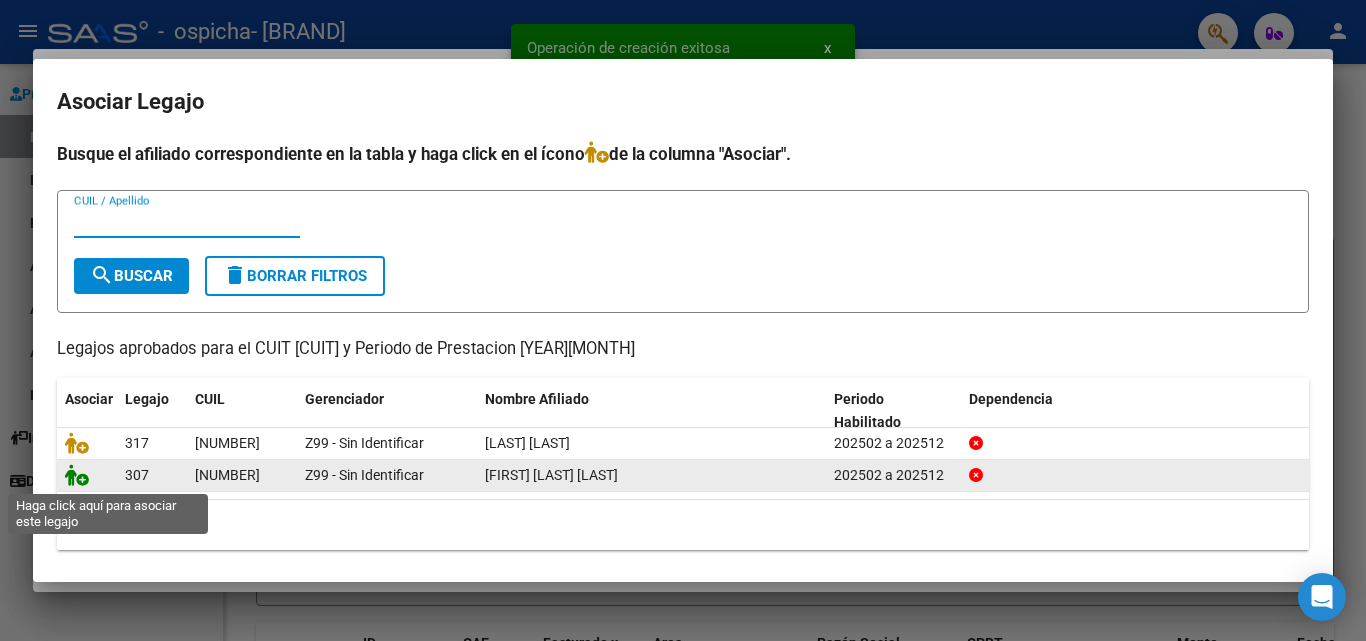 click 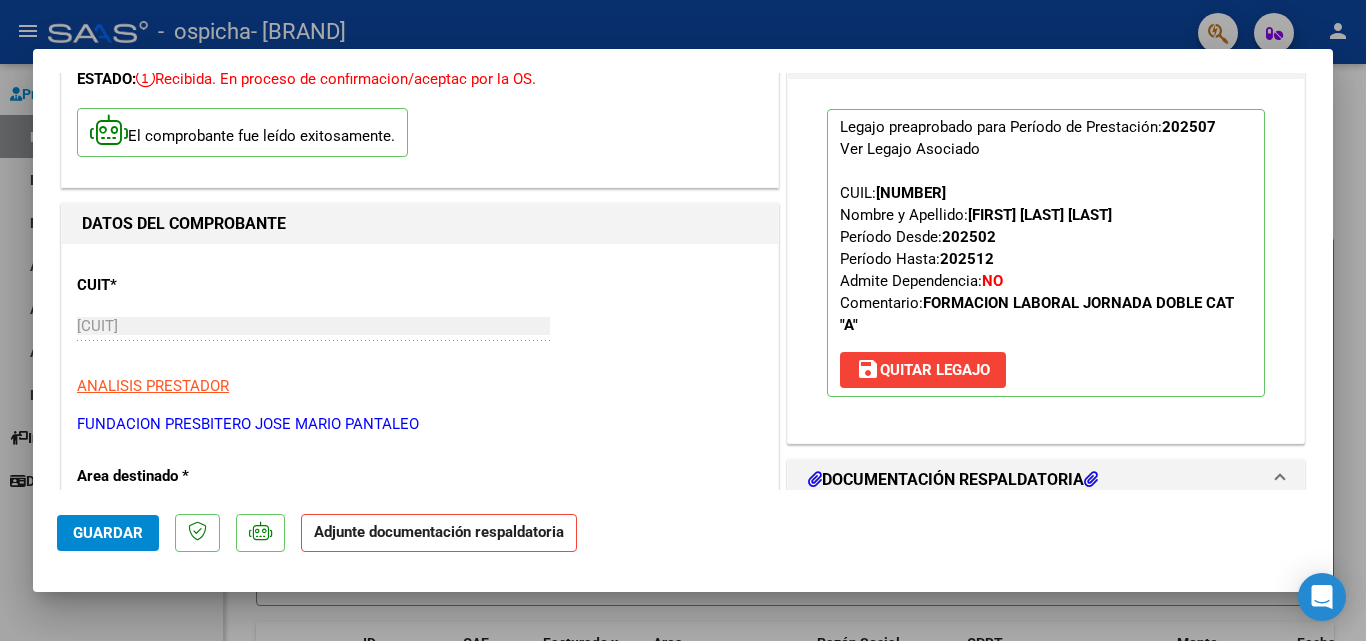 scroll, scrollTop: 300, scrollLeft: 0, axis: vertical 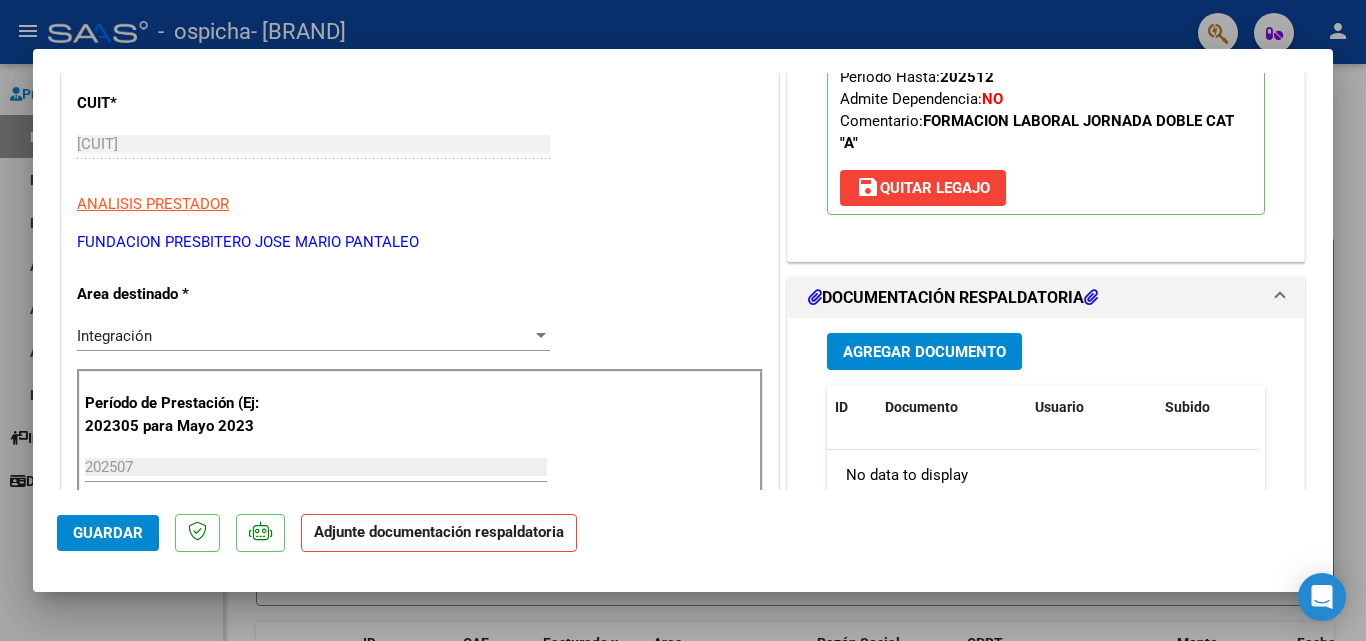 click on "Agregar Documento" at bounding box center [924, 352] 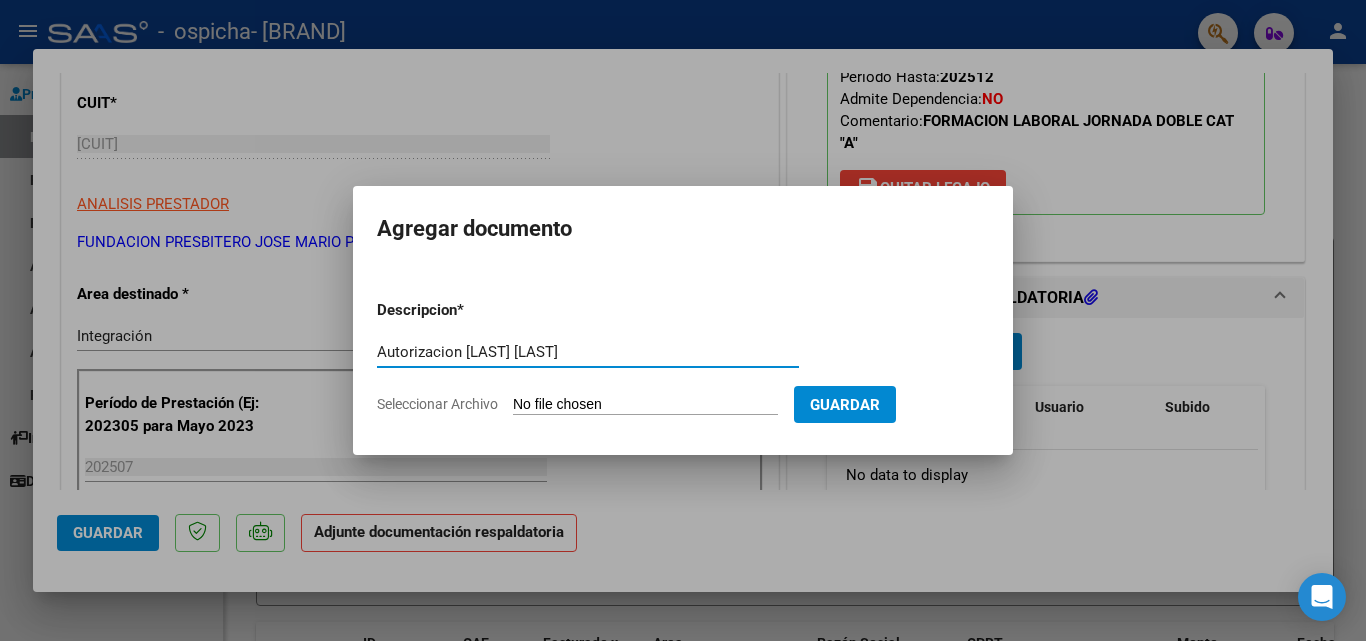 type on "Autorización Gomez T" 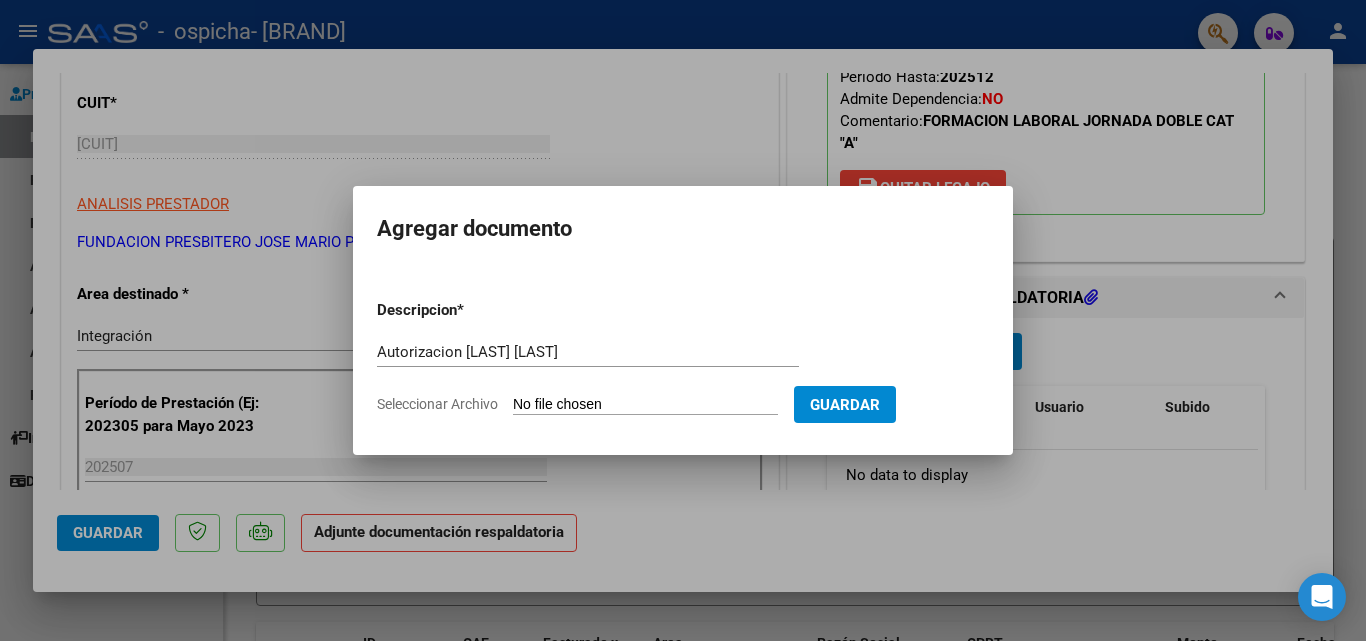 click on "Seleccionar Archivo" 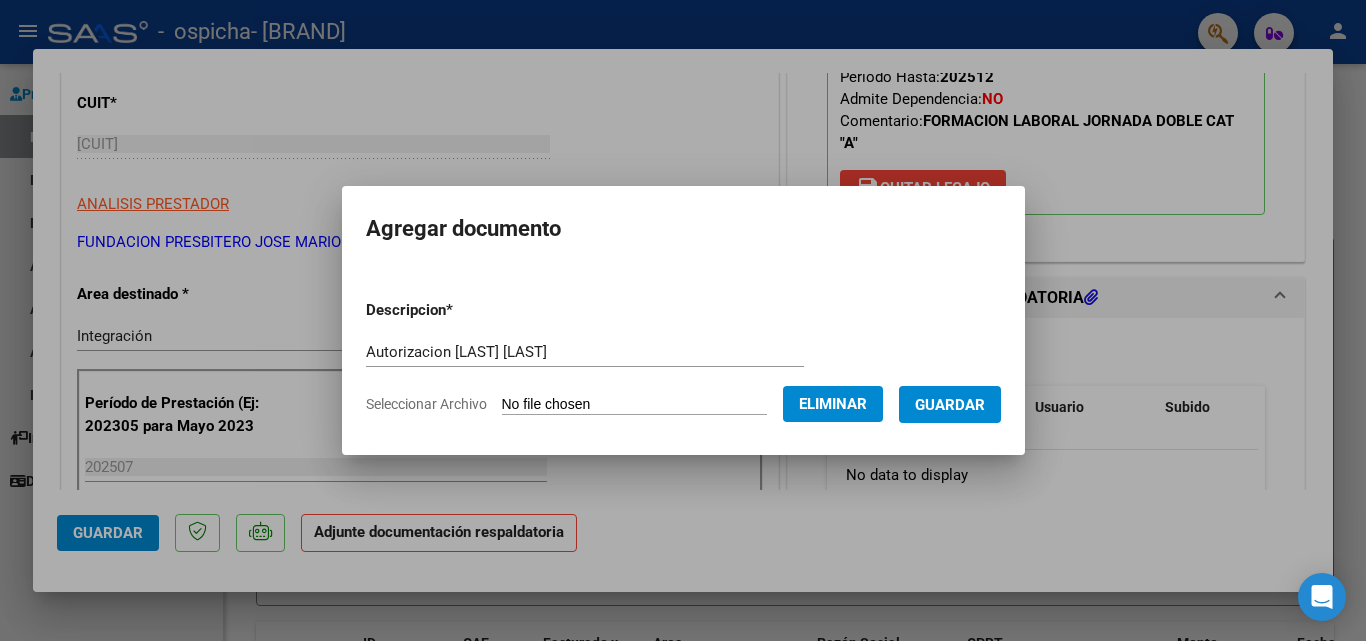 click on "Guardar" at bounding box center (950, 405) 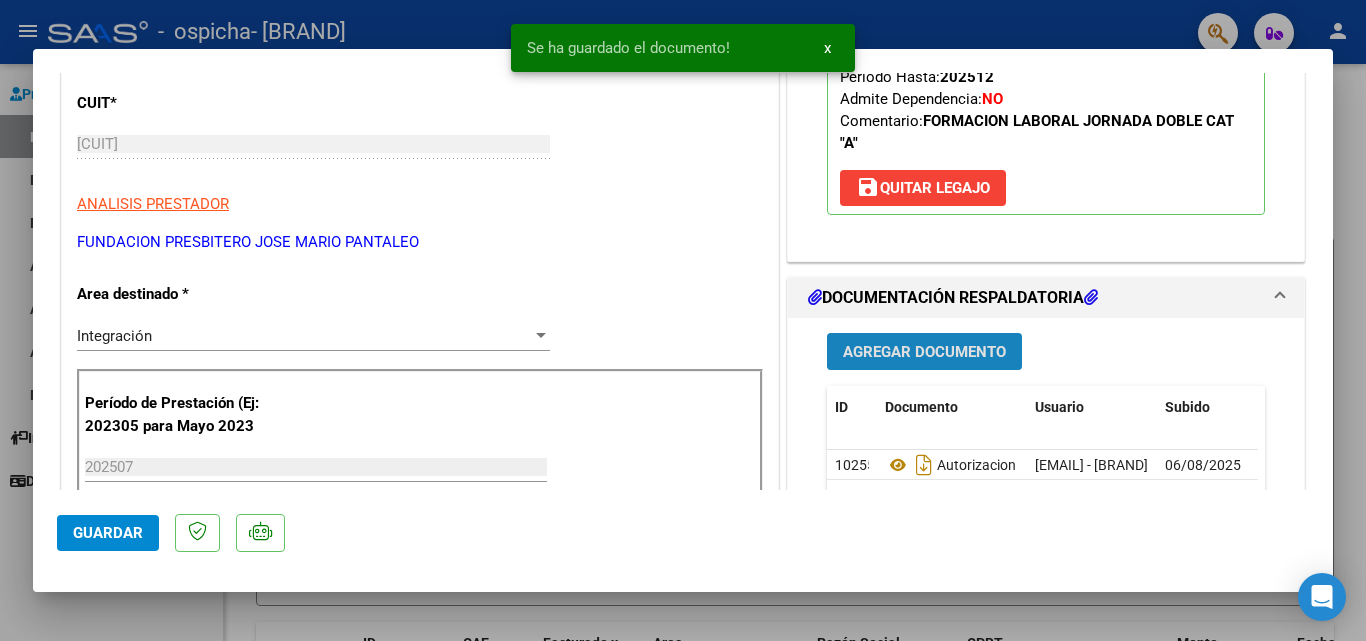 click on "Agregar Documento" at bounding box center (924, 352) 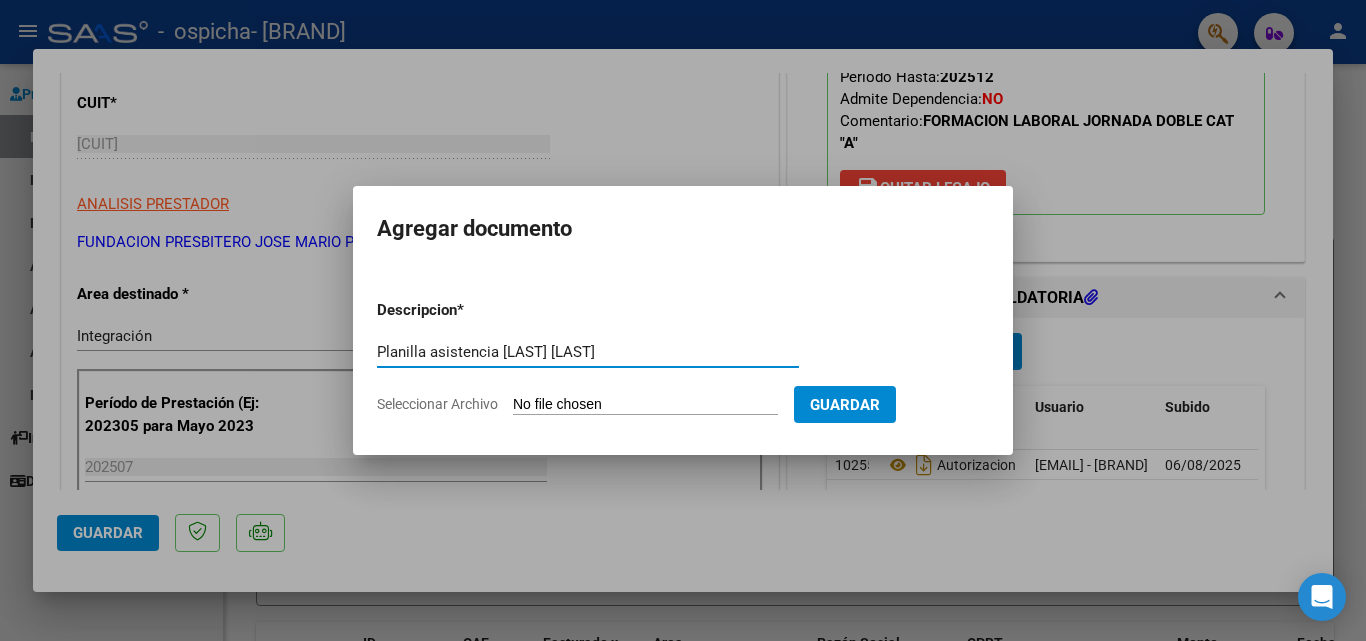 type on "Planilla asistencia Gomez T" 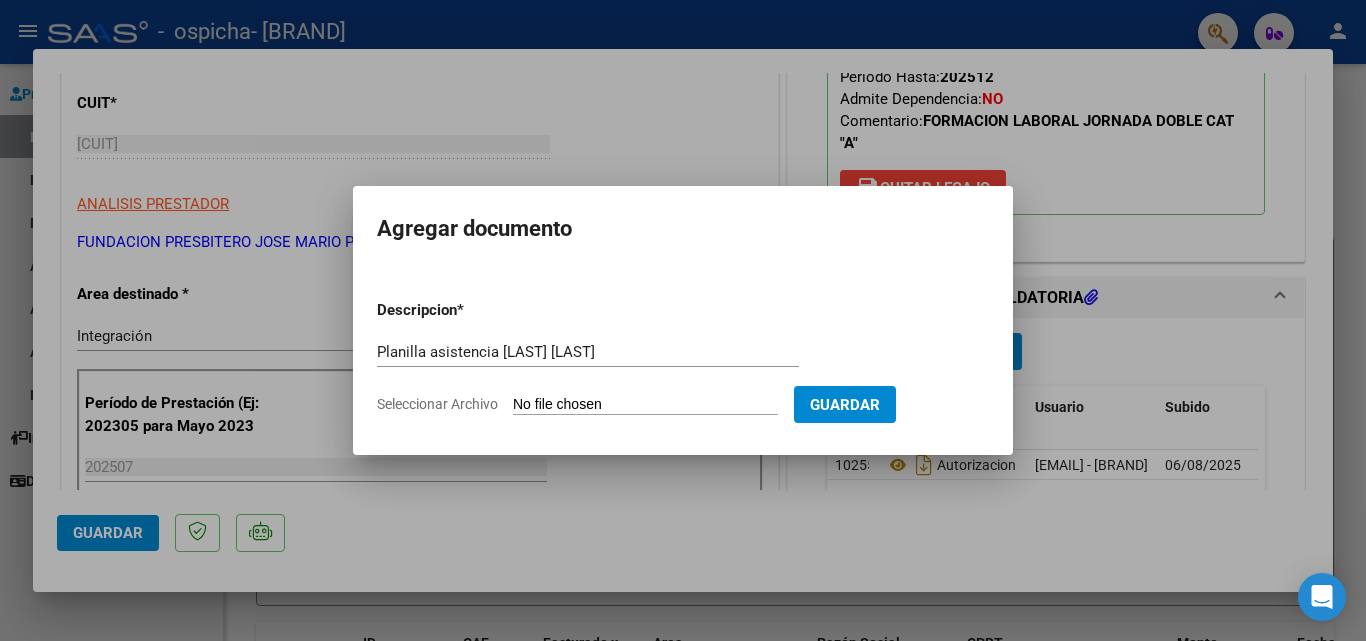 type on "C:\fakepath\Planilla asistencia julio Gomez T.pdf" 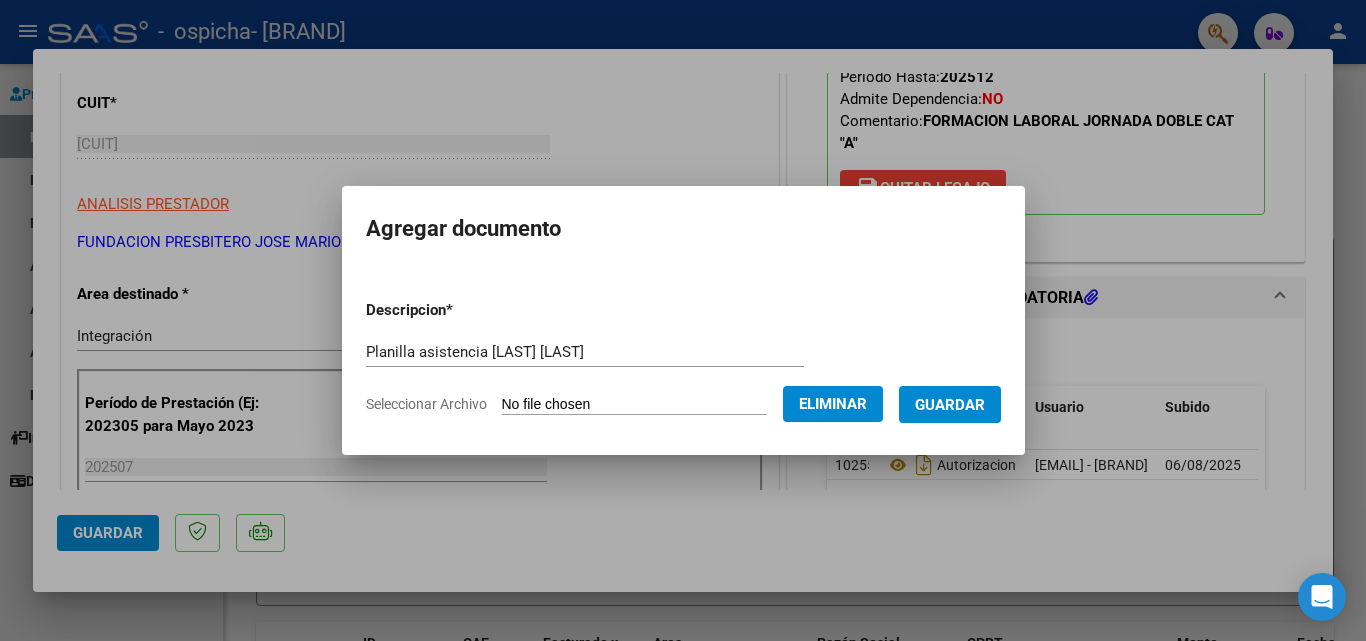 click on "Guardar" at bounding box center [950, 405] 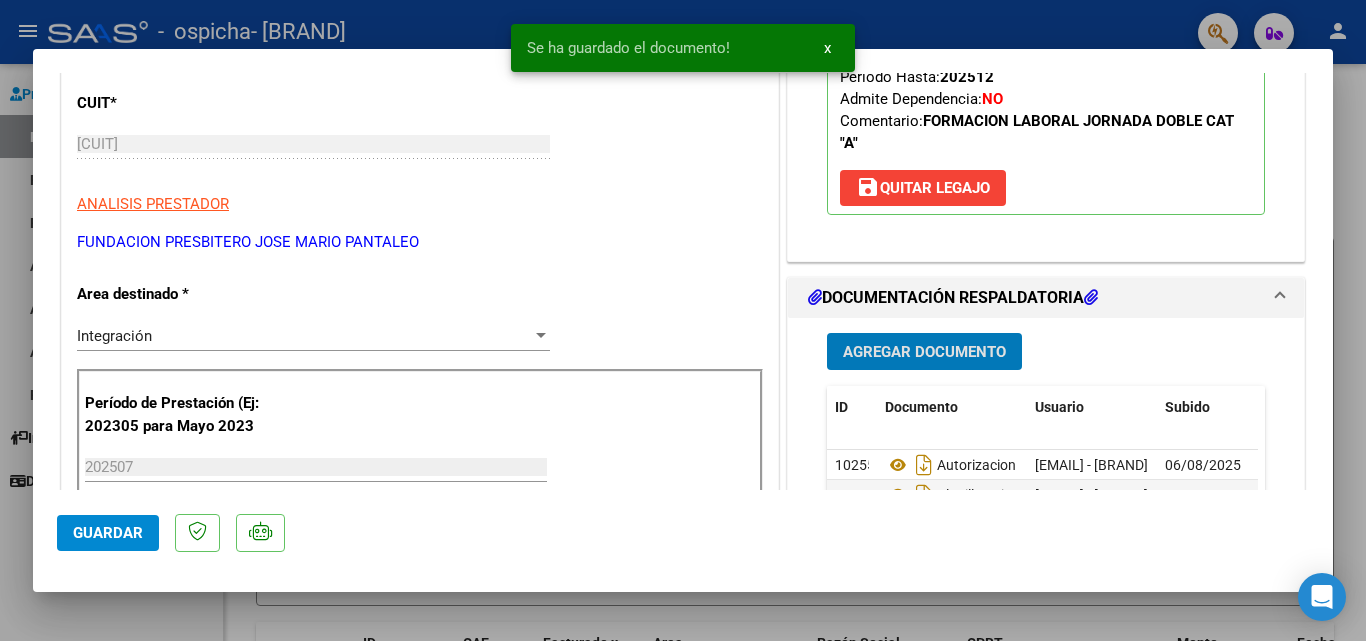 click on "Guardar" 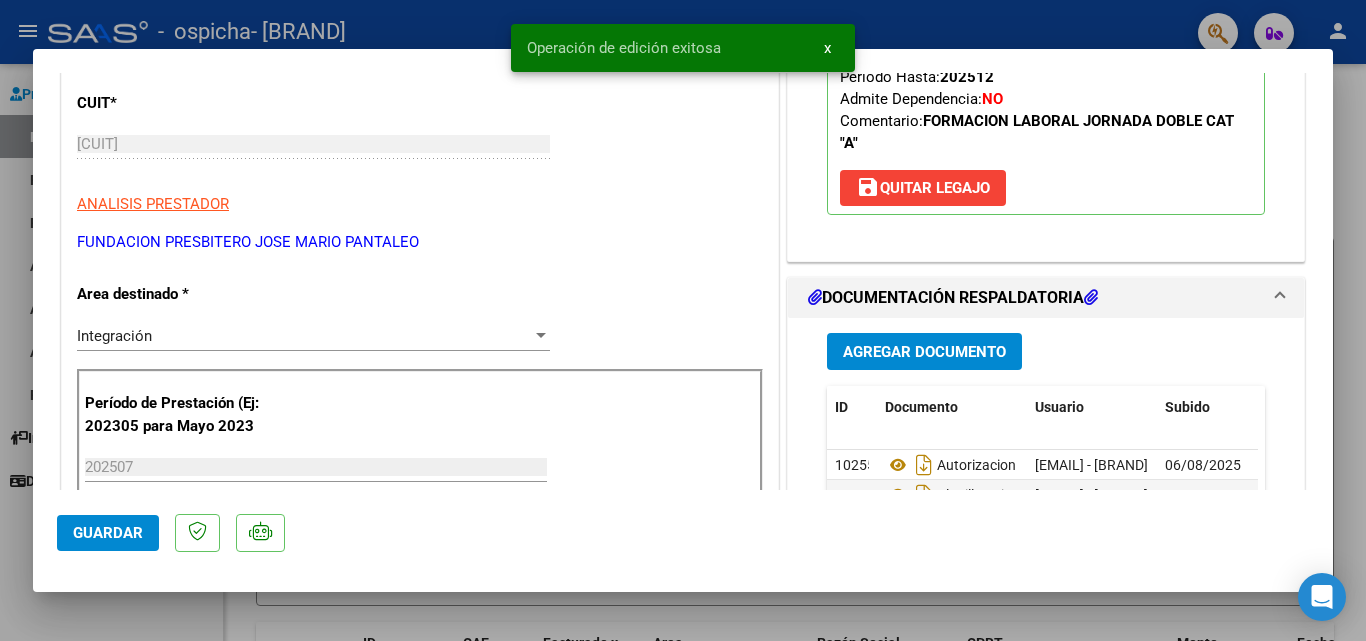 type 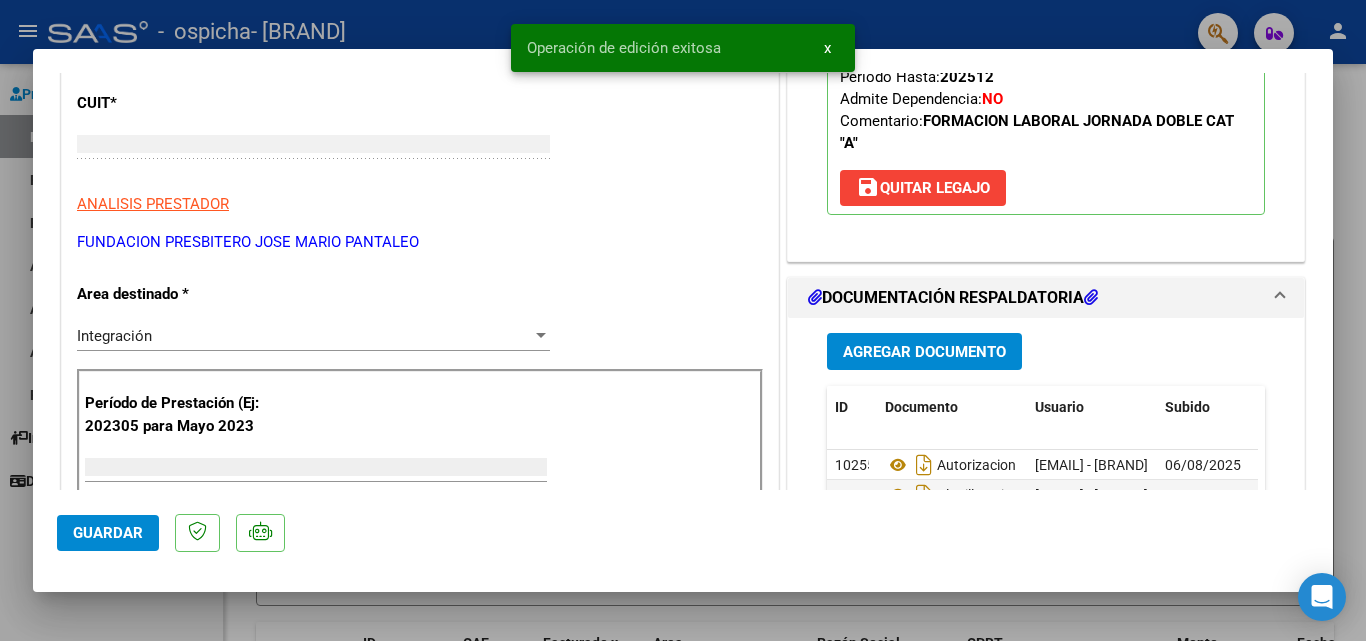 scroll, scrollTop: 0, scrollLeft: 0, axis: both 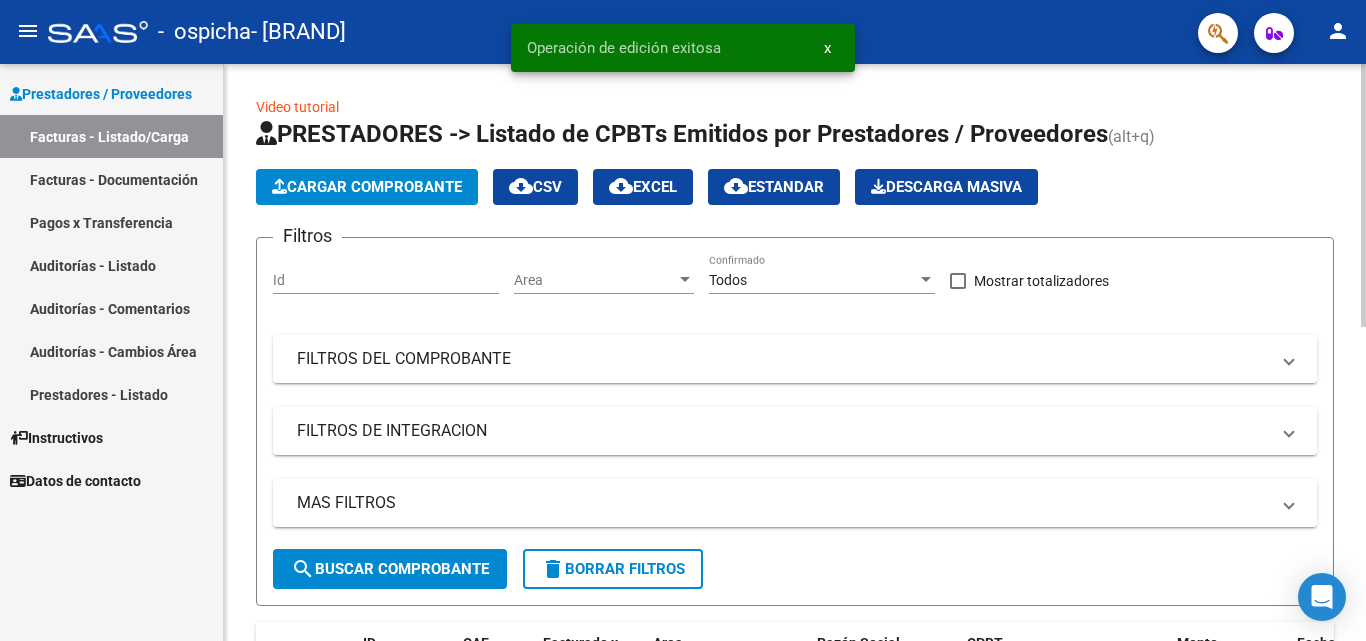 click on "Cargar Comprobante" 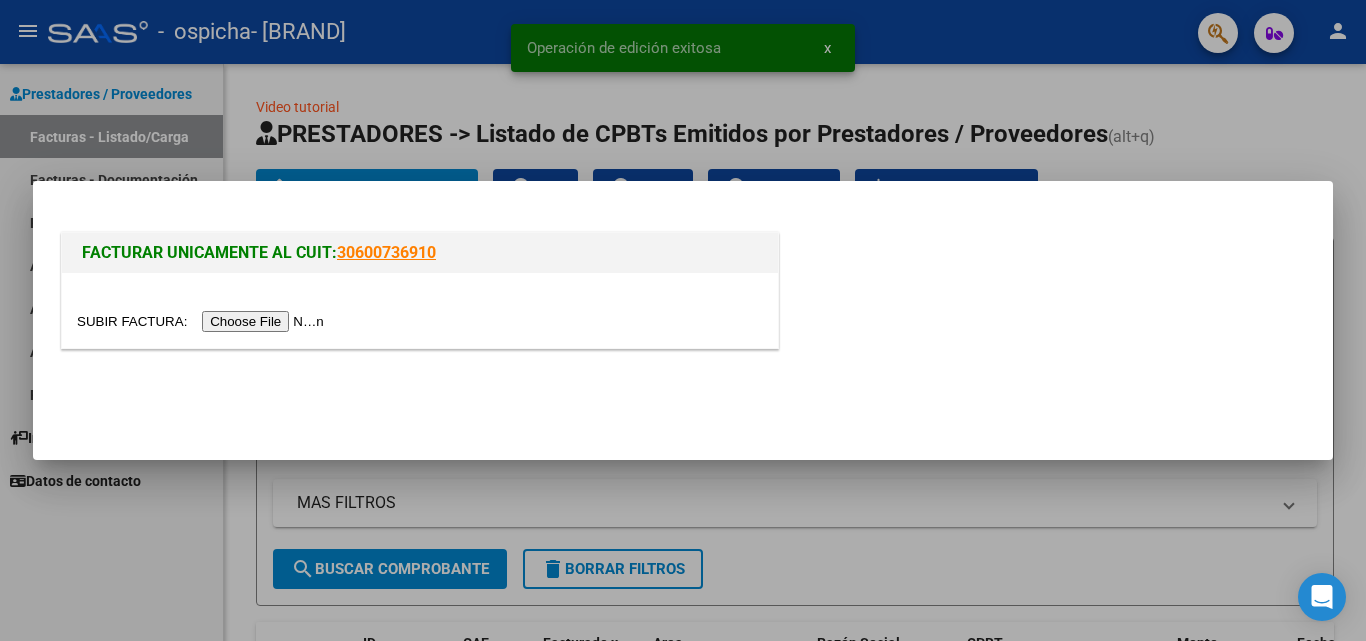click at bounding box center (203, 321) 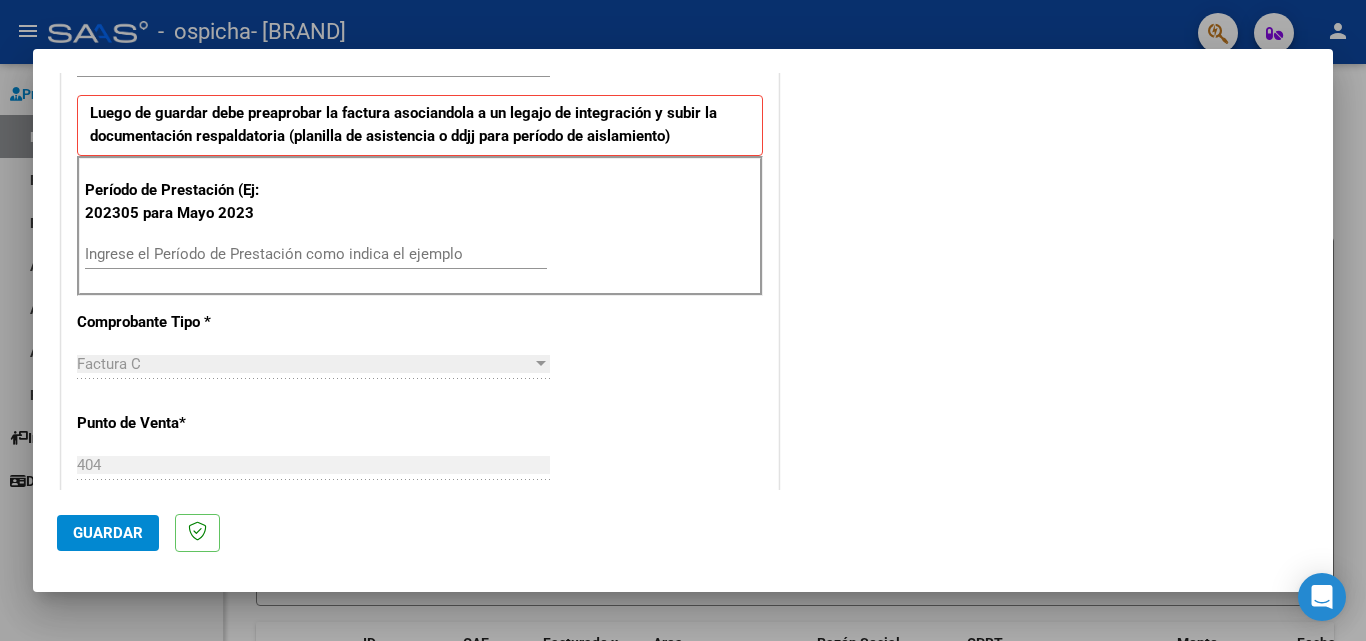 scroll, scrollTop: 500, scrollLeft: 0, axis: vertical 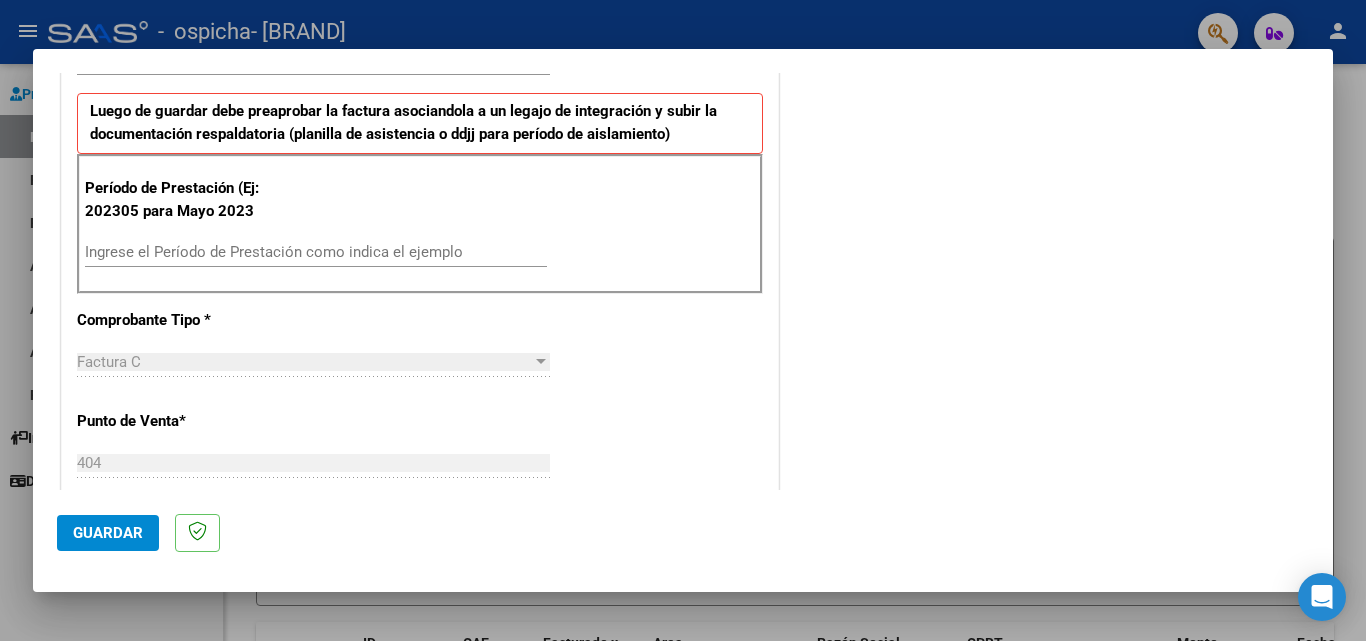 click on "Ingrese el Período de Prestación como indica el ejemplo" at bounding box center [316, 252] 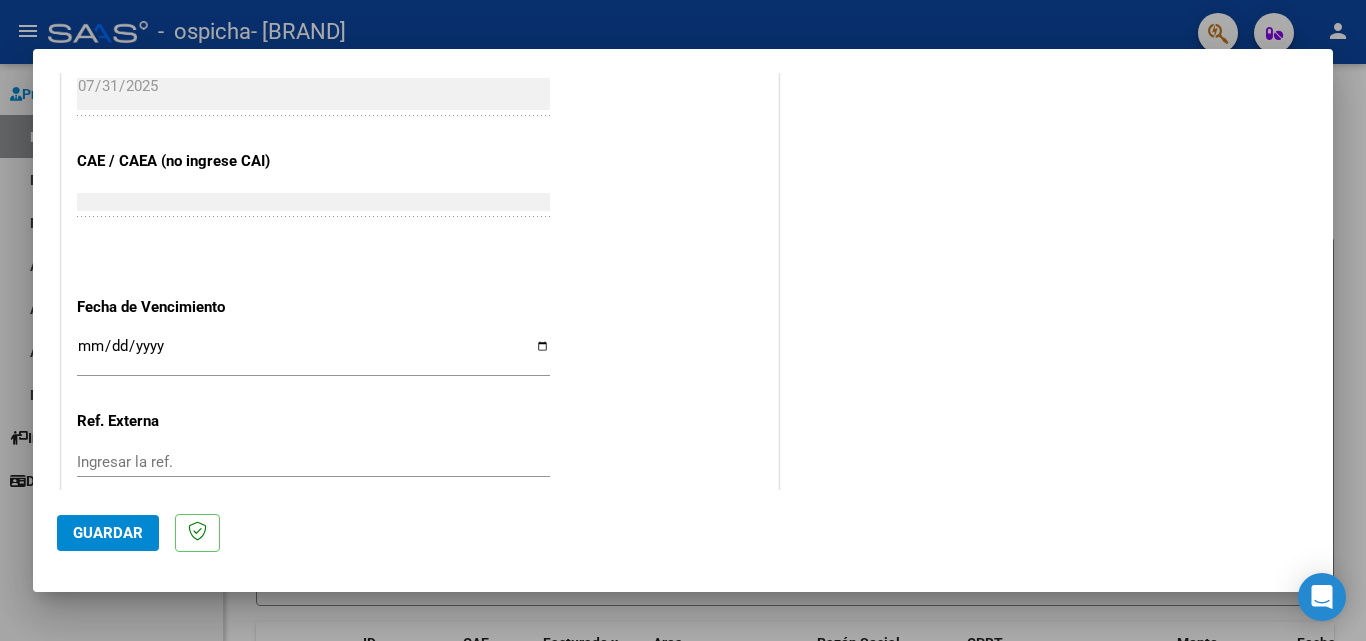 scroll, scrollTop: 1305, scrollLeft: 0, axis: vertical 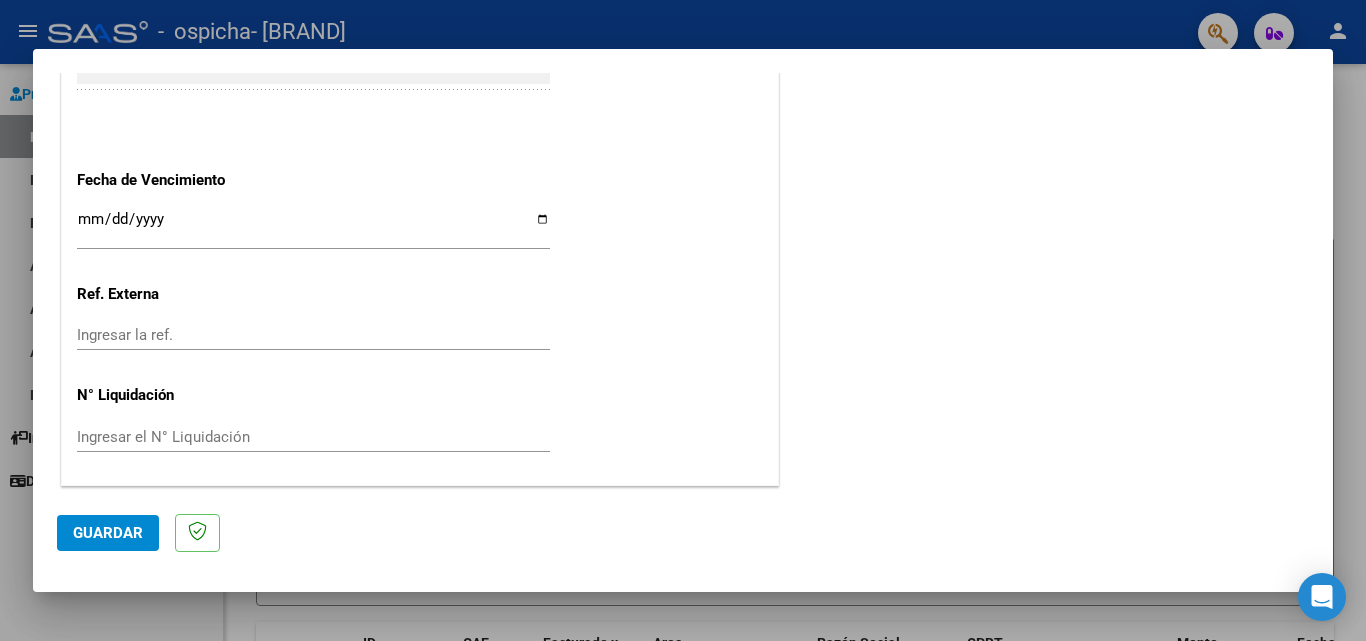 type on "202507" 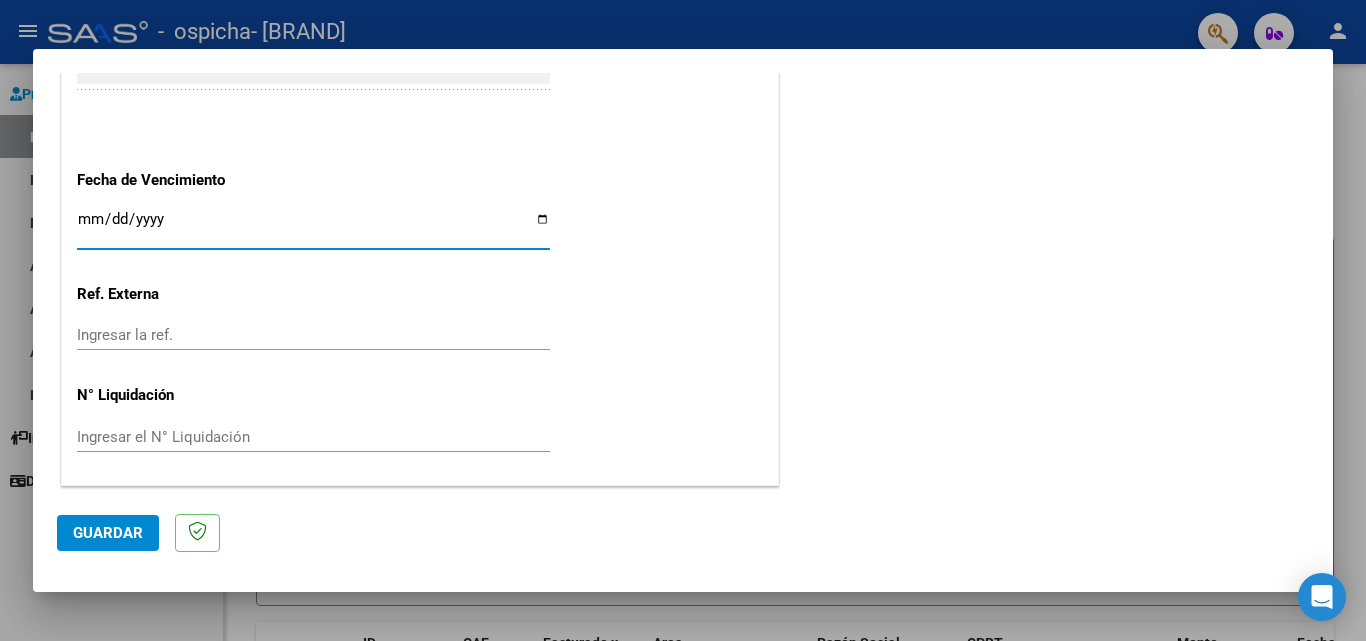 click on "Ingresar la fecha" at bounding box center (313, 227) 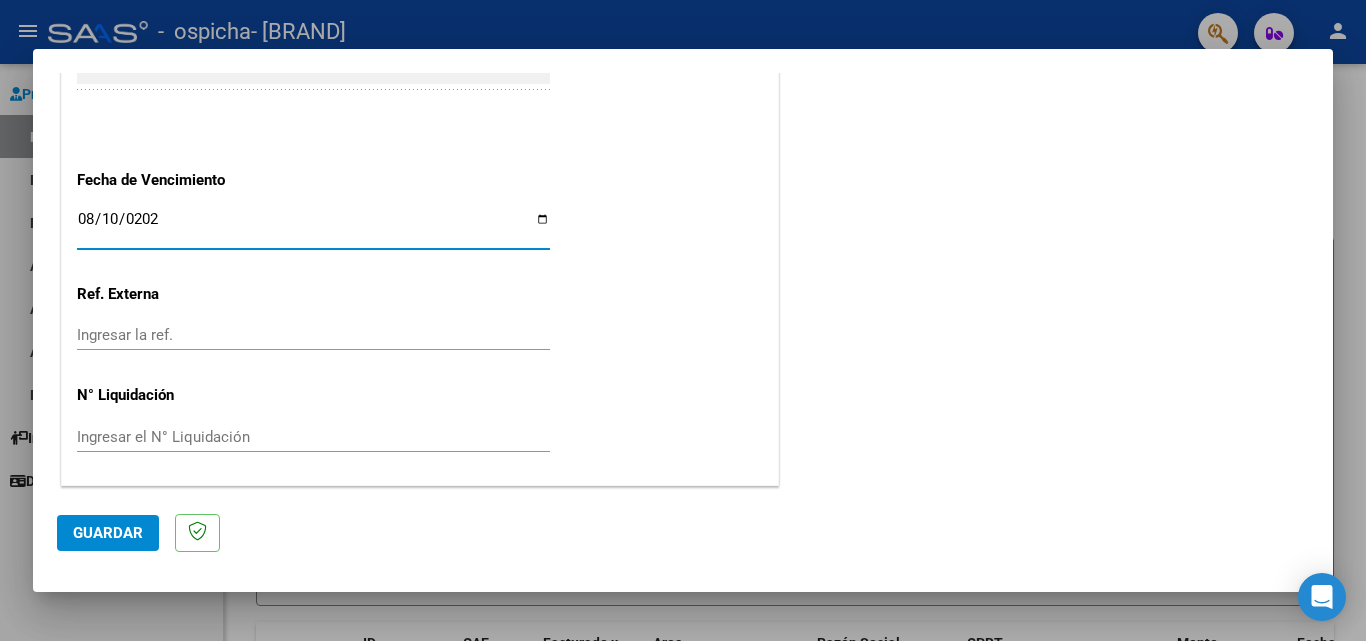 type on "2025-08-10" 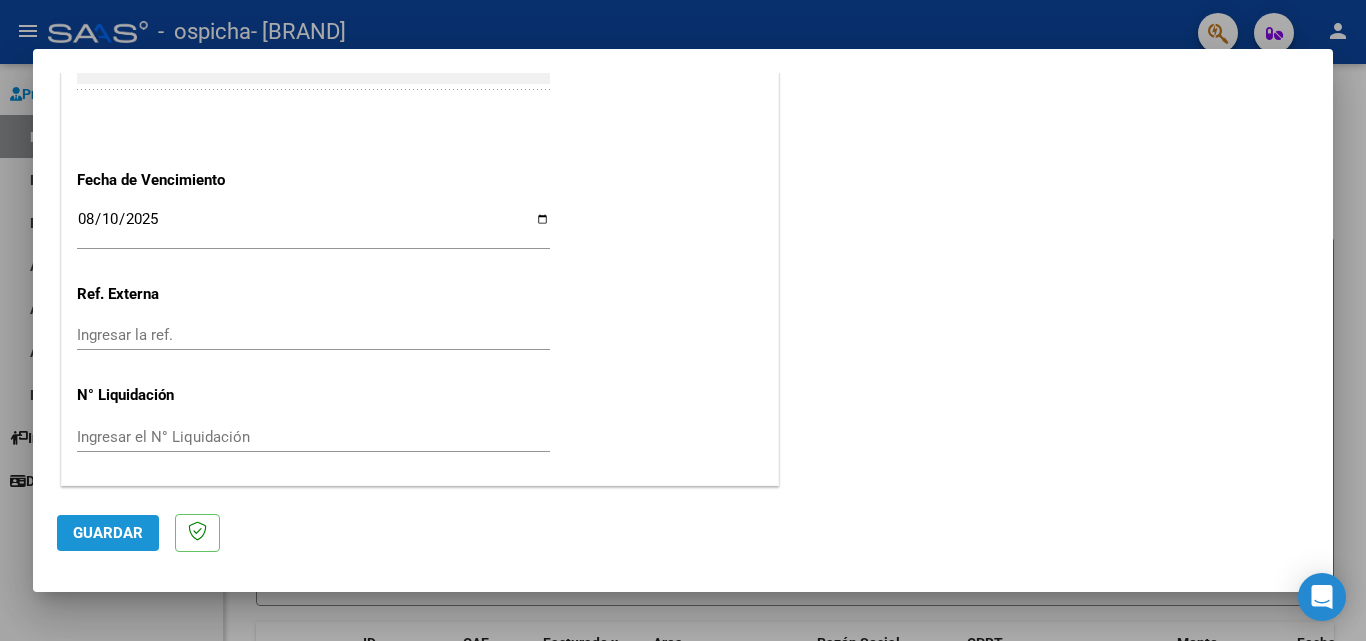 click on "Guardar" 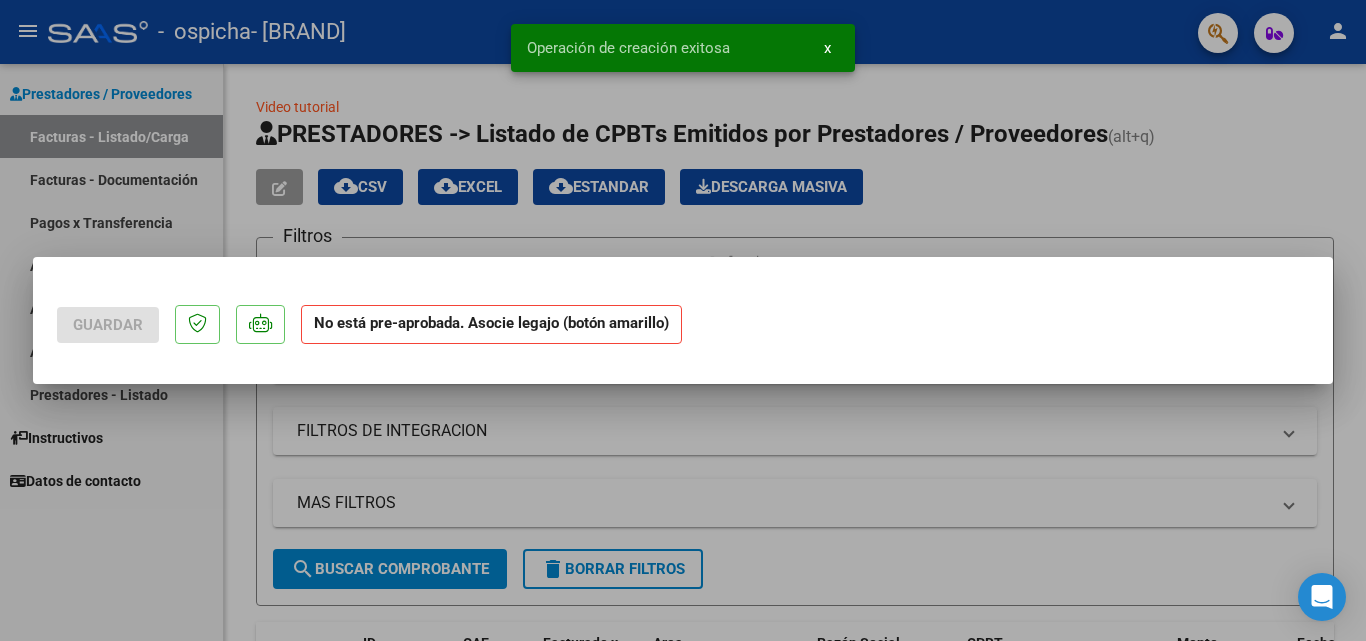 scroll, scrollTop: 0, scrollLeft: 0, axis: both 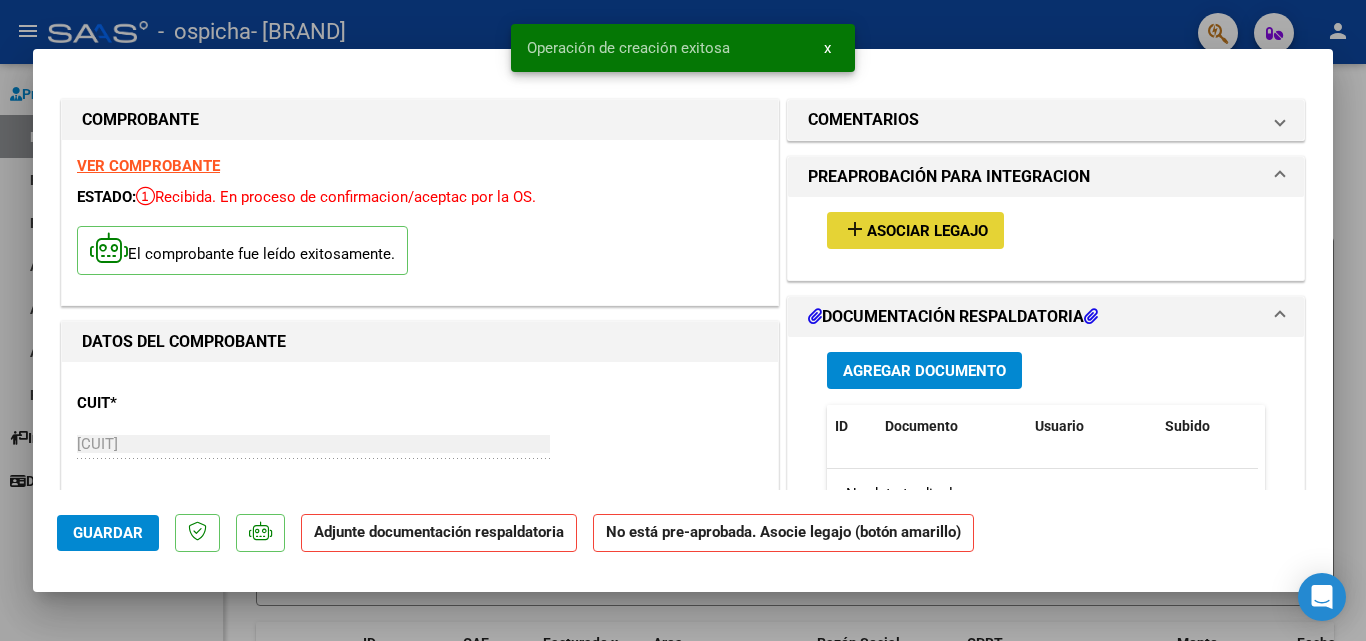 click on "Asociar Legajo" at bounding box center [927, 231] 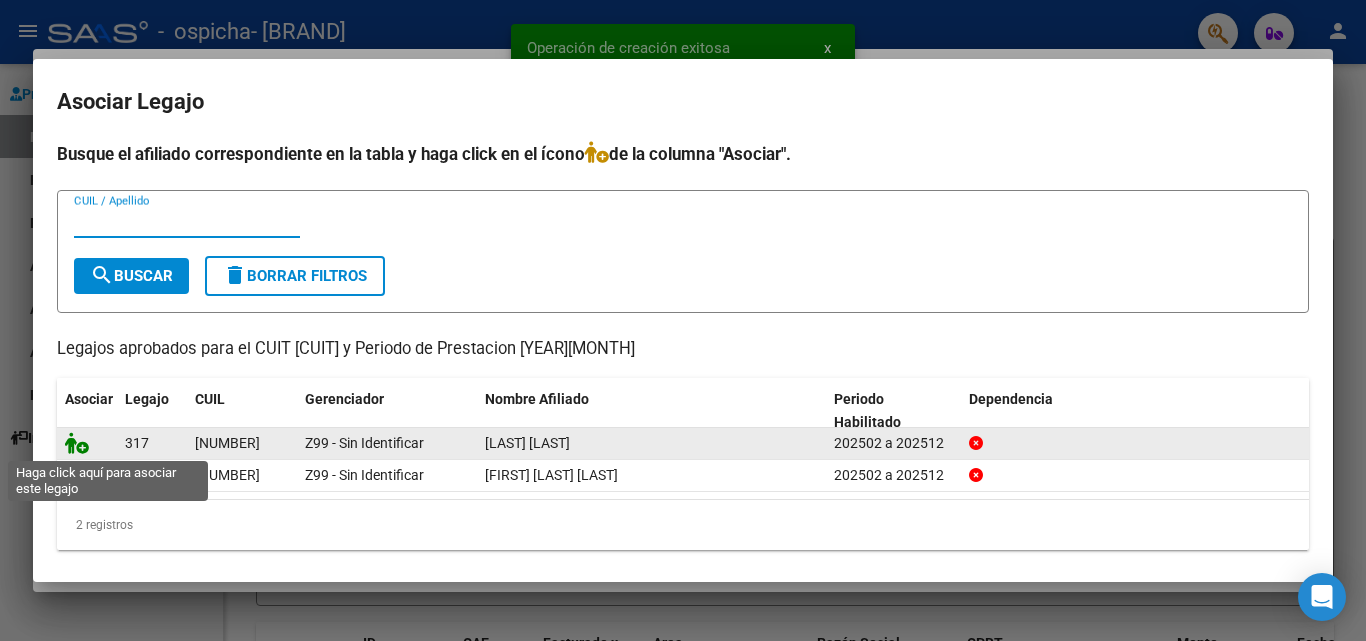 click 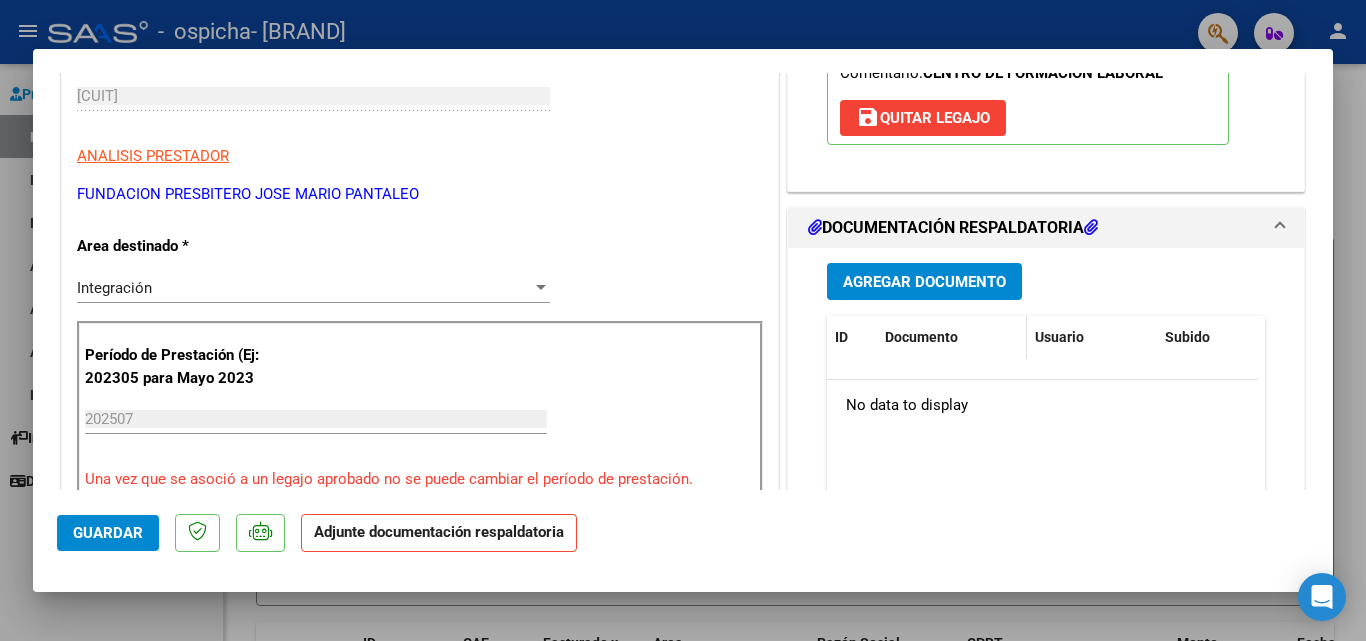 scroll, scrollTop: 400, scrollLeft: 0, axis: vertical 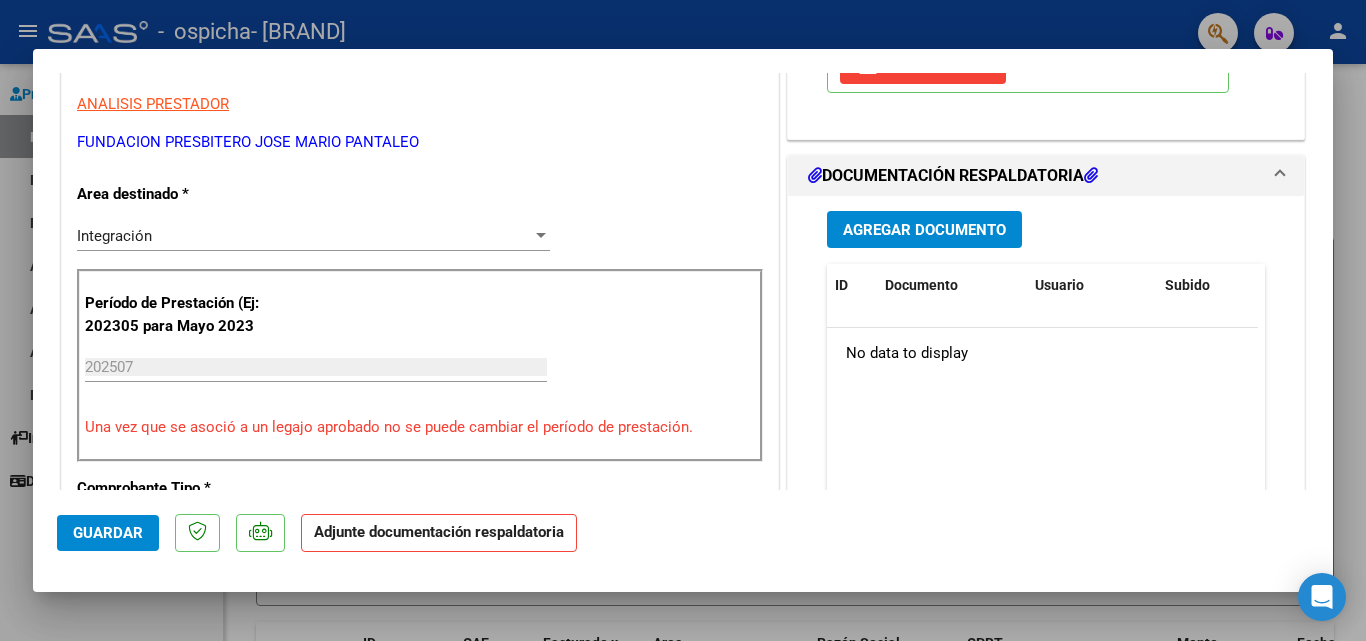 click on "Agregar Documento" at bounding box center (924, 230) 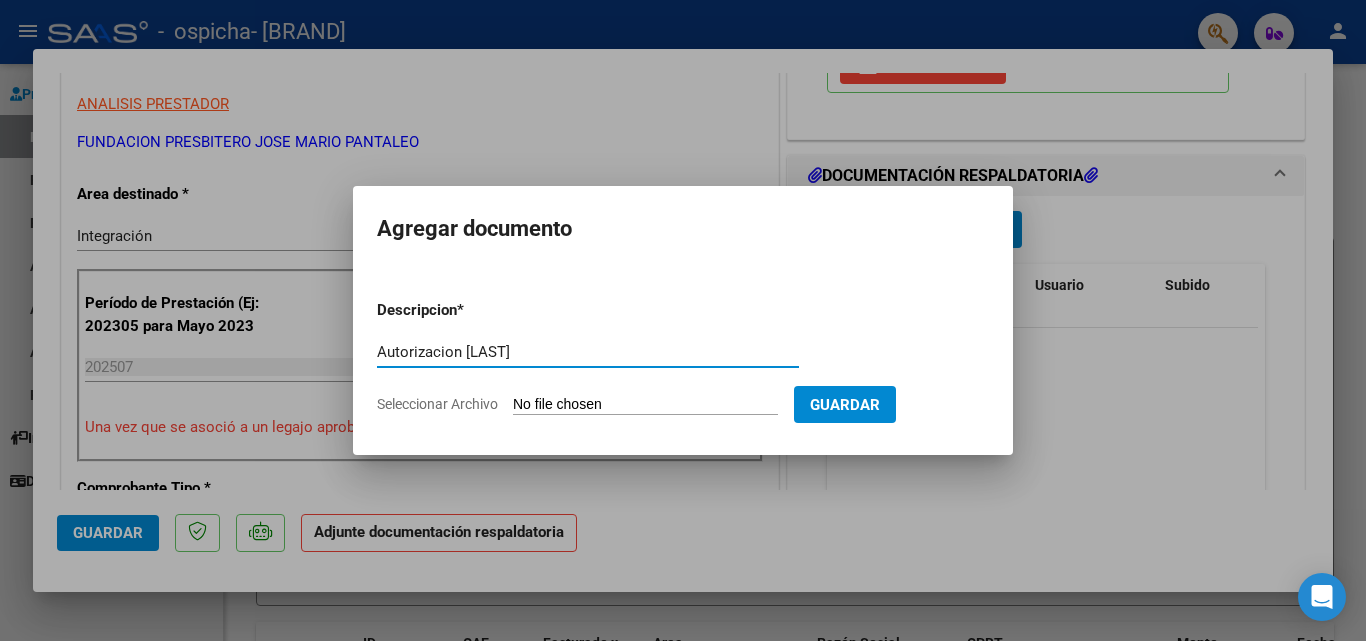 type on "Autorización Martinez" 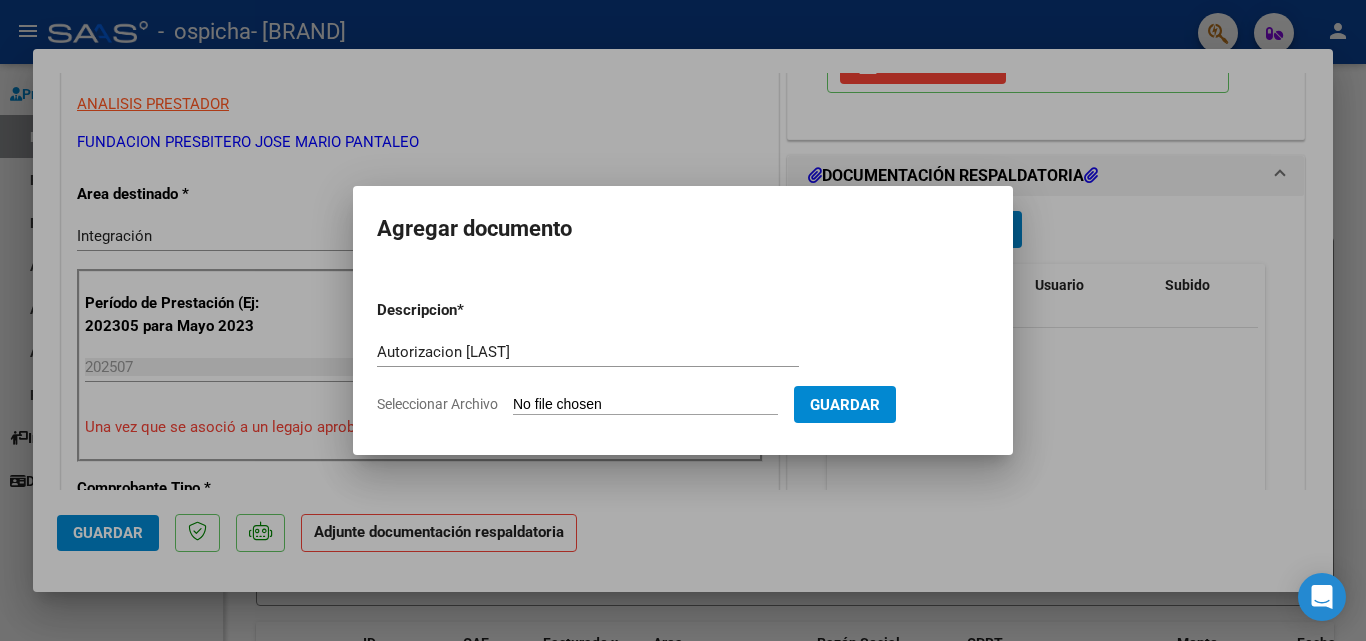 click on "Seleccionar Archivo" 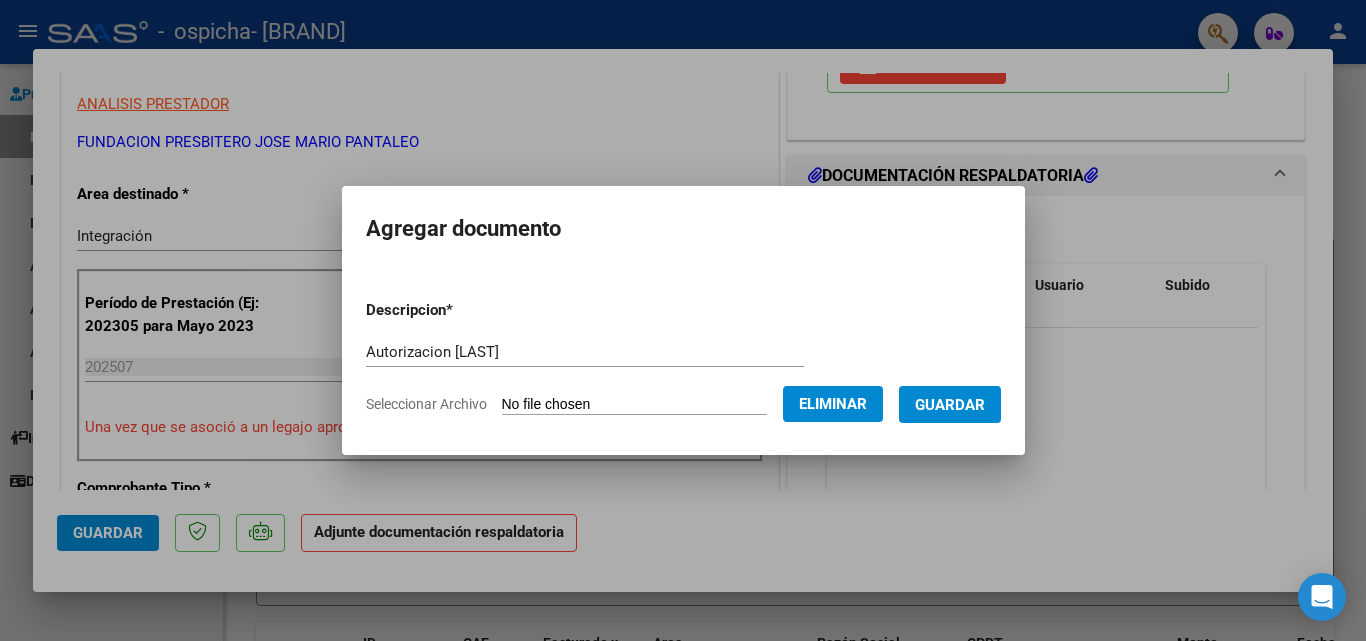 click on "Guardar" at bounding box center [950, 405] 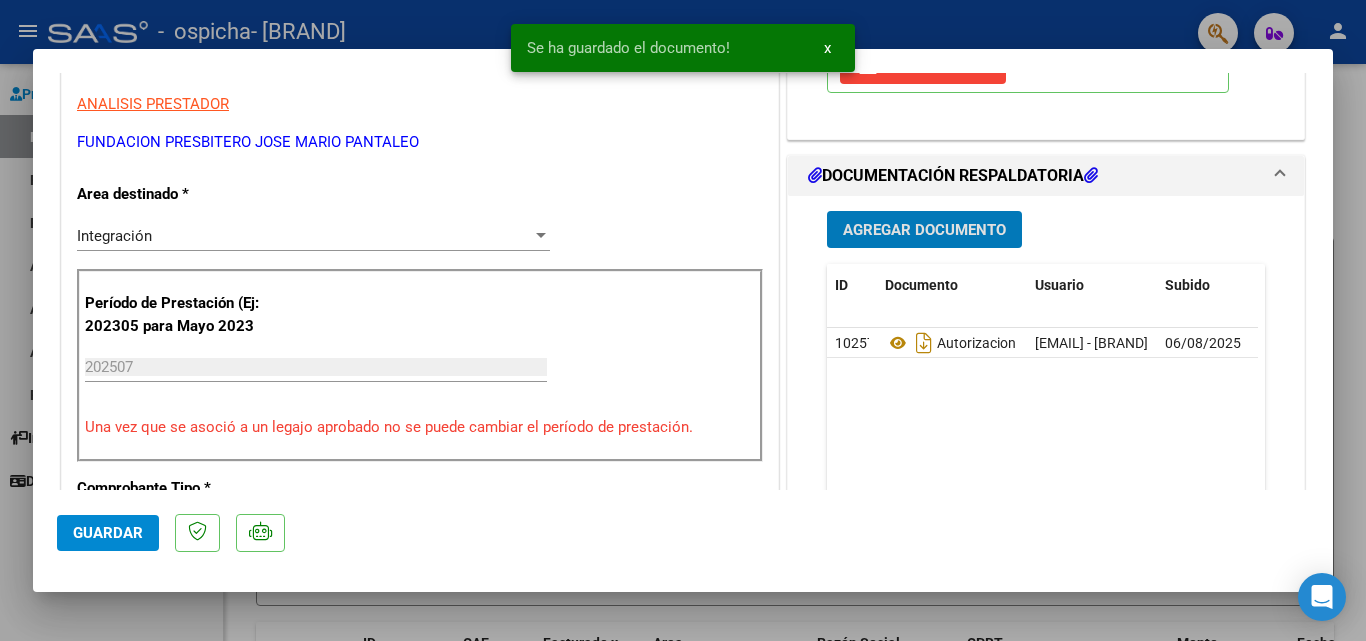 click on "Agregar Documento" at bounding box center (924, 229) 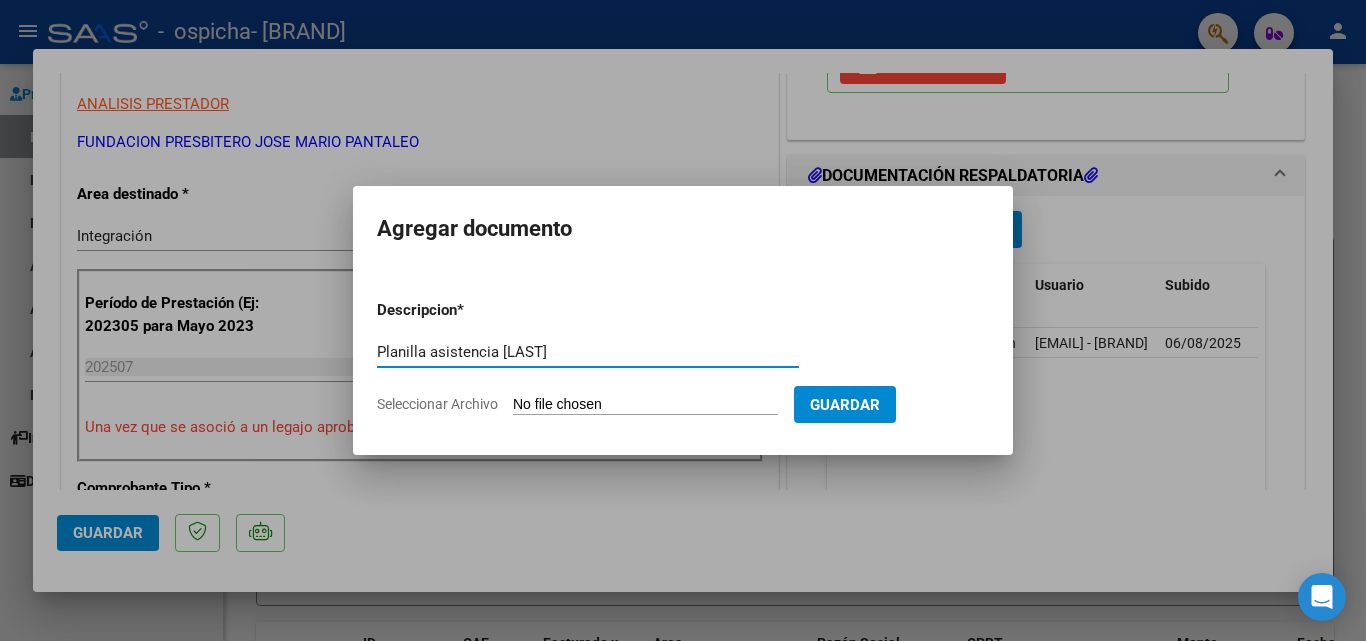 type on "Planilla asistencia Martinez" 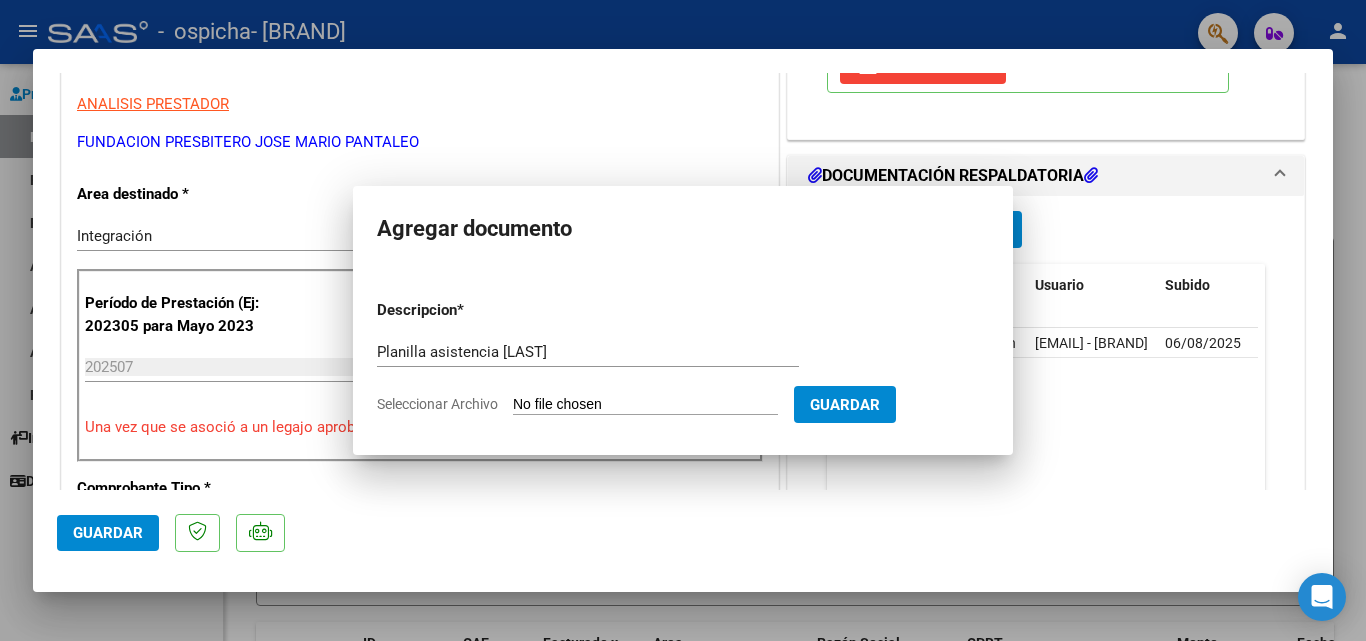 type 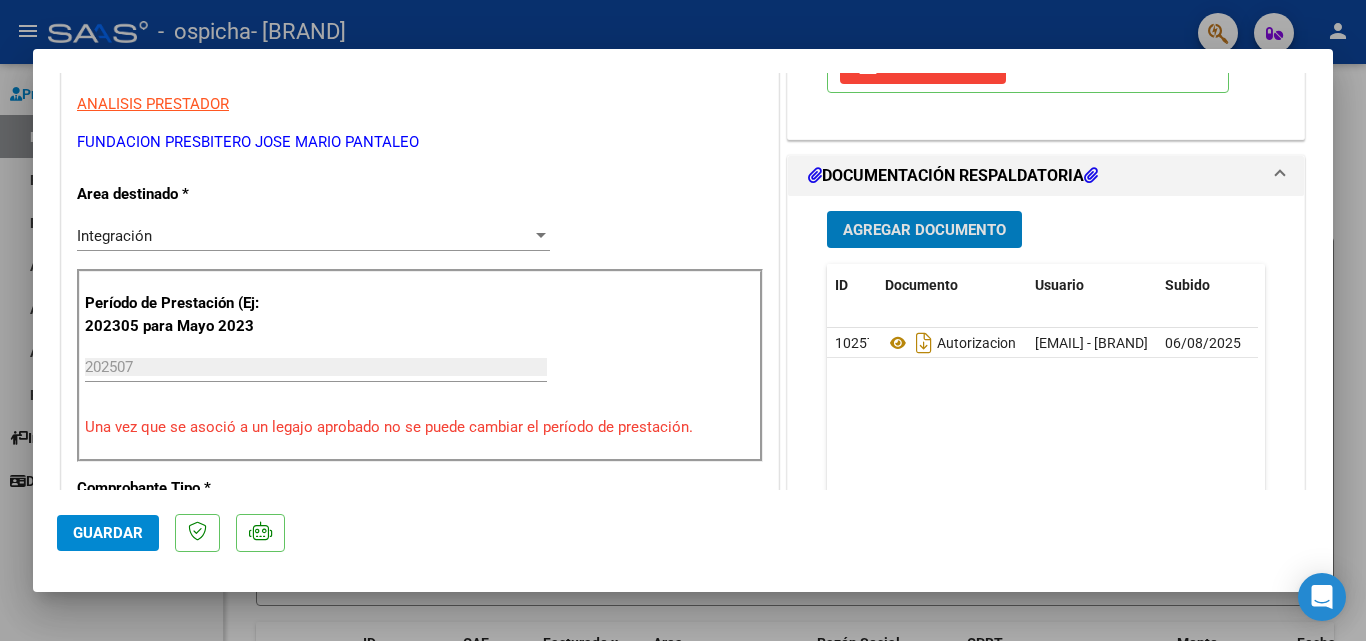 type 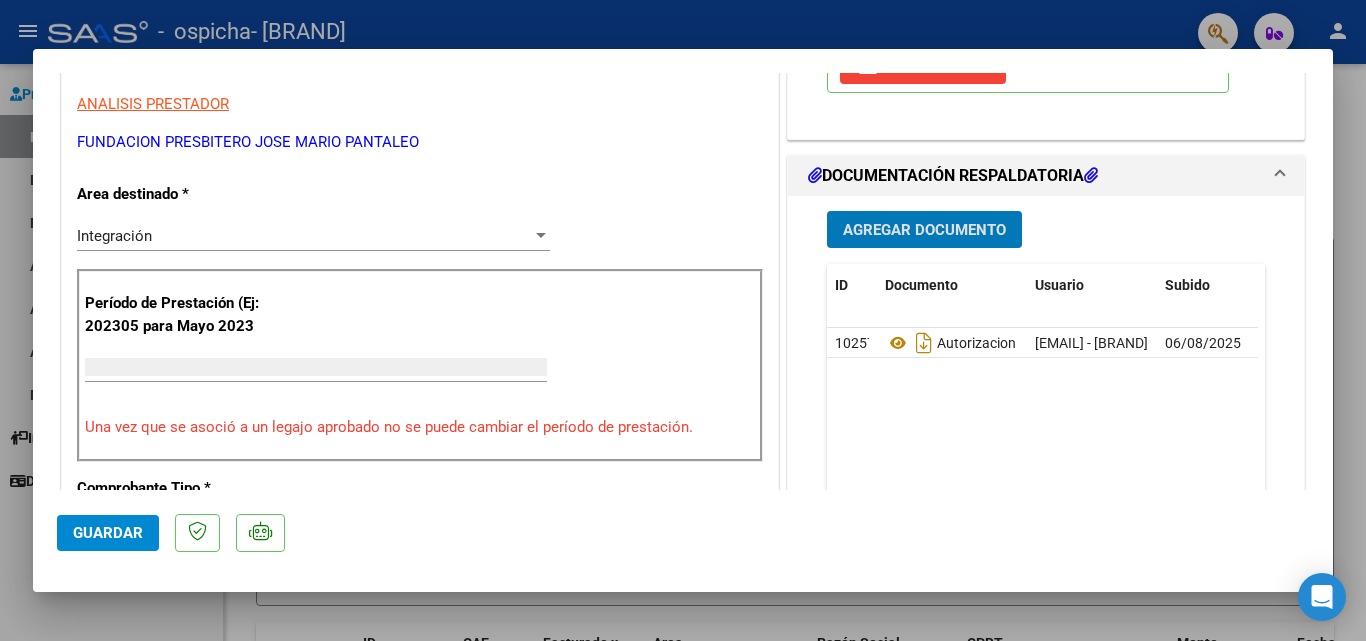 scroll, scrollTop: 339, scrollLeft: 0, axis: vertical 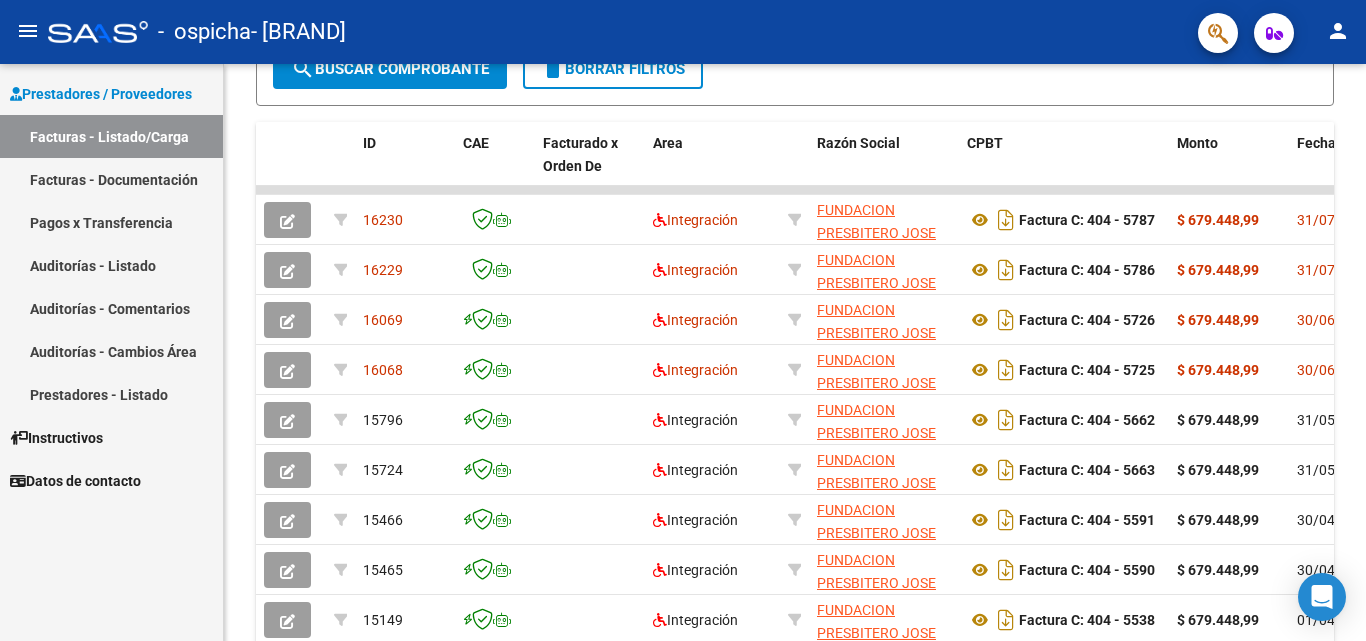 click on "person" 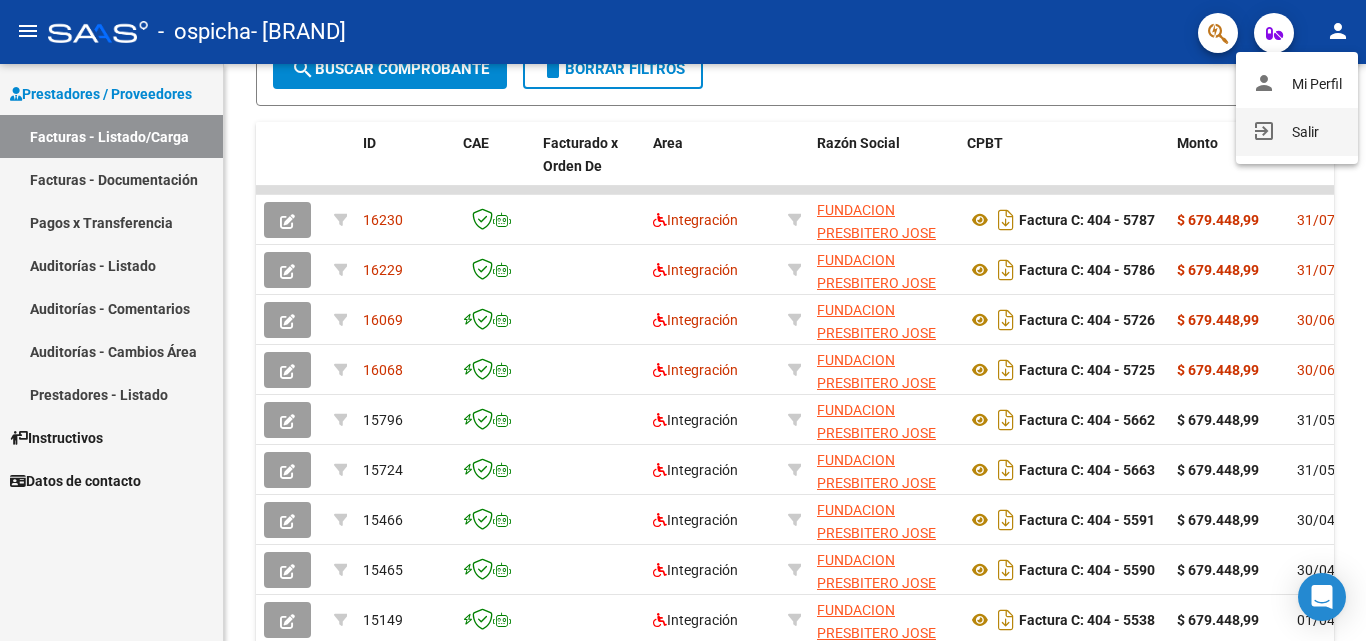 click on "exit_to_app  Salir" at bounding box center (1297, 132) 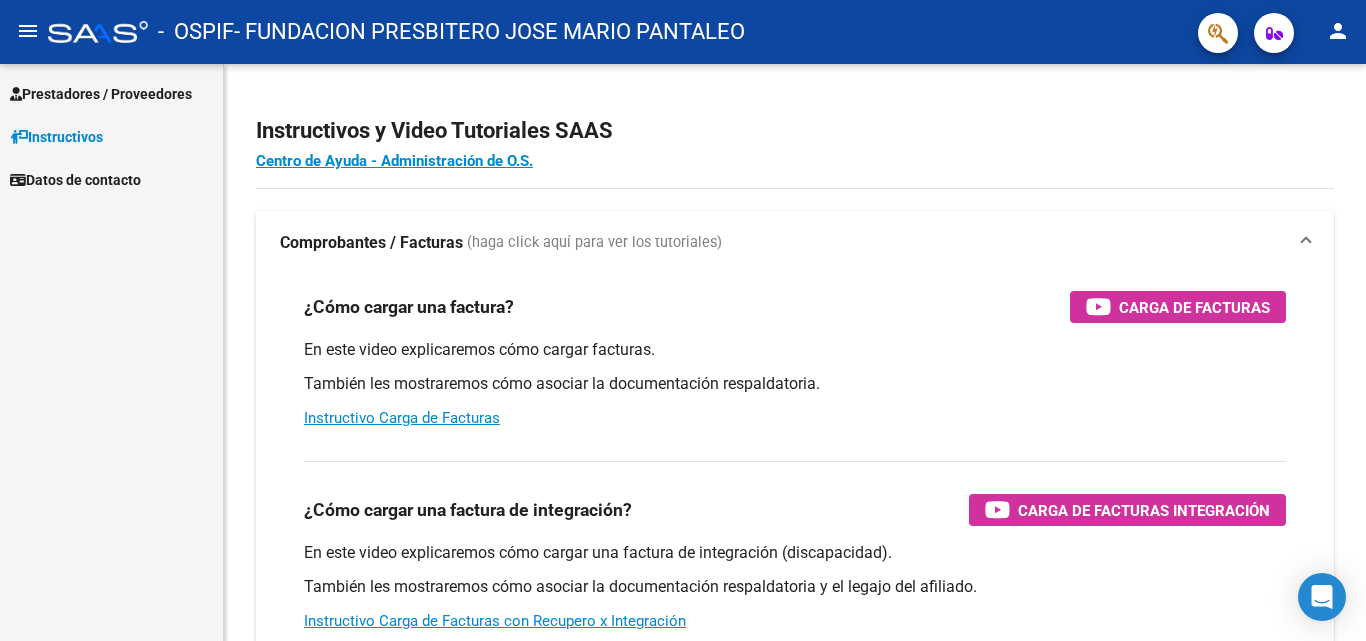 scroll, scrollTop: 0, scrollLeft: 0, axis: both 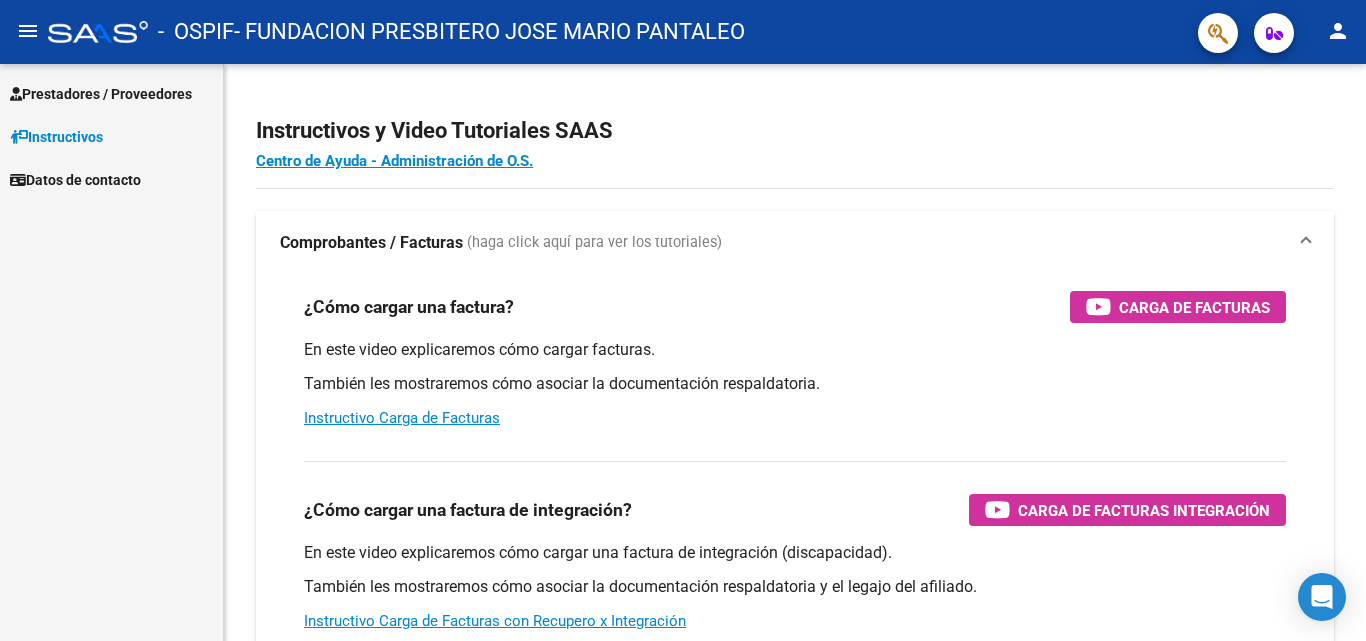 click on "Prestadores / Proveedores" at bounding box center (101, 94) 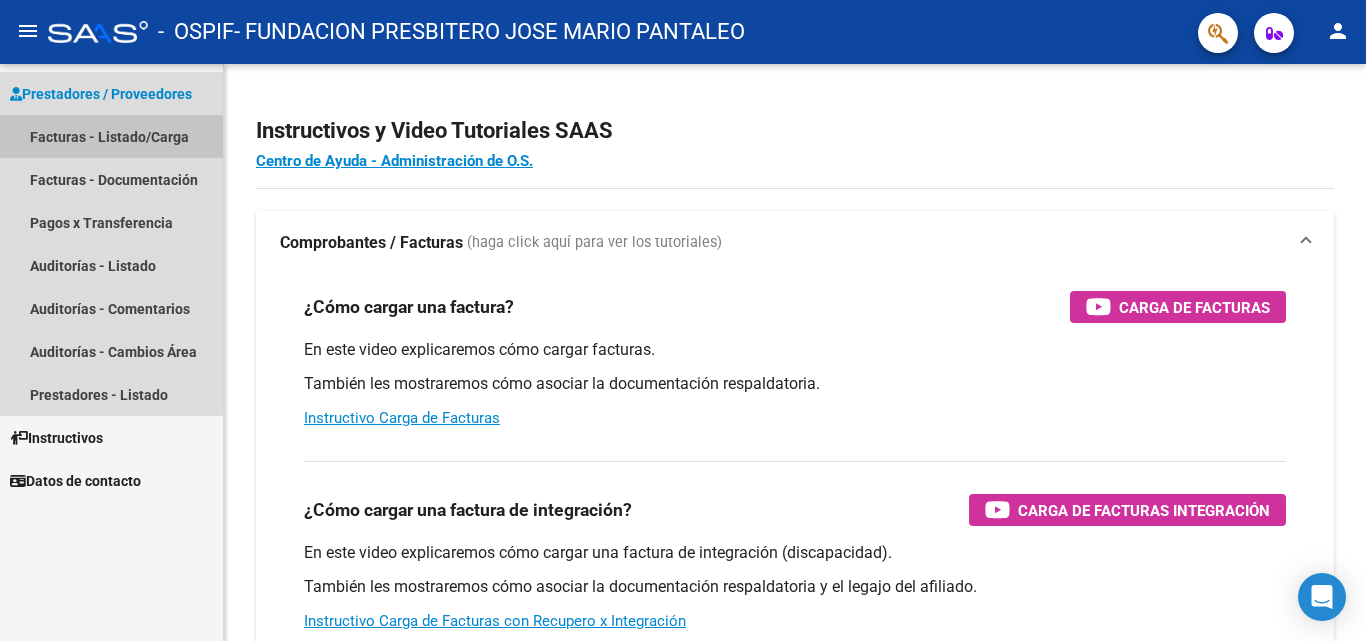click on "Facturas - Listado/Carga" at bounding box center [111, 136] 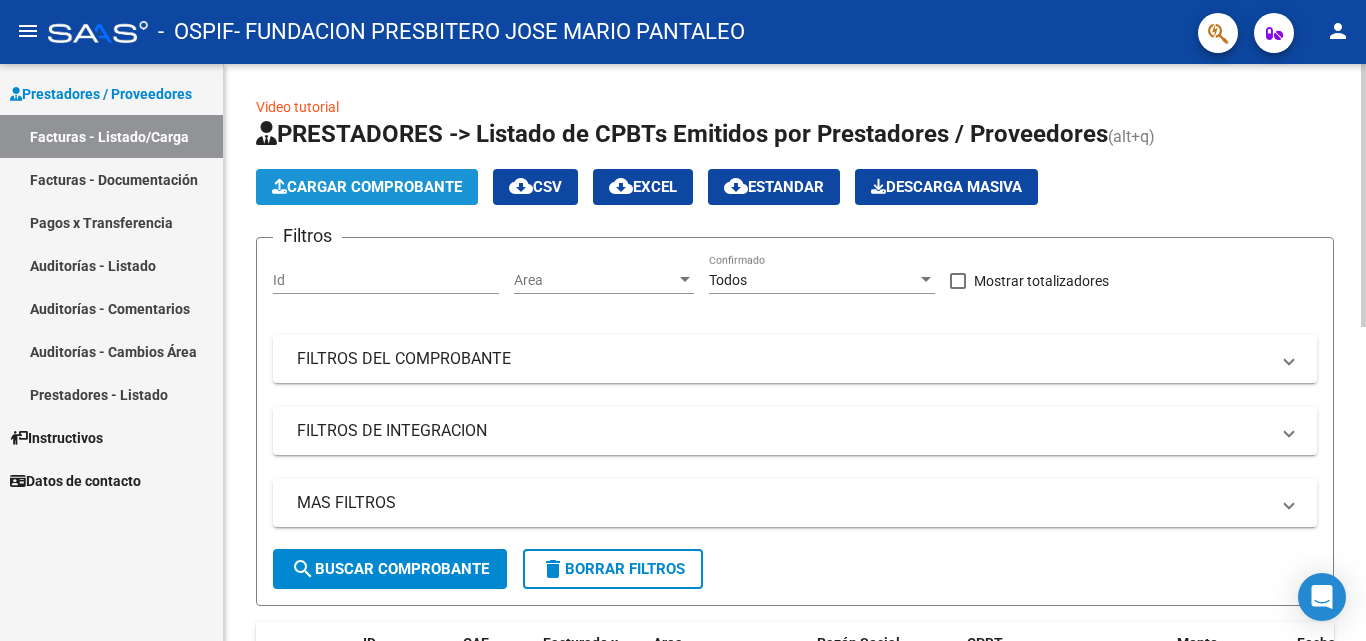 click on "Cargar Comprobante" 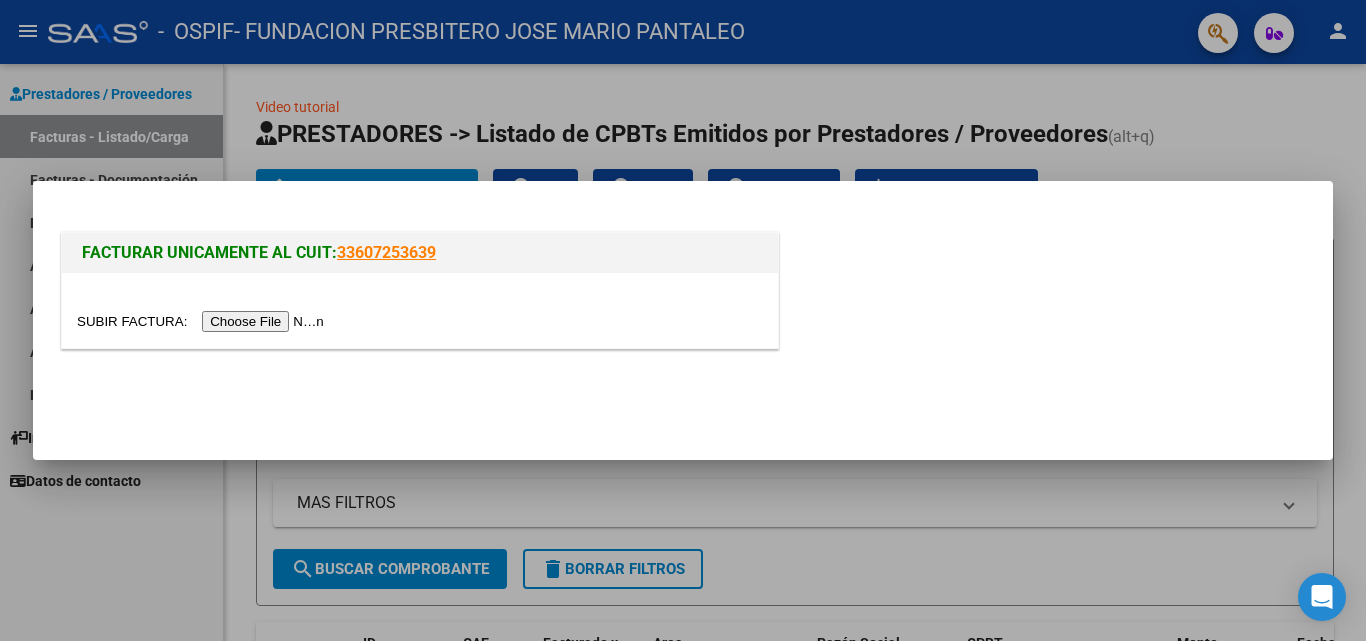 click at bounding box center (203, 321) 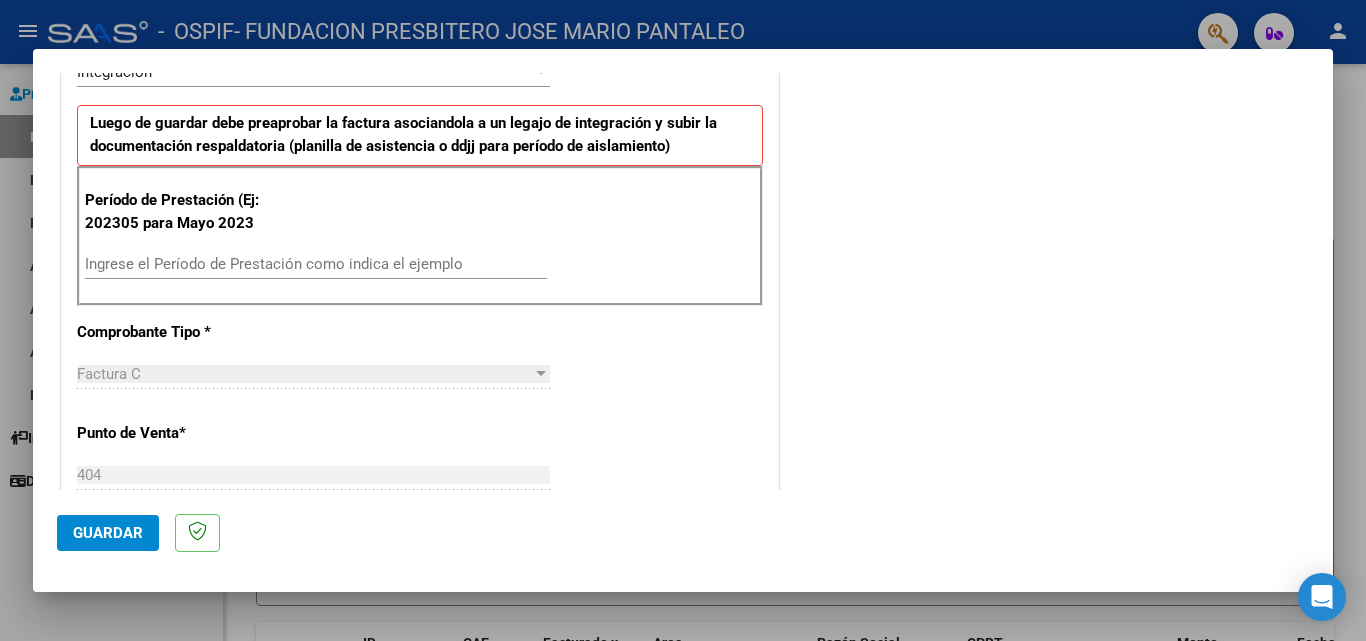 scroll, scrollTop: 500, scrollLeft: 0, axis: vertical 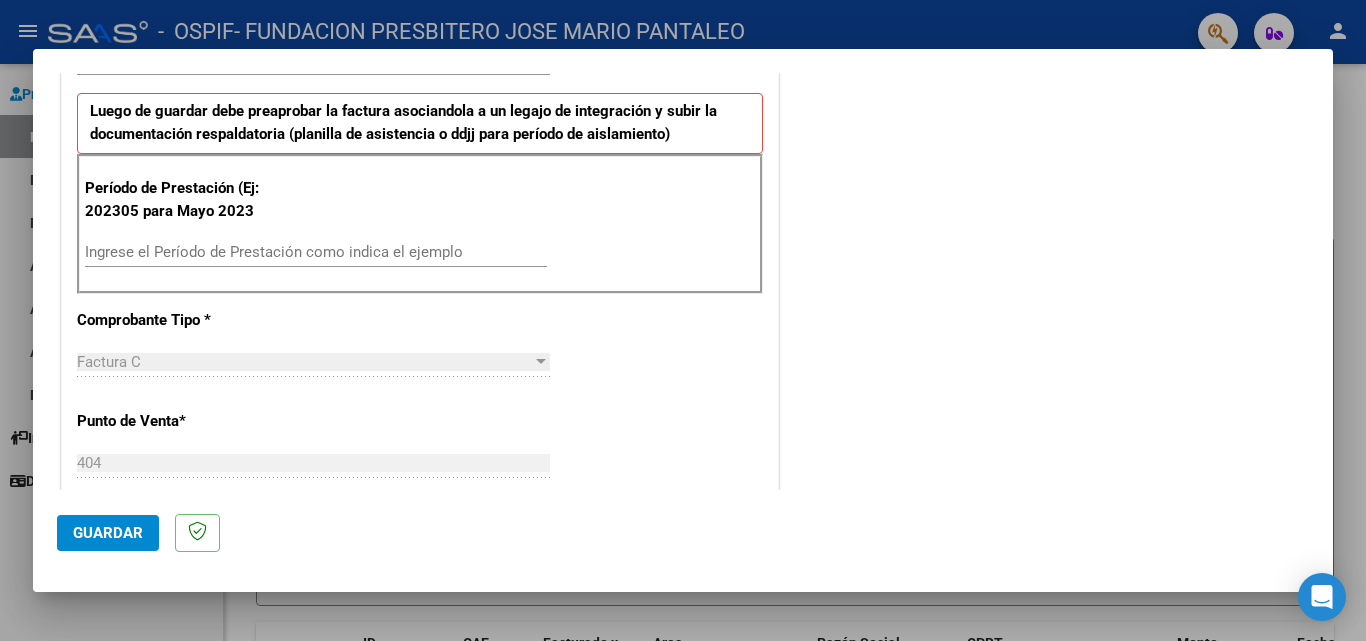 click on "Ingrese el Período de Prestación como indica el ejemplo" at bounding box center [316, 252] 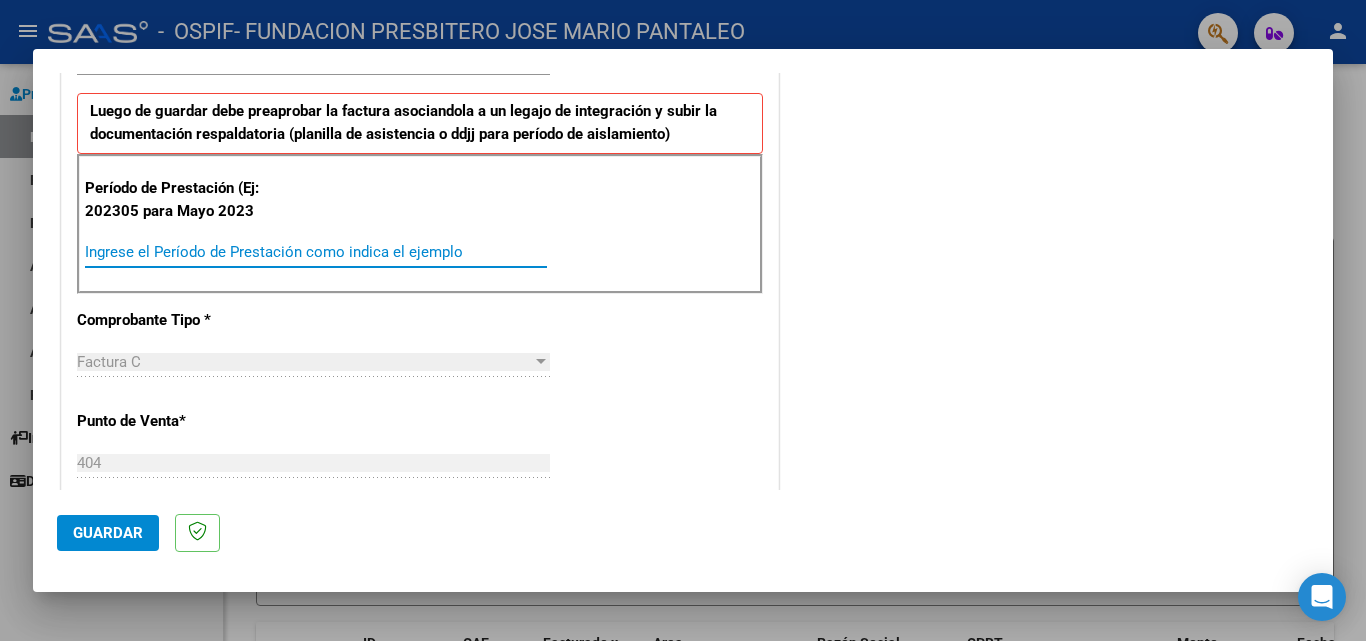 click on "Ingrese el Período de Prestación como indica el ejemplo" at bounding box center (316, 252) 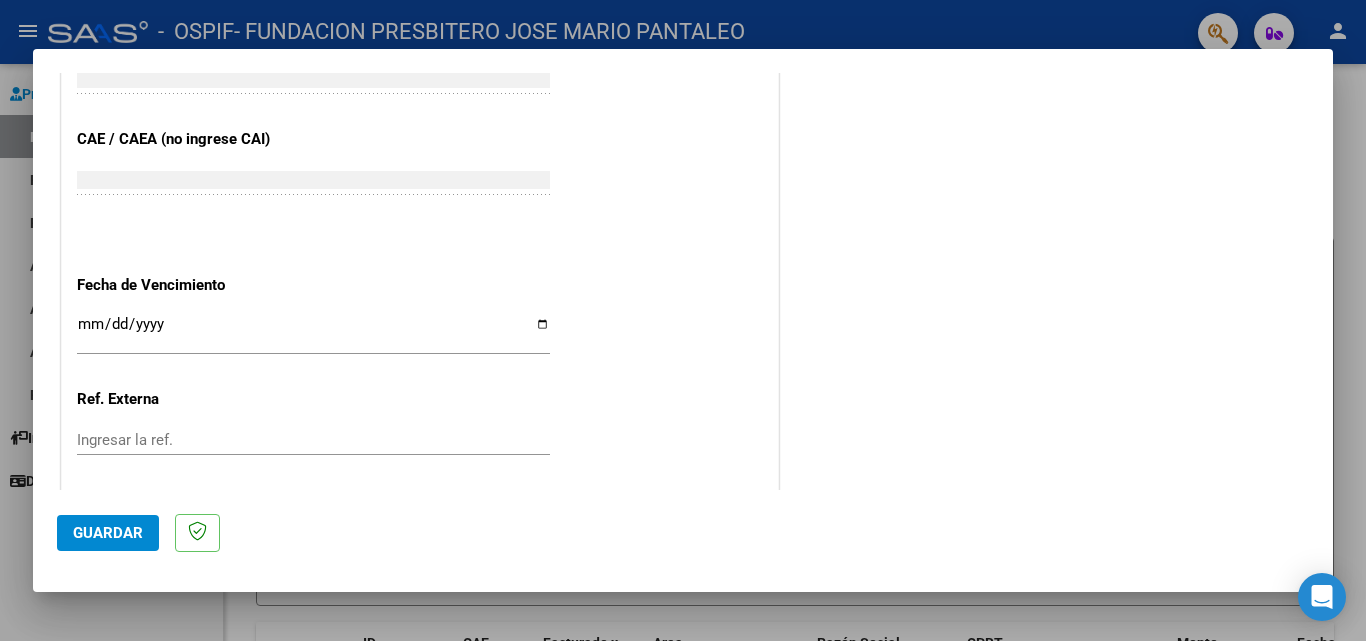 scroll, scrollTop: 1100, scrollLeft: 0, axis: vertical 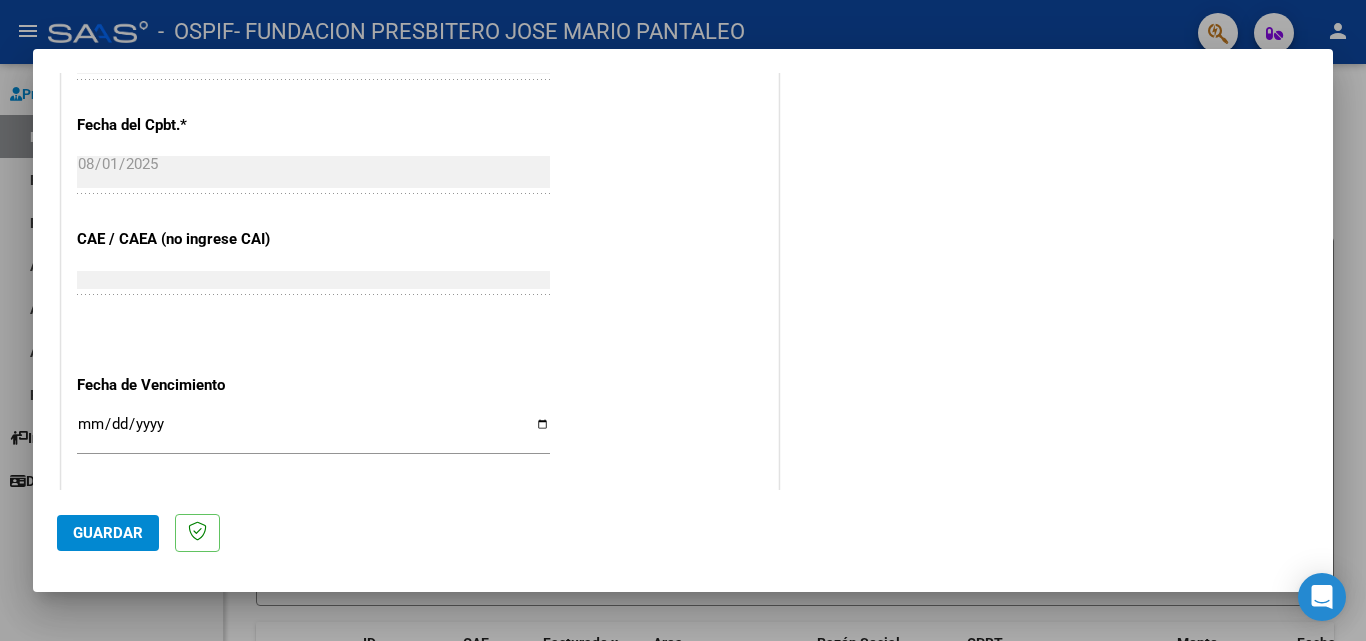 type on "202507" 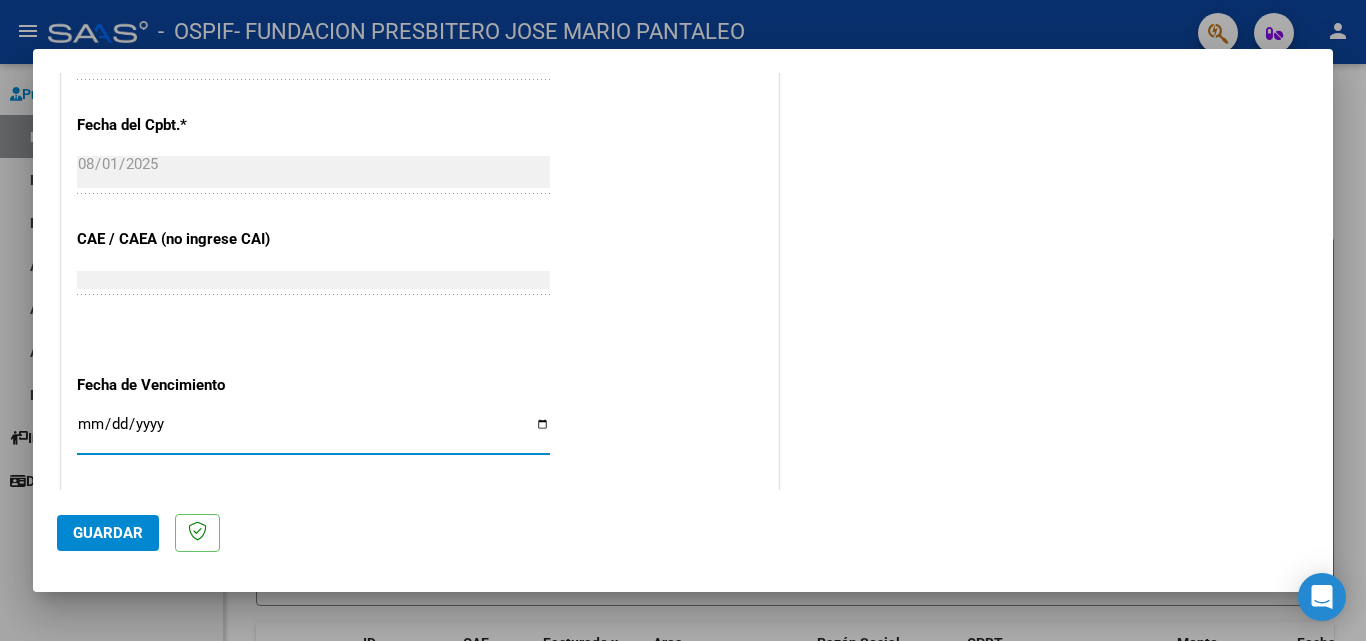 click on "Ingresar la fecha" at bounding box center [313, 432] 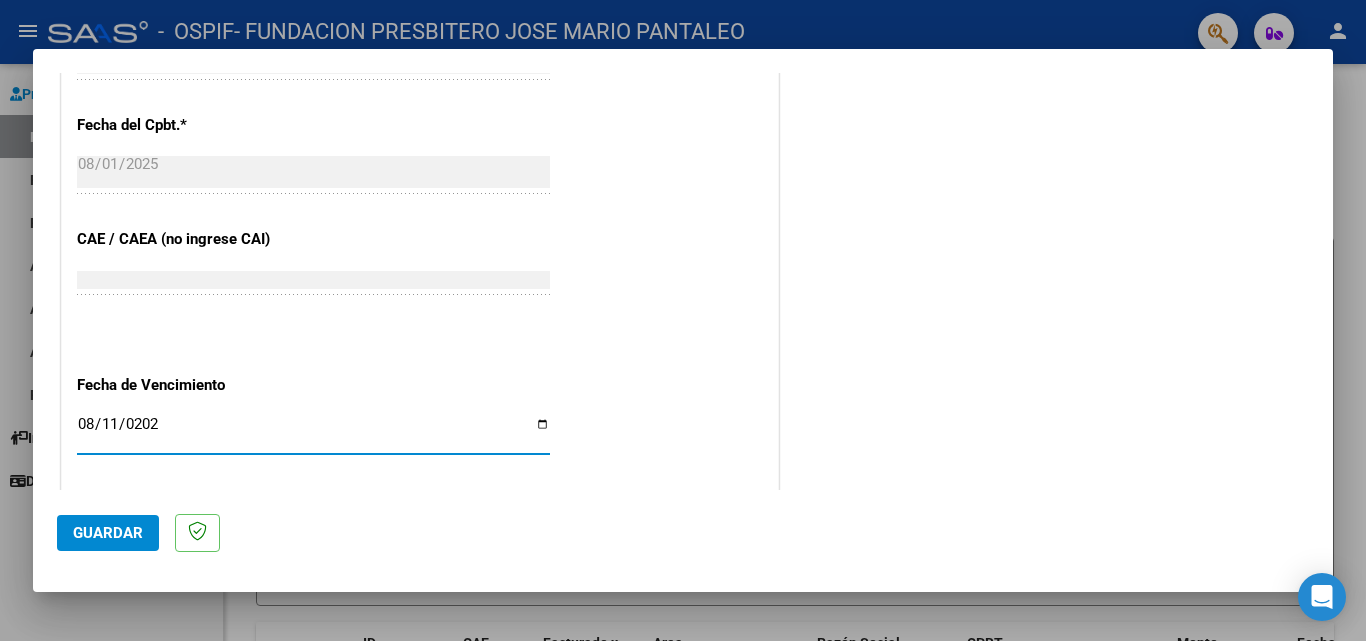 type on "2025-08-11" 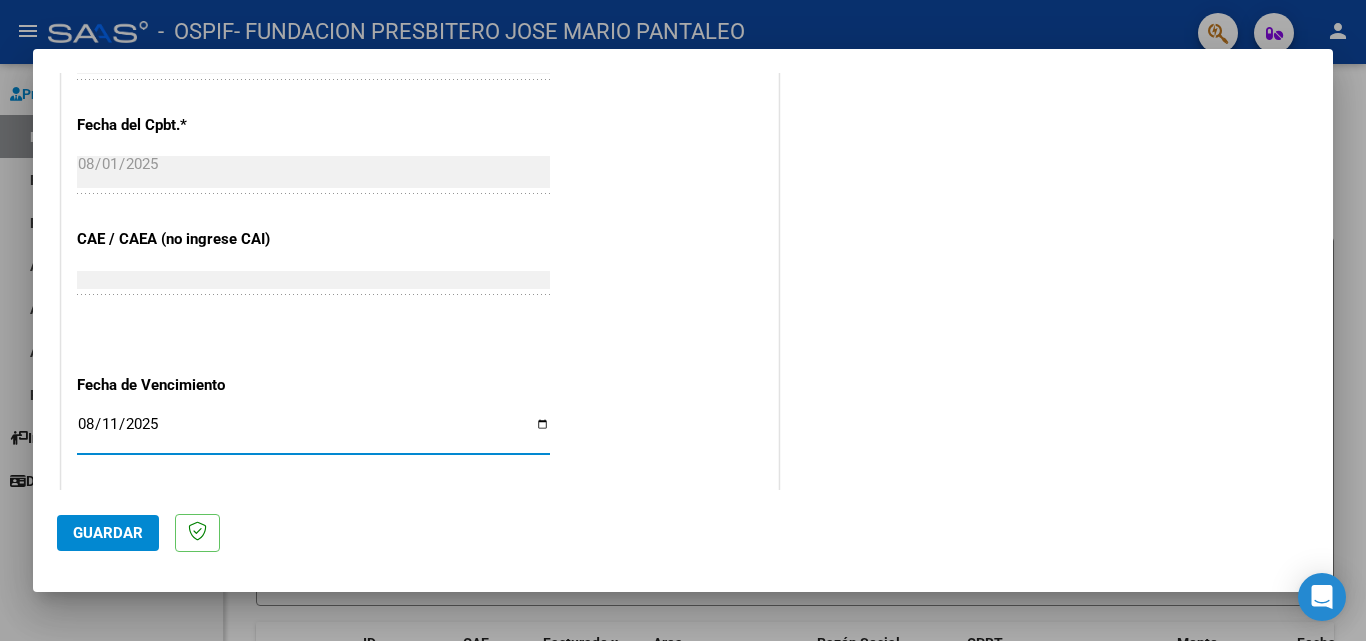 click on "Guardar" 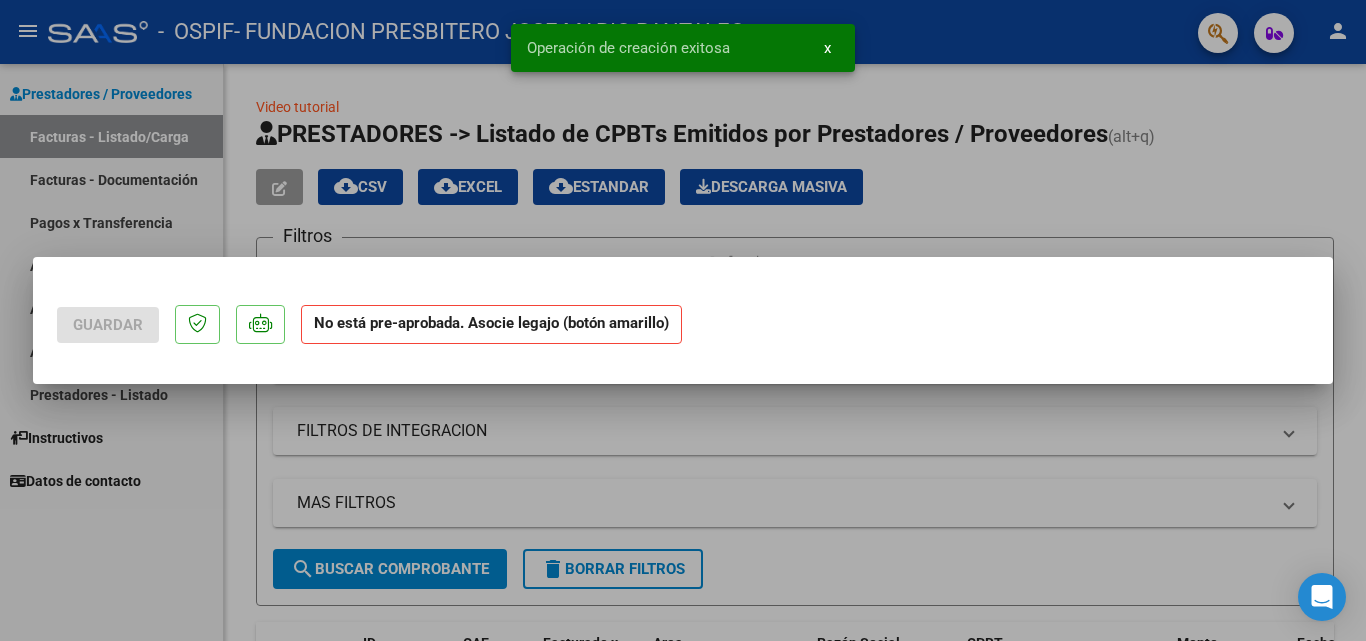 scroll, scrollTop: 0, scrollLeft: 0, axis: both 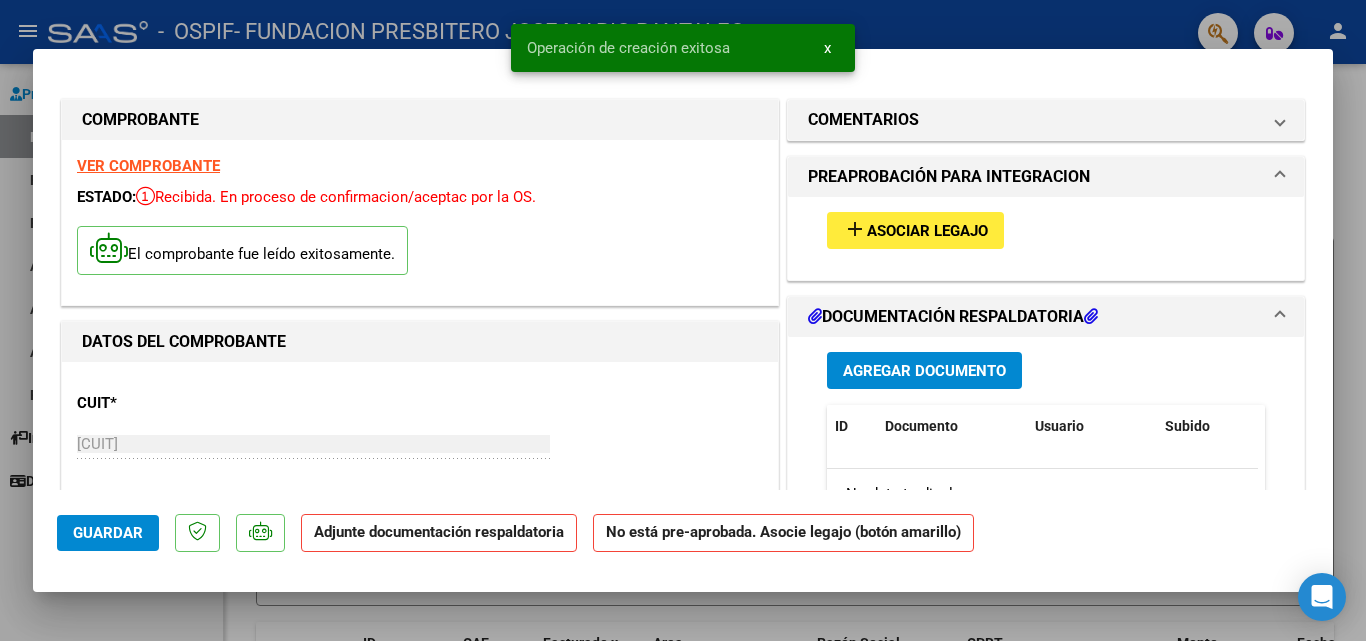 click on "Asociar Legajo" at bounding box center [927, 231] 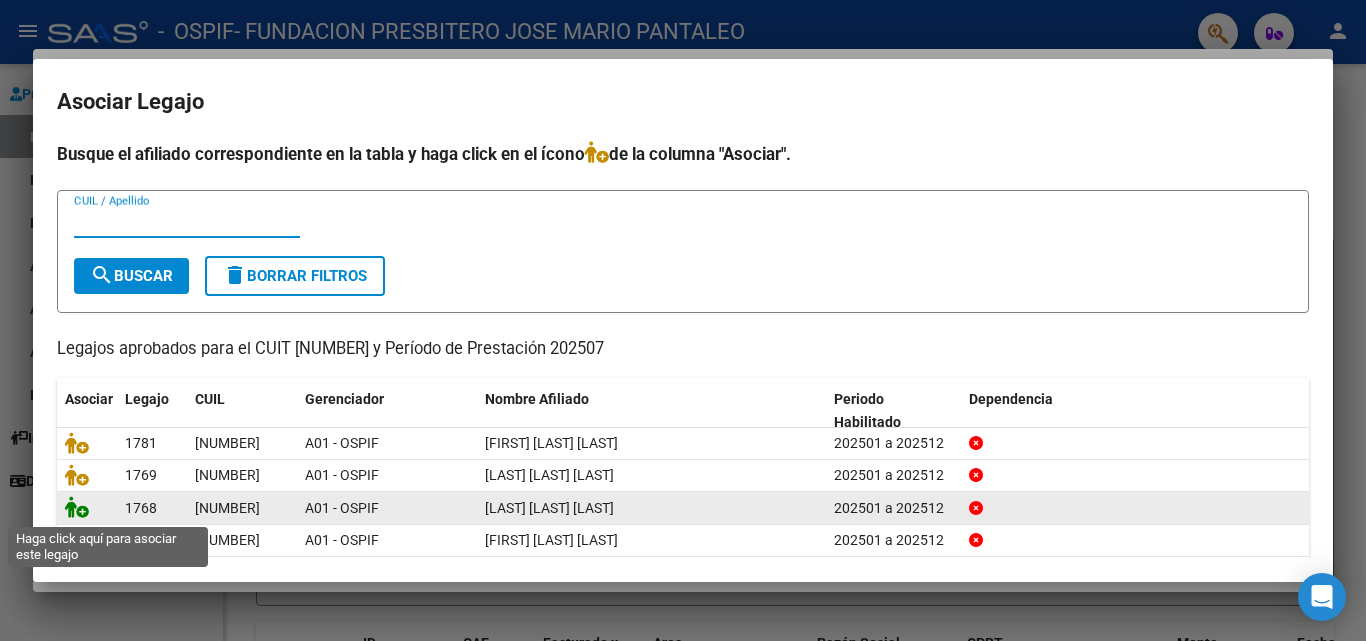 click 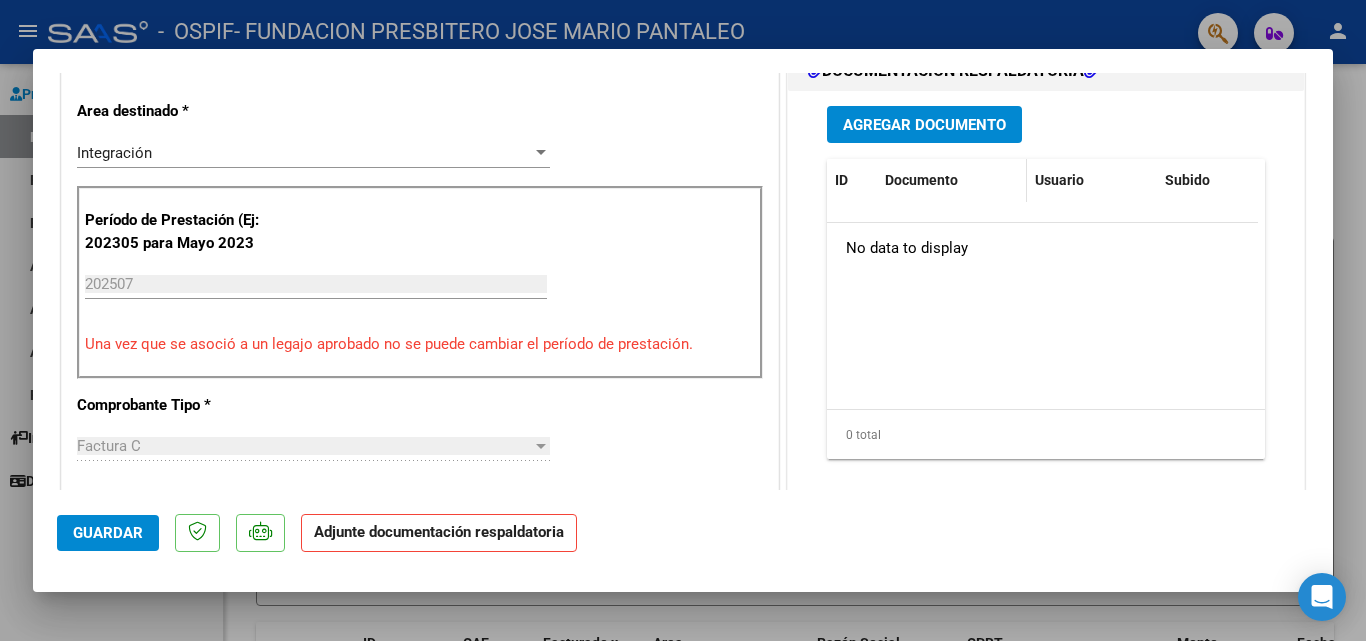 scroll, scrollTop: 500, scrollLeft: 0, axis: vertical 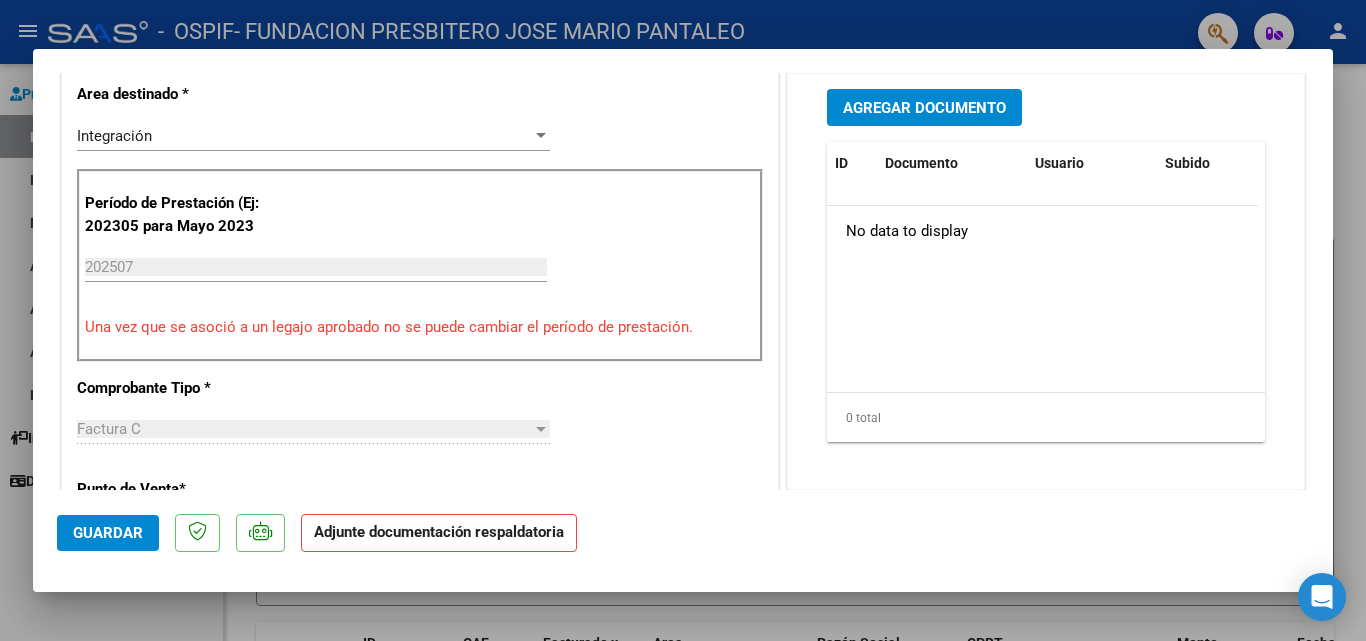 click on "Agregar Documento" at bounding box center [924, 108] 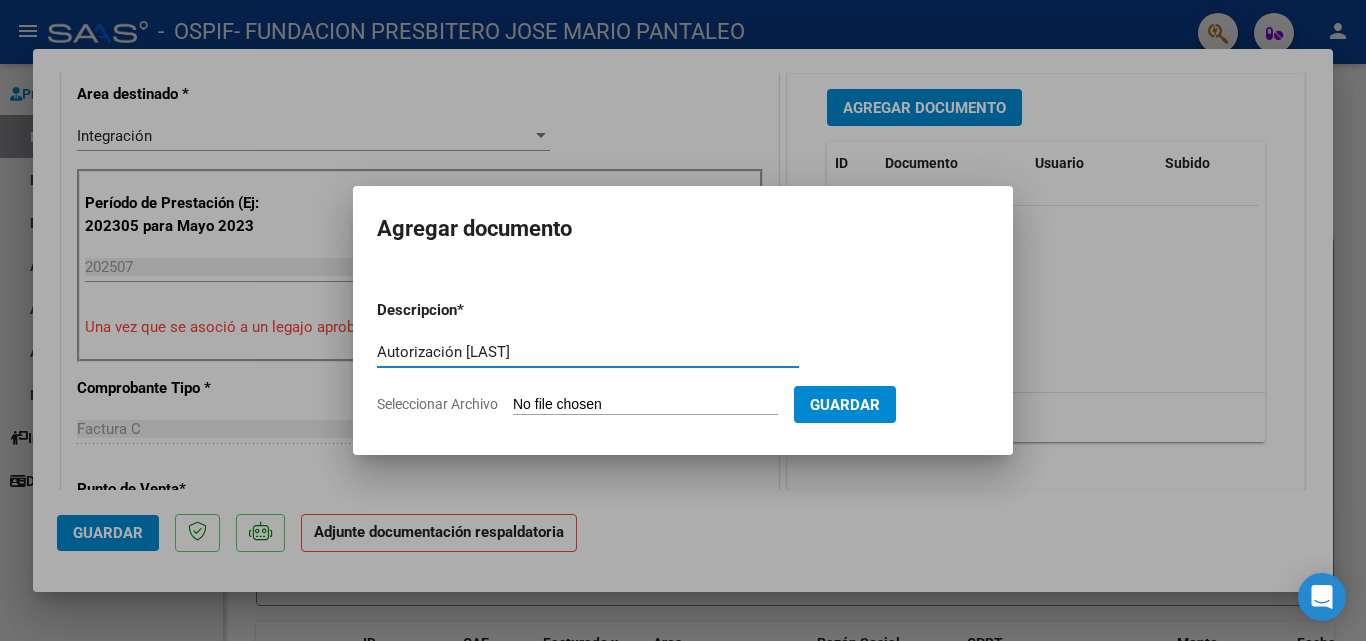 type on "Autorización [LAST]" 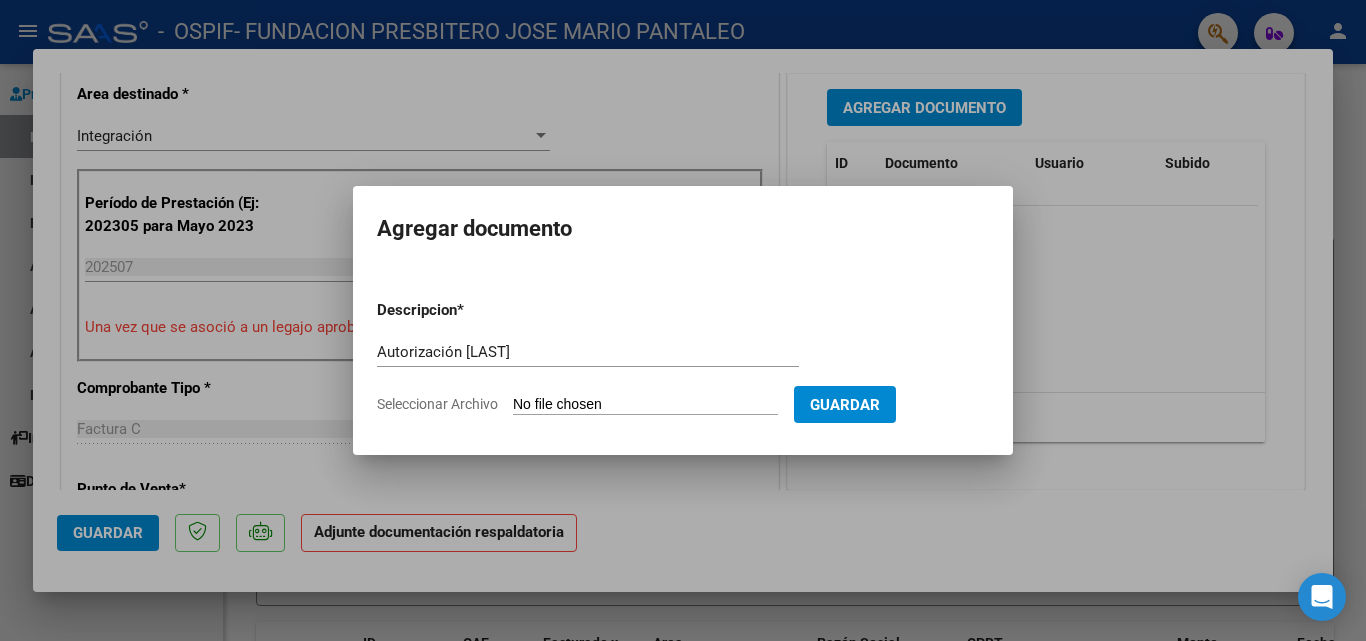 click on "Seleccionar Archivo" 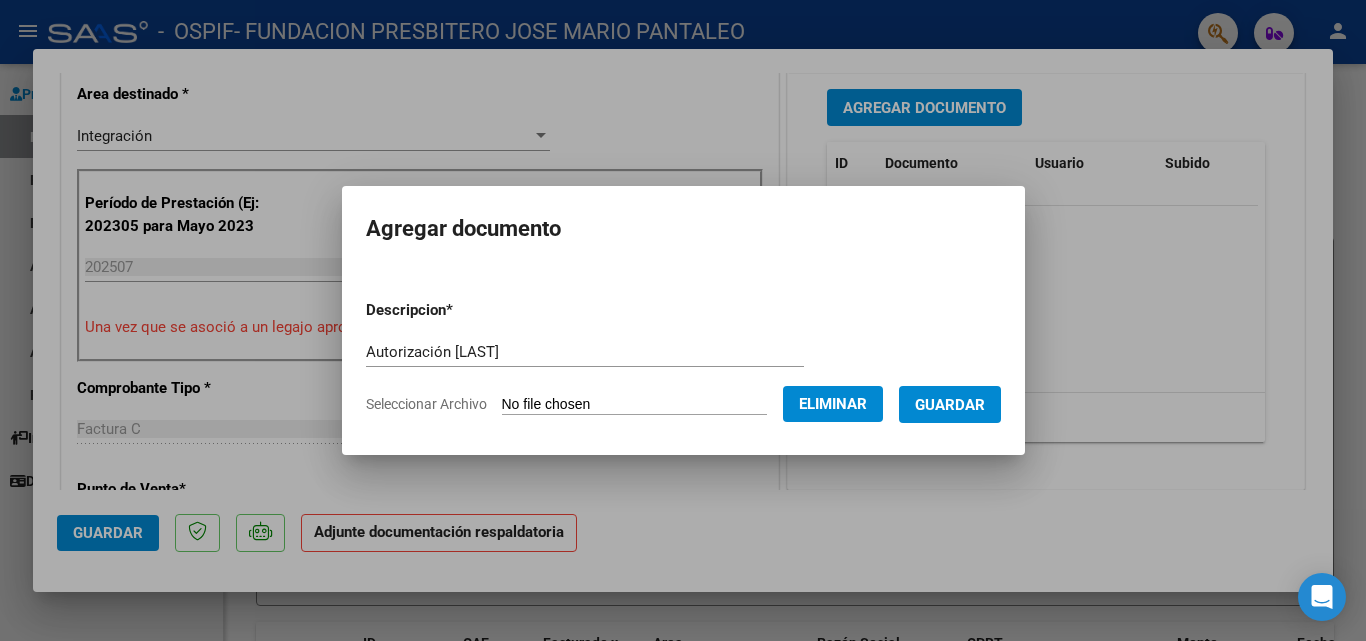 click on "Guardar" at bounding box center [950, 405] 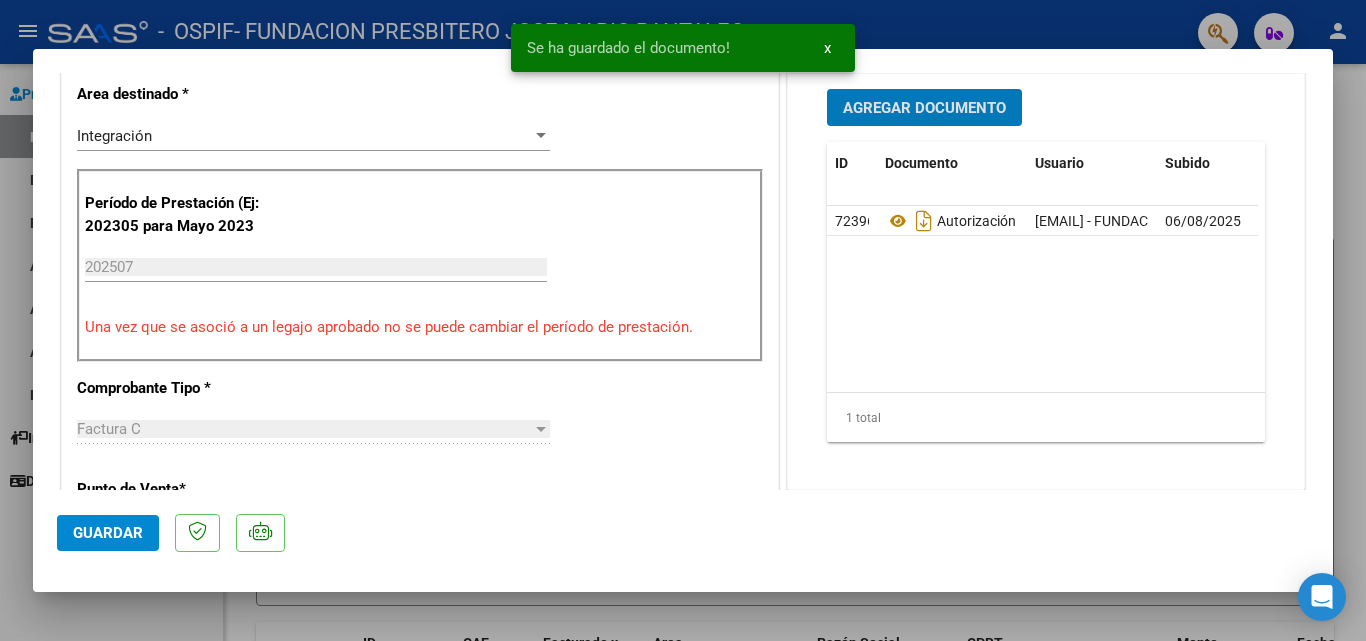 click on "Agregar Documento" at bounding box center (924, 108) 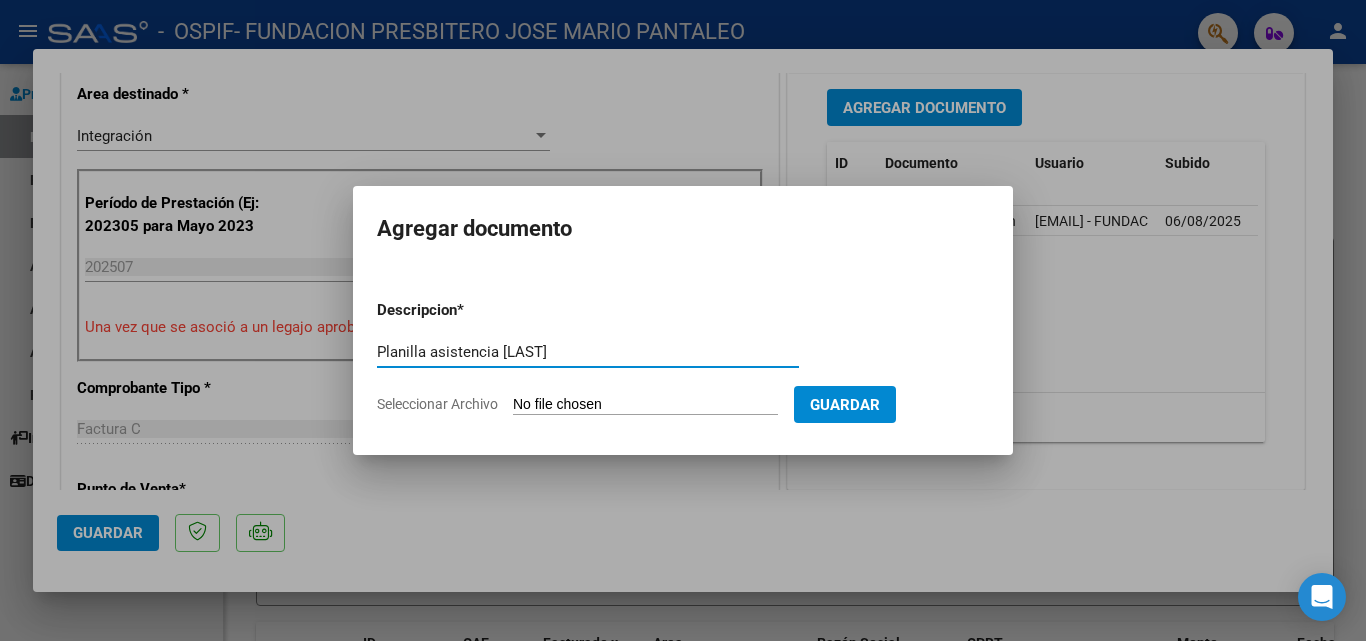 type on "Planilla asistencia [LAST]" 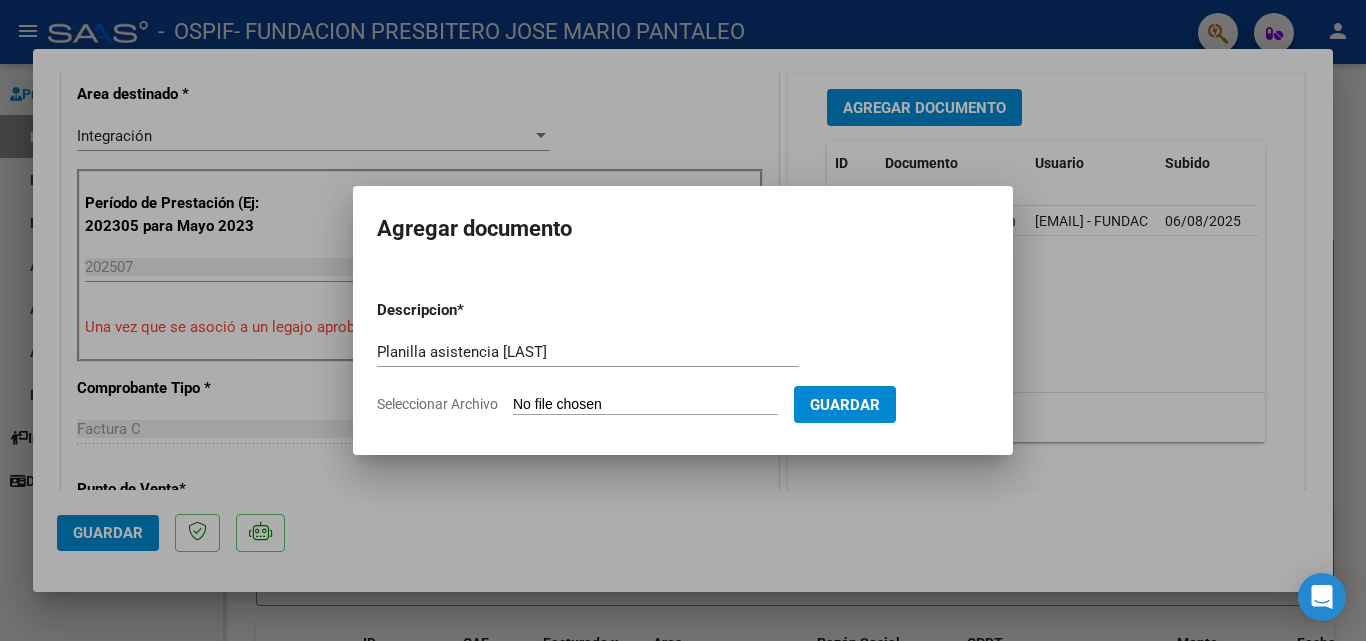 type on "C:\fakepath\Planilla asistencia julio [LAST].pdf" 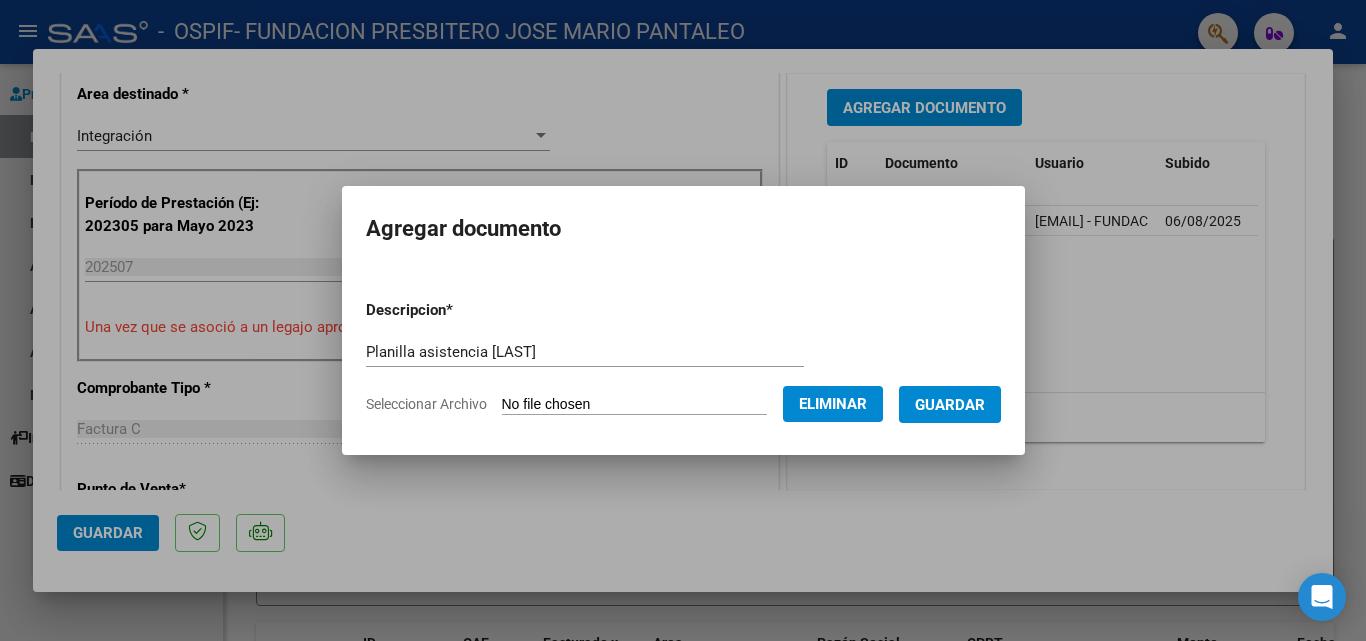 click on "Guardar" at bounding box center [950, 405] 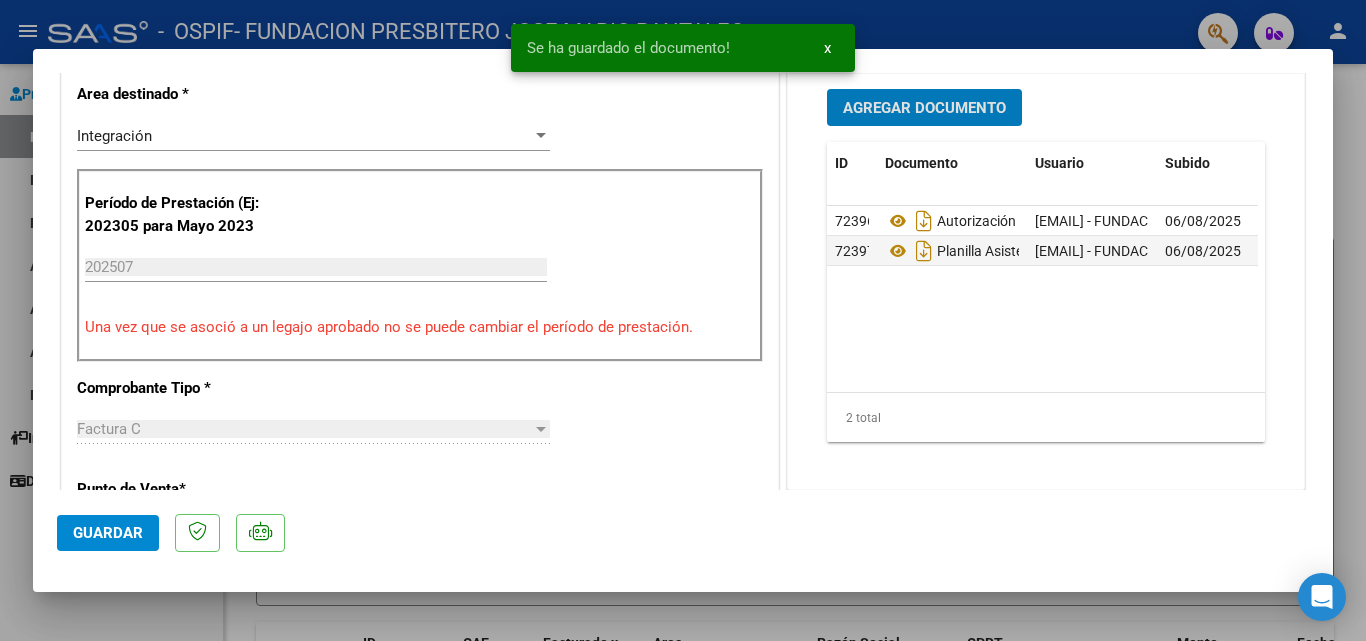 click on "Guardar" 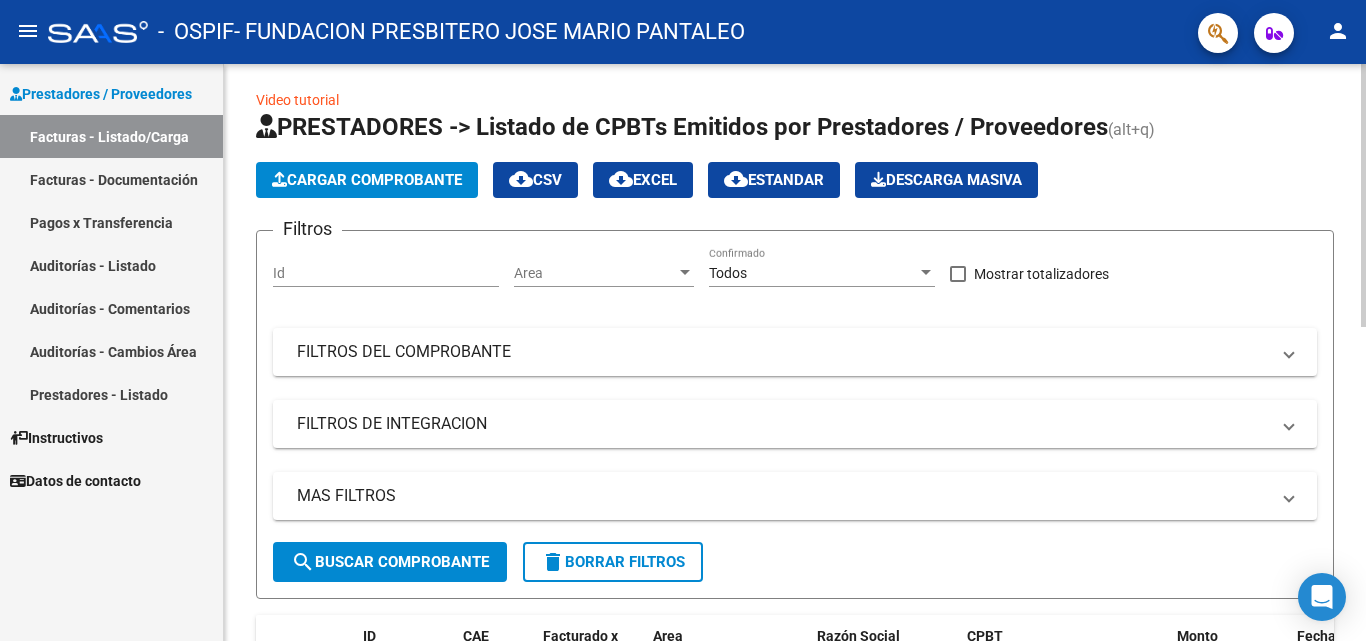 scroll, scrollTop: 0, scrollLeft: 0, axis: both 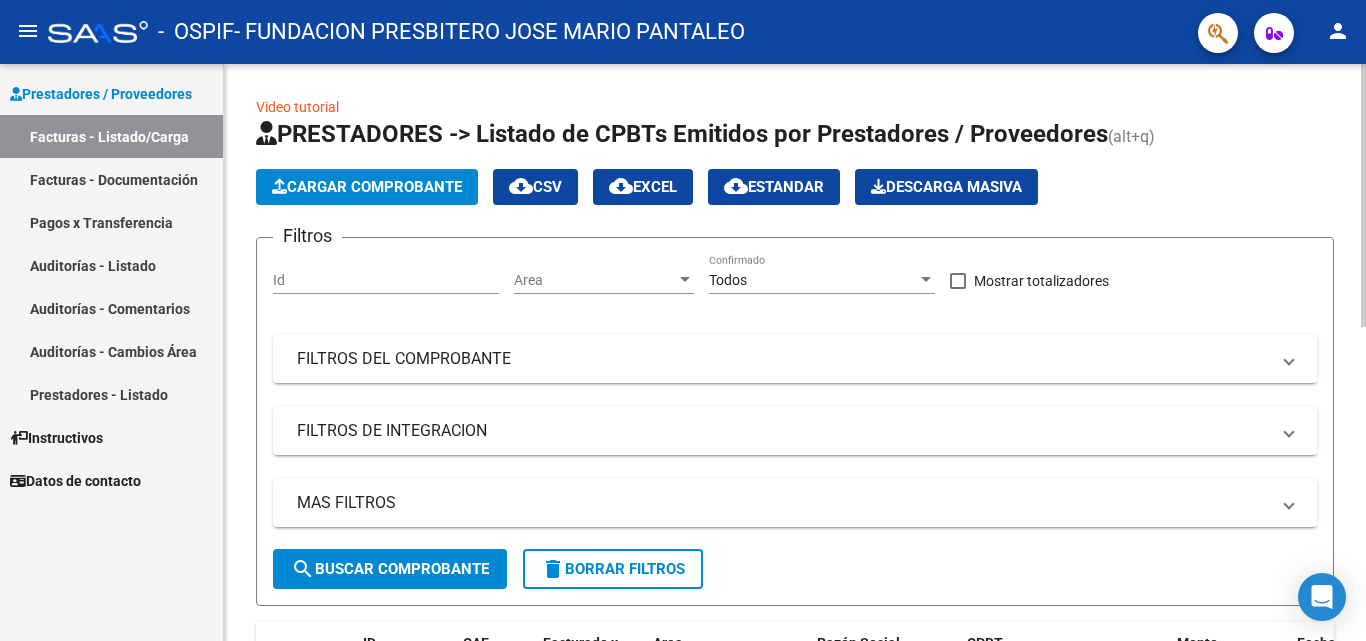 click on "Cargar Comprobante" 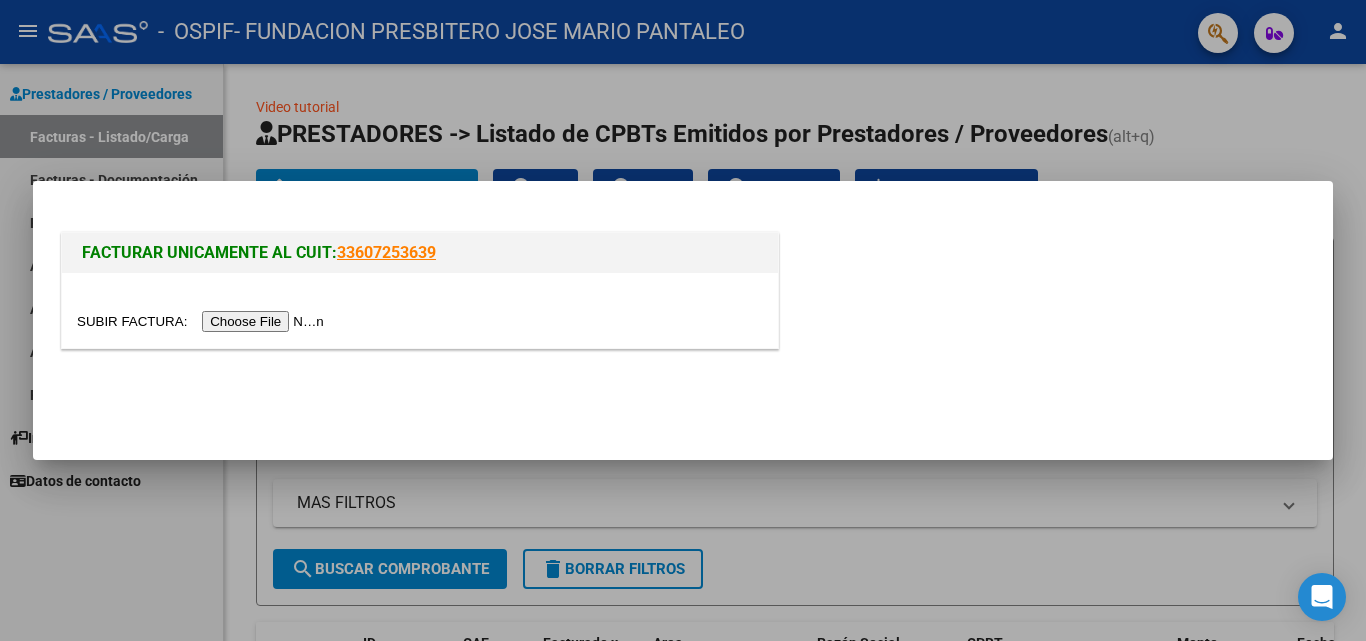 click at bounding box center [203, 321] 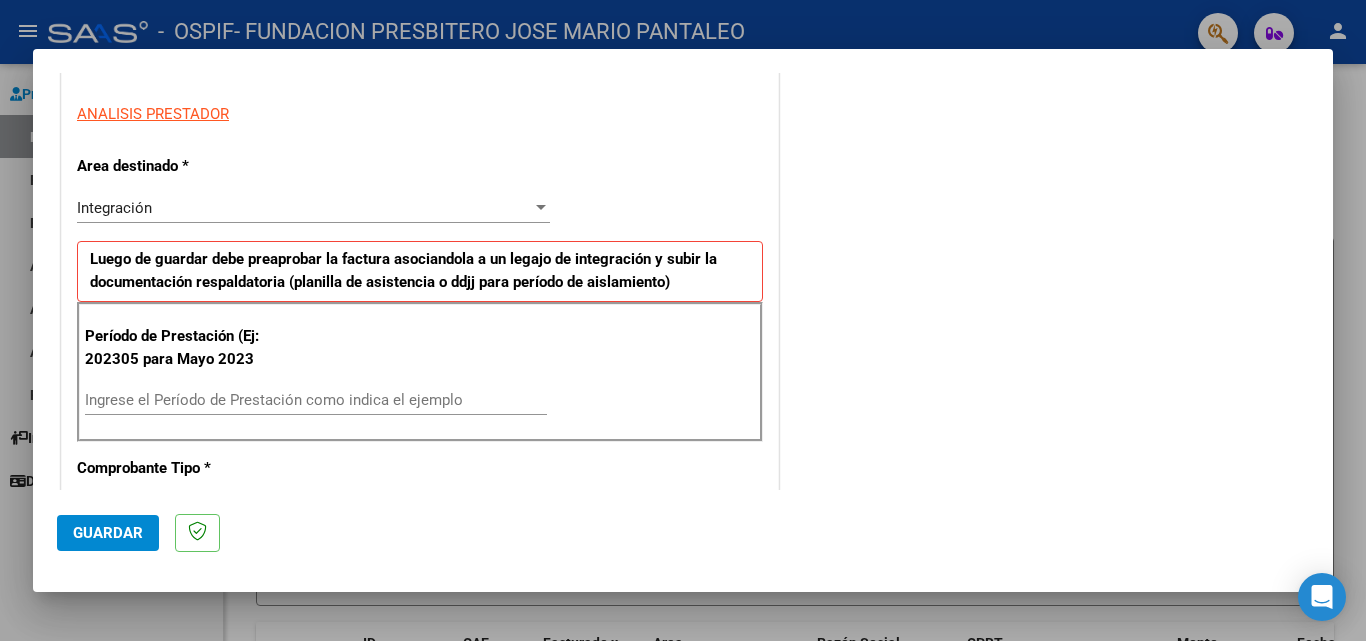 scroll, scrollTop: 400, scrollLeft: 0, axis: vertical 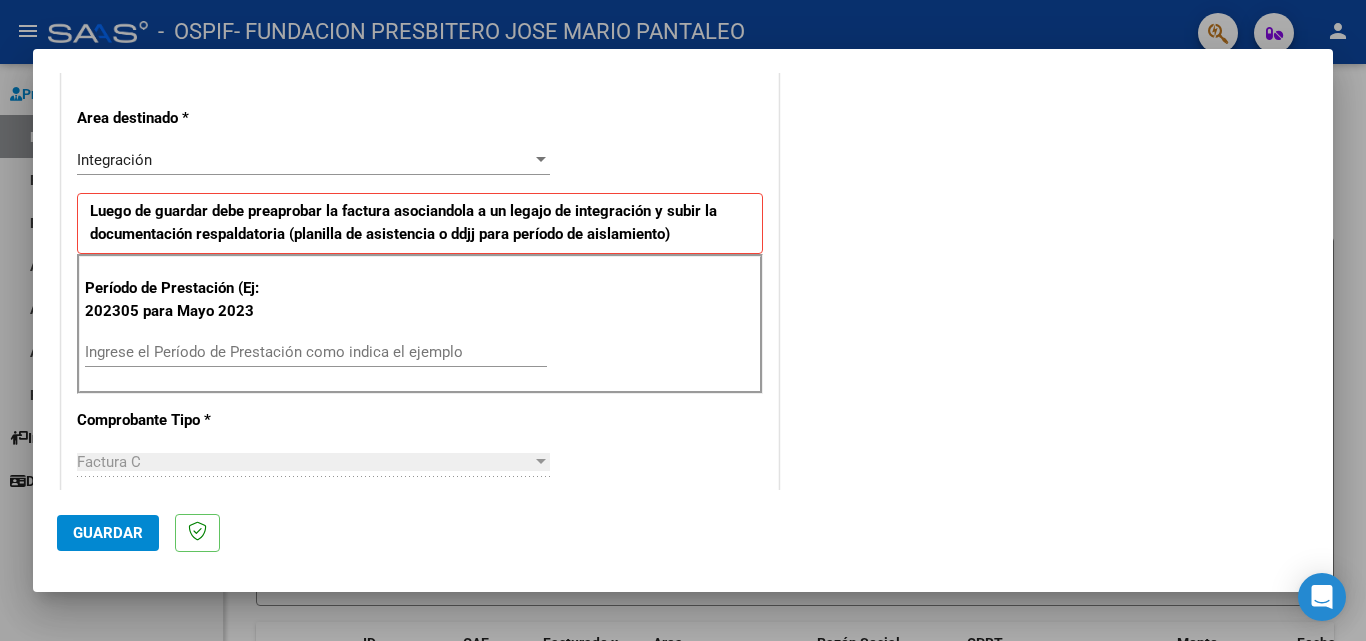 click on "Ingrese el Período de Prestación como indica el ejemplo" at bounding box center (316, 352) 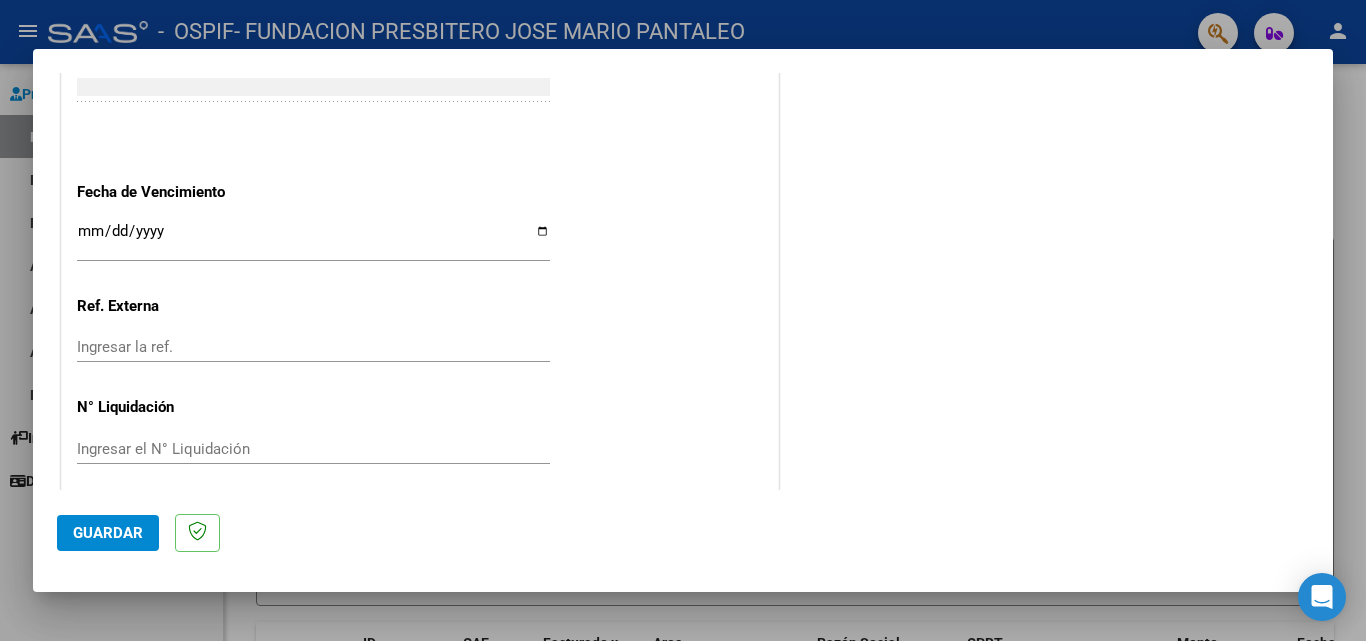 scroll, scrollTop: 1300, scrollLeft: 0, axis: vertical 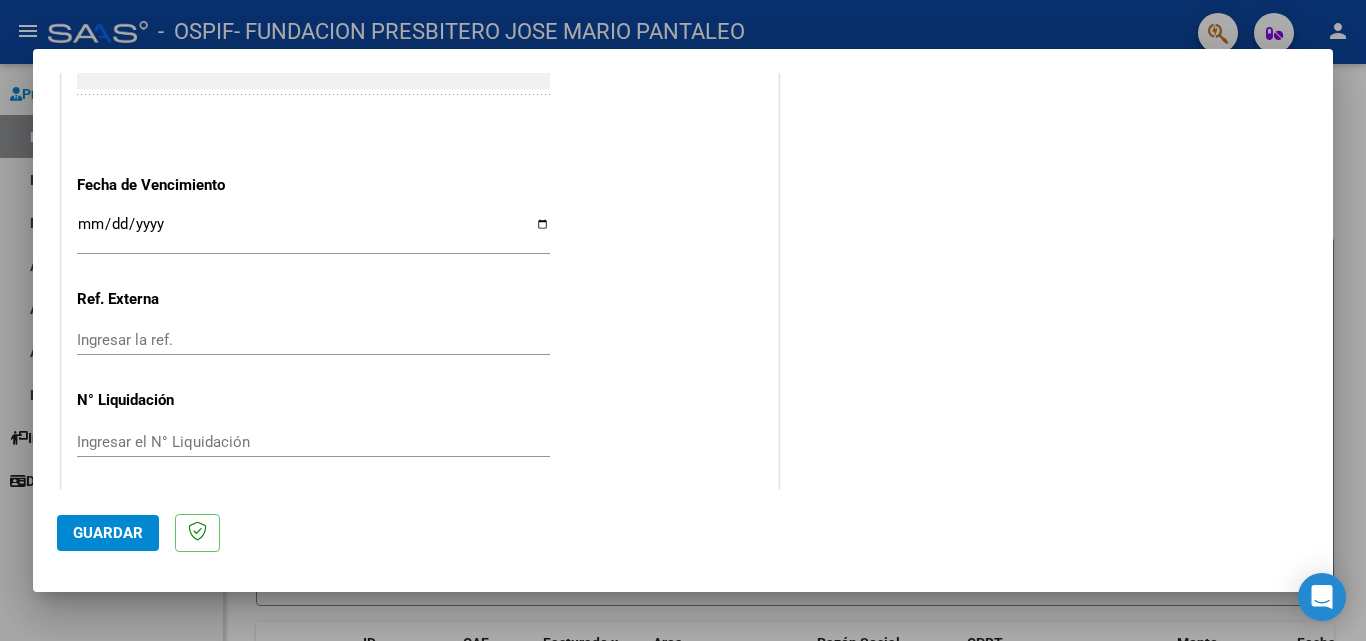 type on "202507" 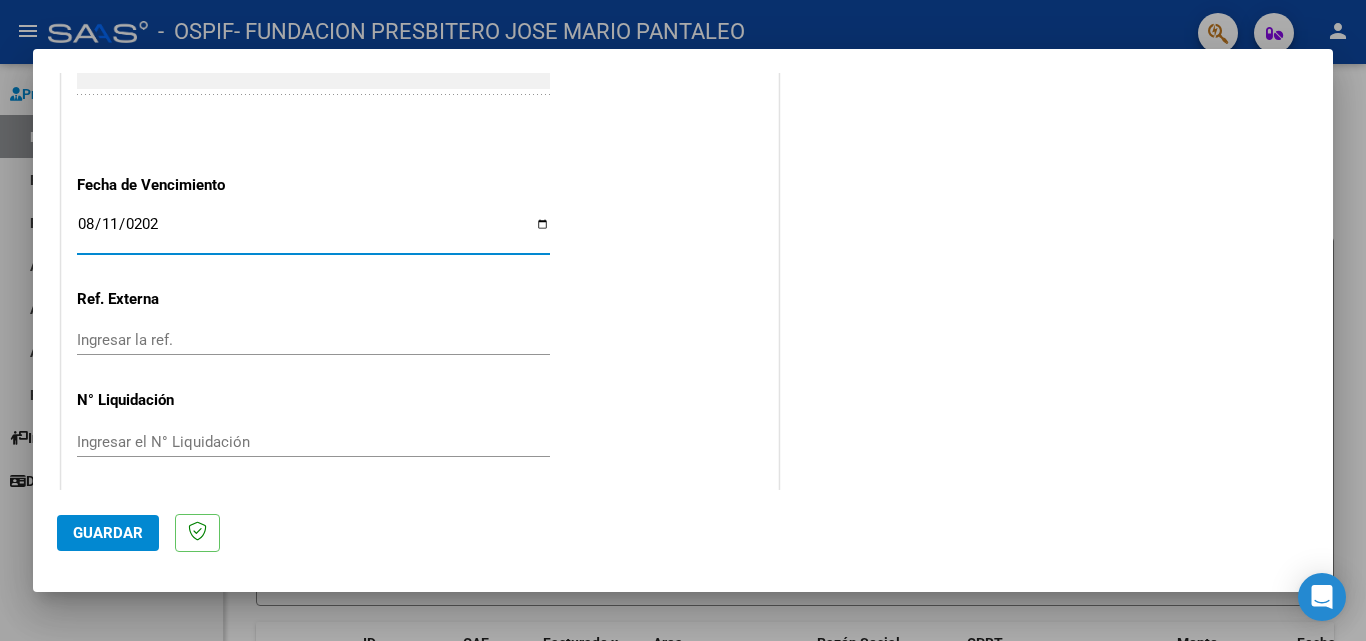 type on "2025-08-11" 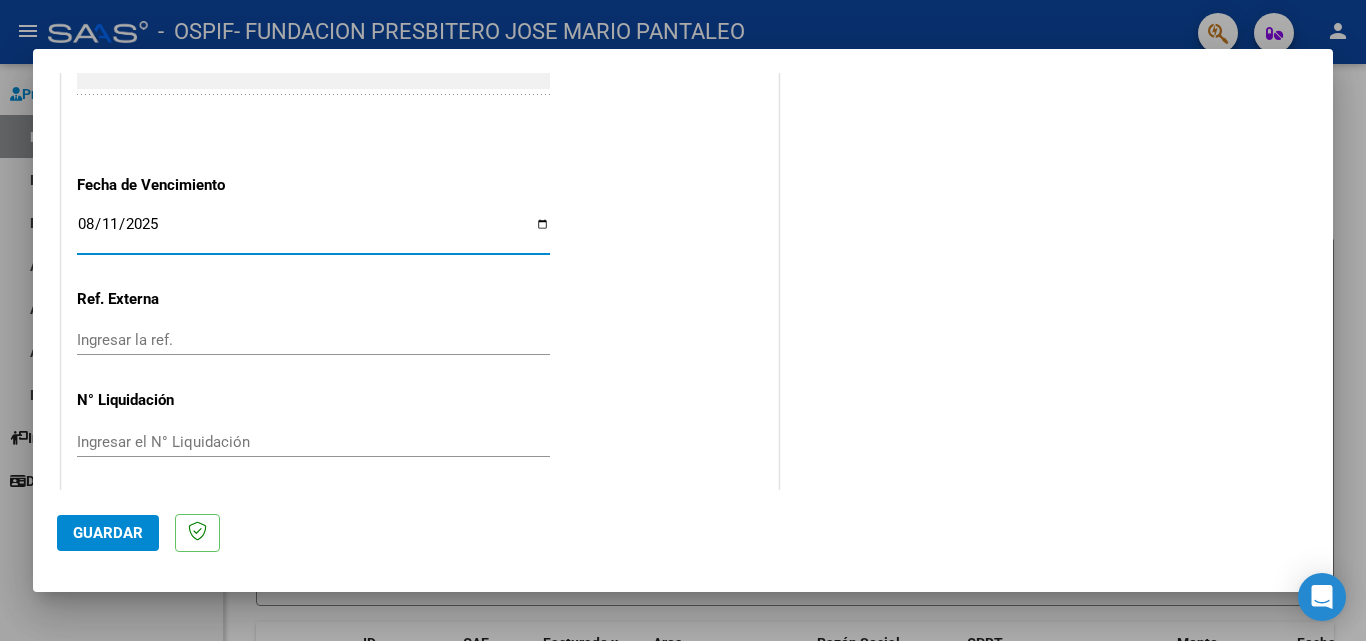 click on "Guardar" 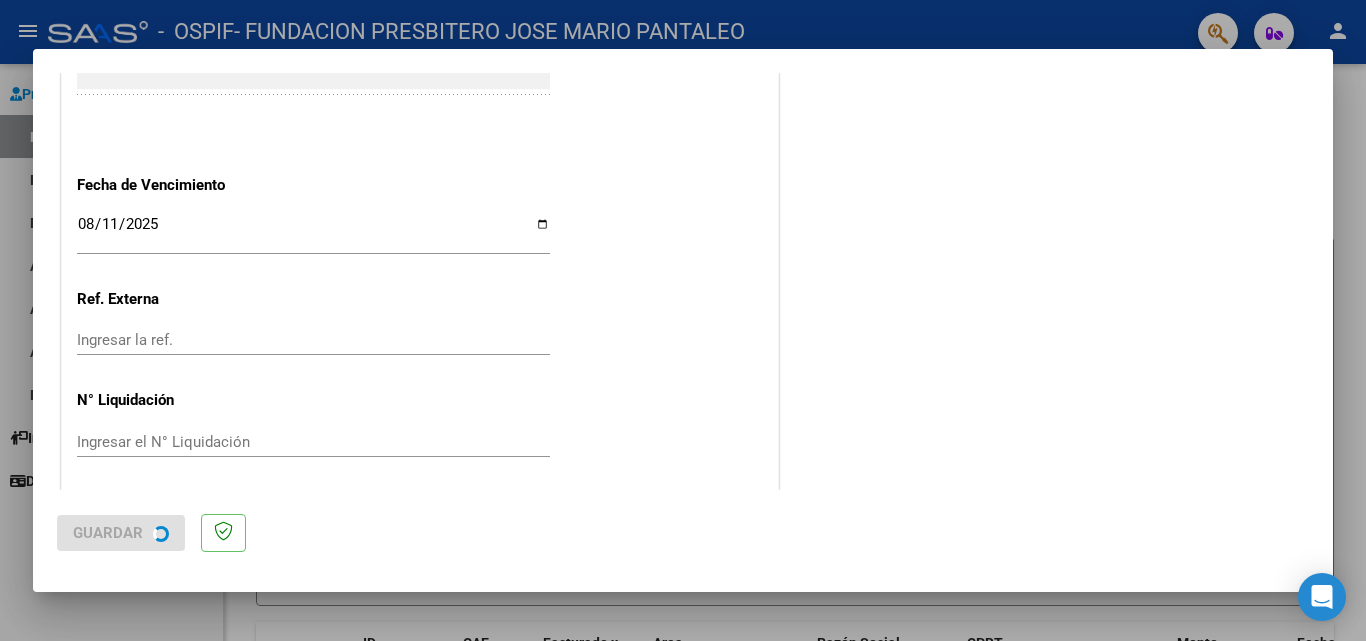 scroll, scrollTop: 0, scrollLeft: 0, axis: both 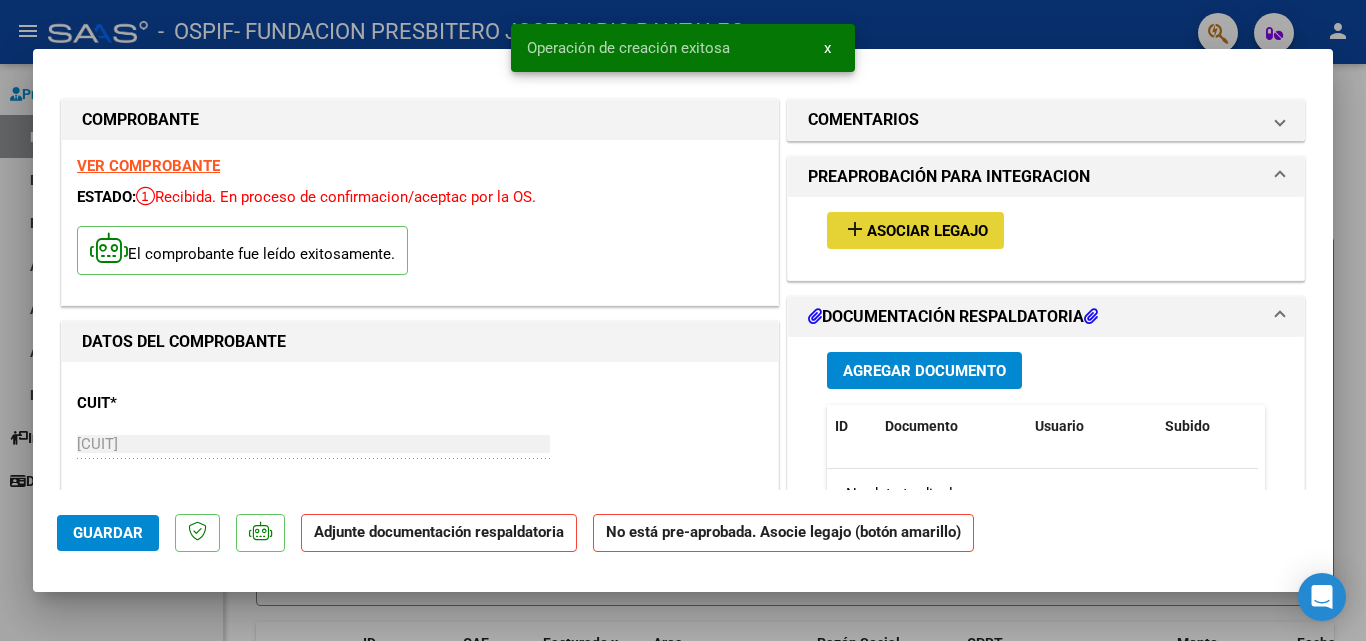 click on "Asociar Legajo" at bounding box center (927, 231) 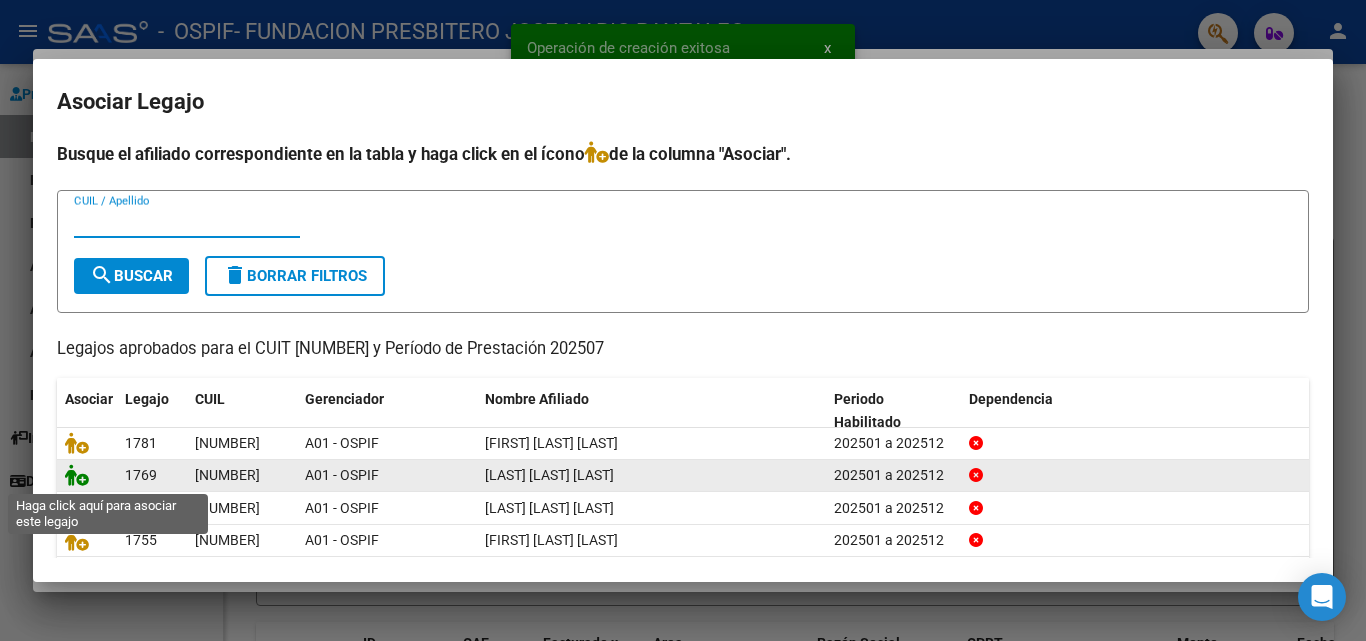 click 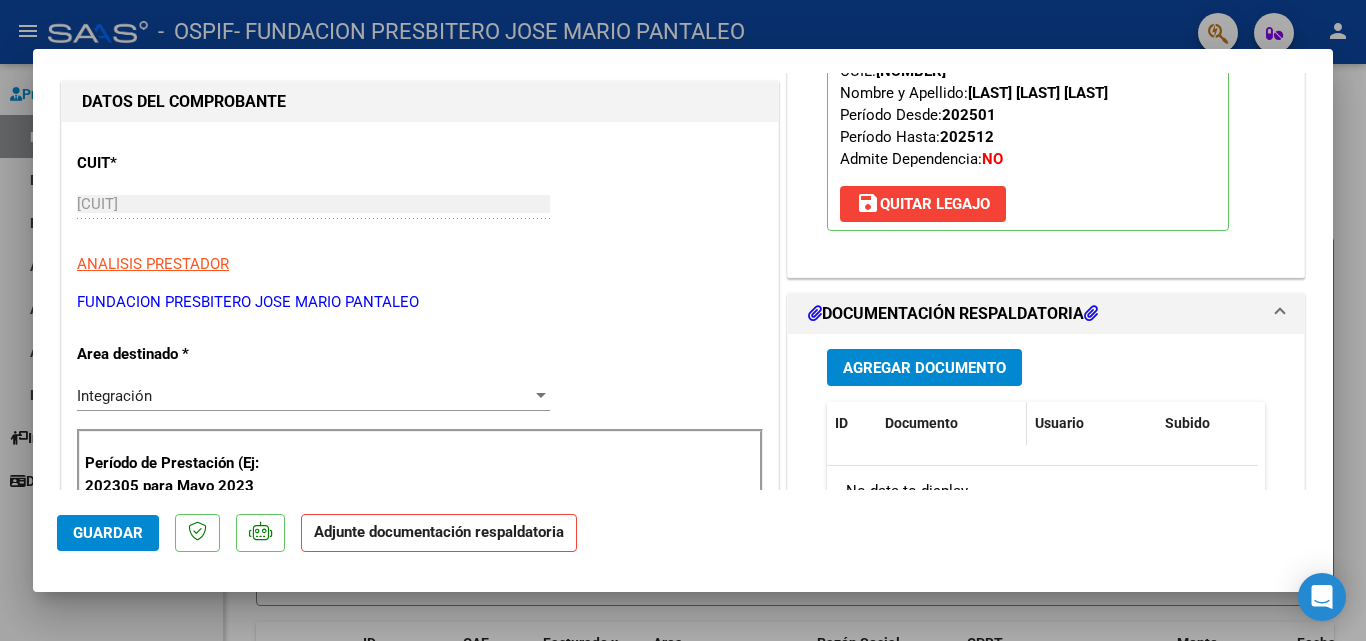 scroll, scrollTop: 300, scrollLeft: 0, axis: vertical 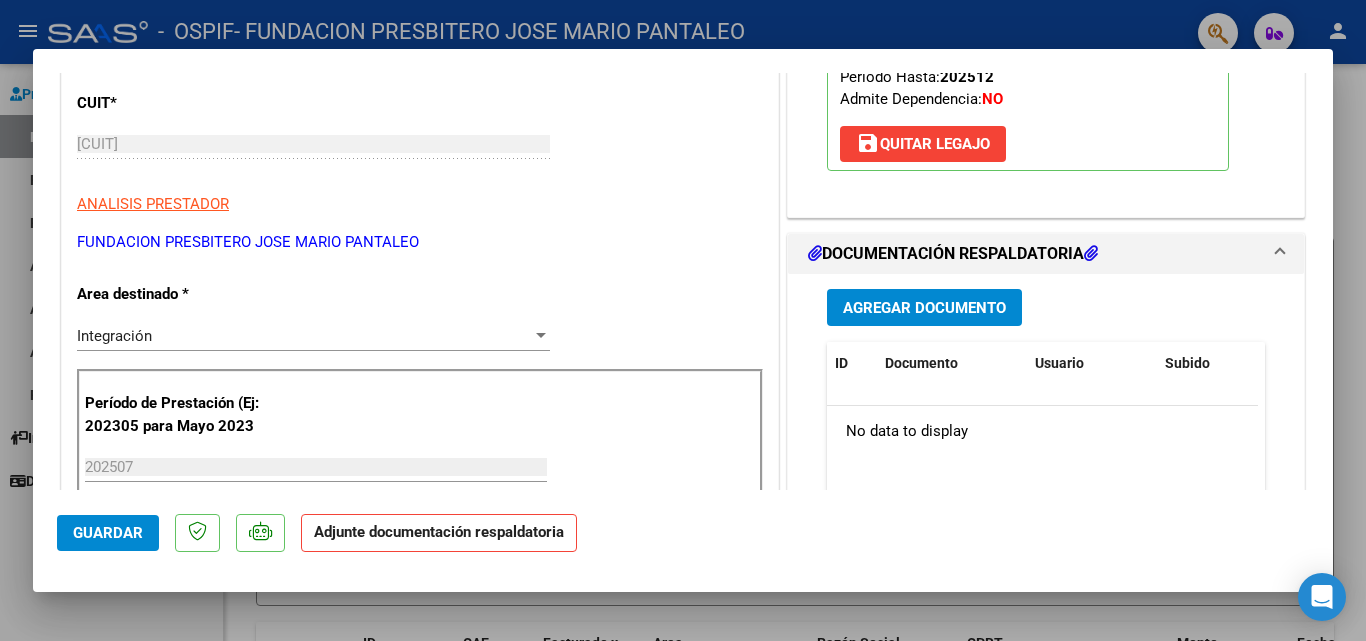 click on "Agregar Documento" at bounding box center (924, 308) 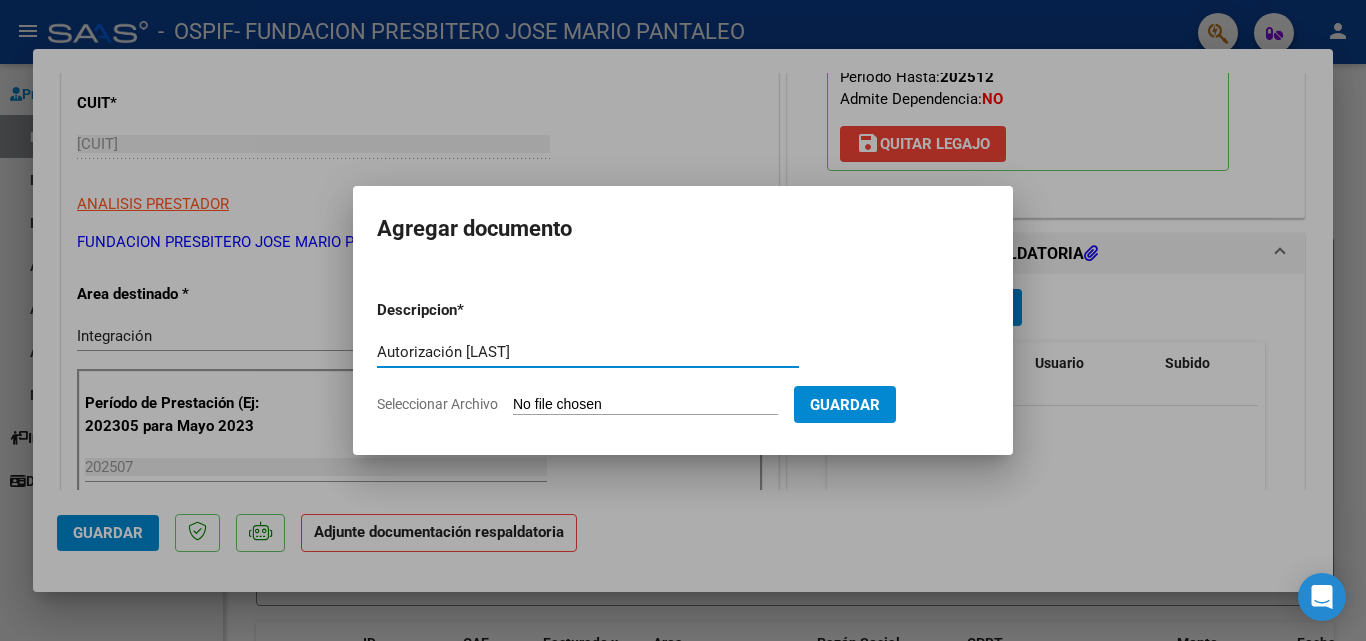 type on "Autorización [LAST]" 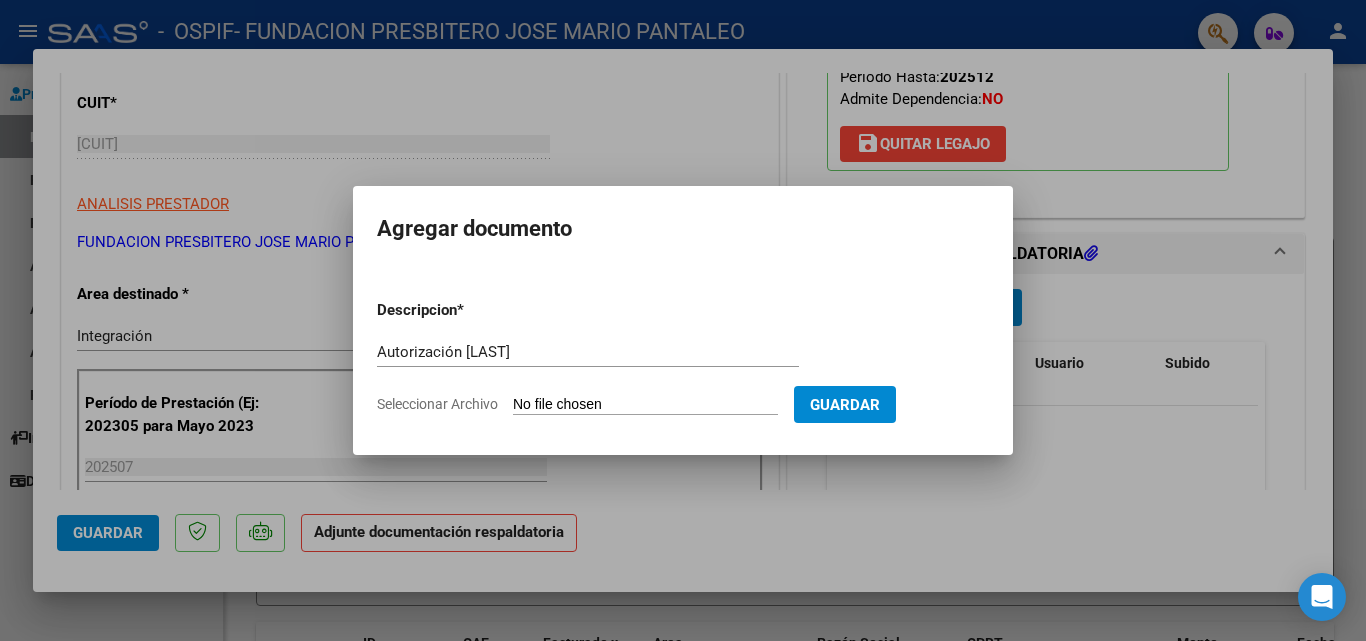 click on "Seleccionar Archivo" 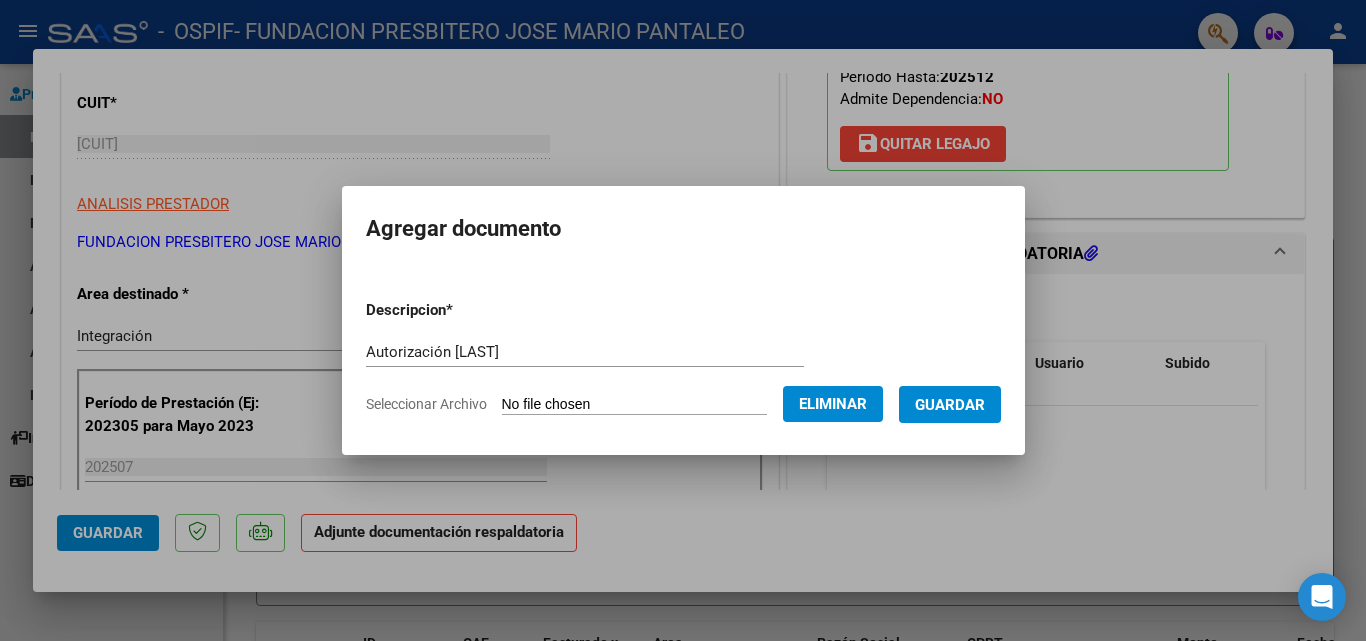 click on "Guardar" at bounding box center [950, 405] 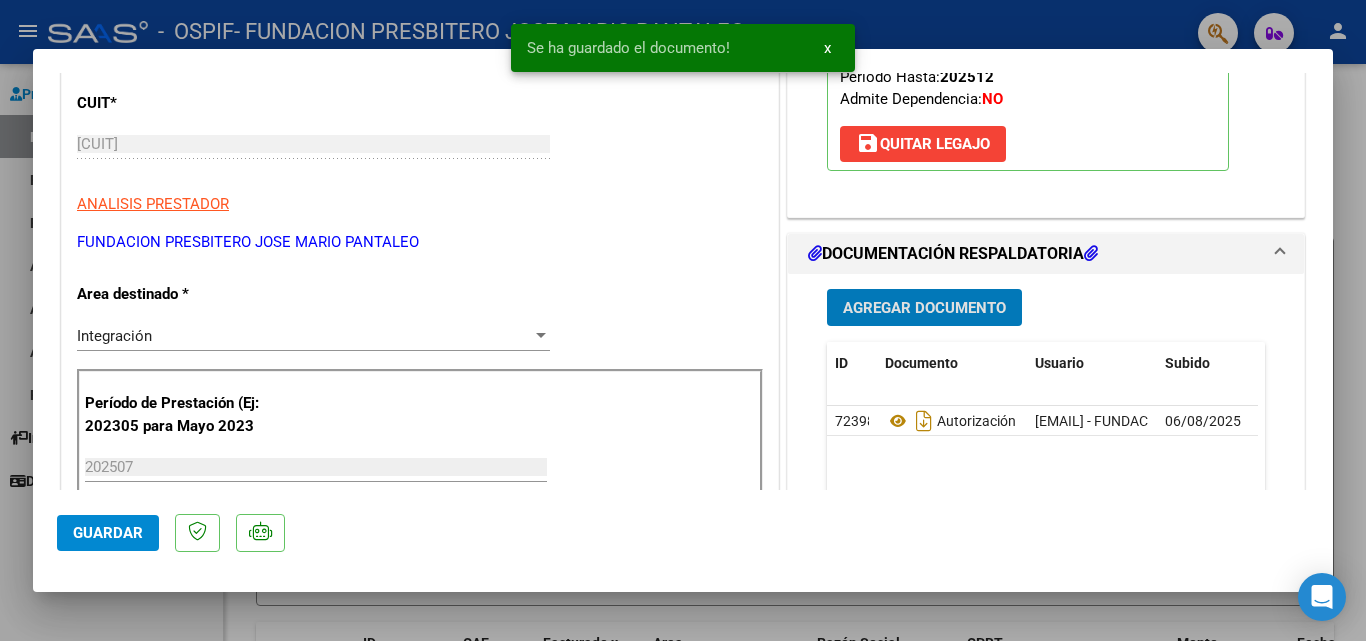 click on "Agregar Documento" at bounding box center [924, 308] 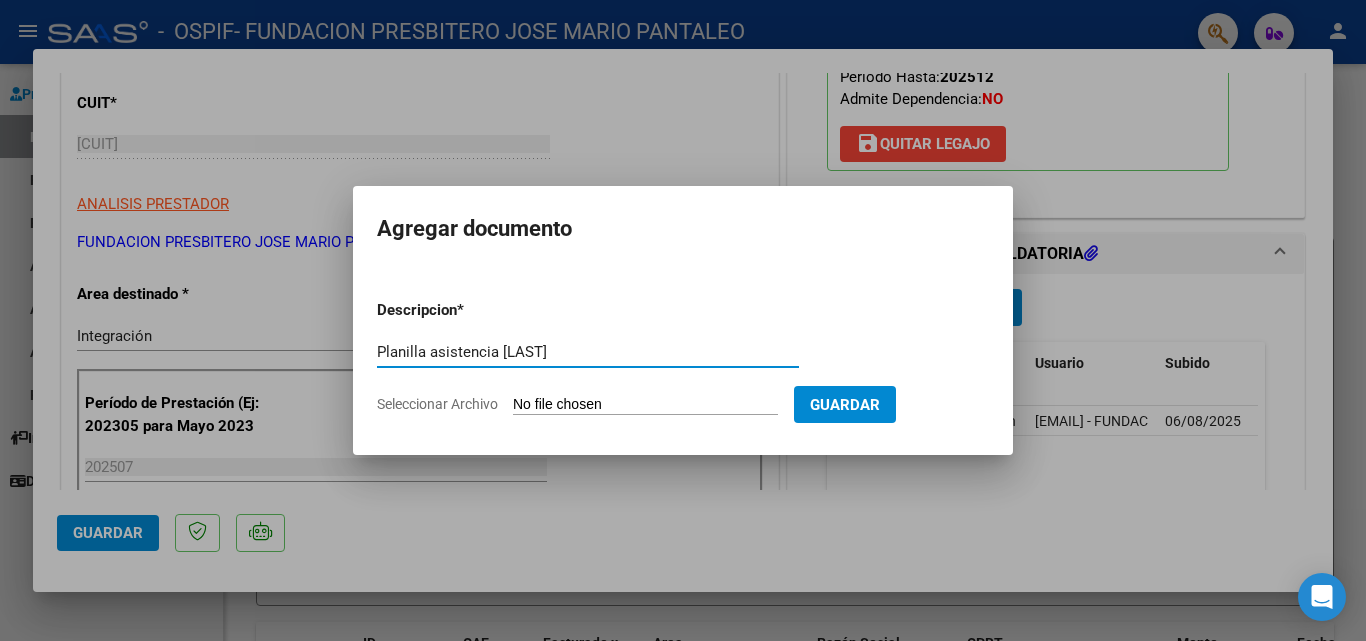type on "Planilla asistencia [LAST]" 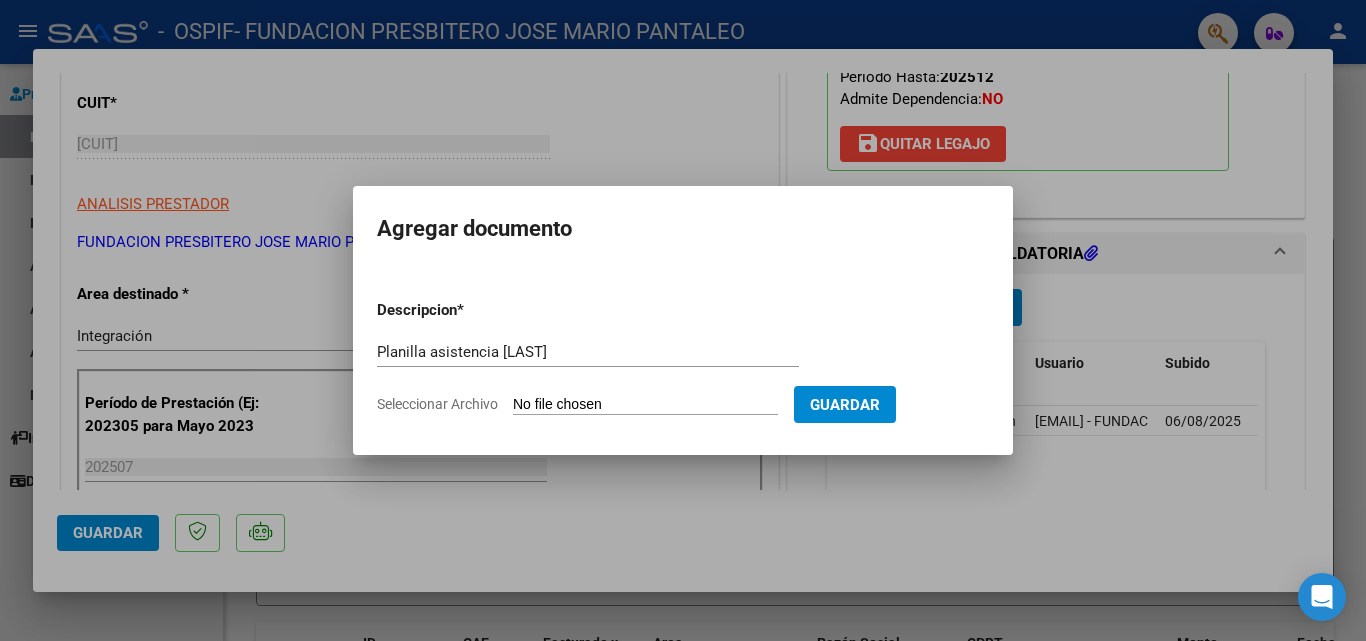 click on "Seleccionar Archivo" 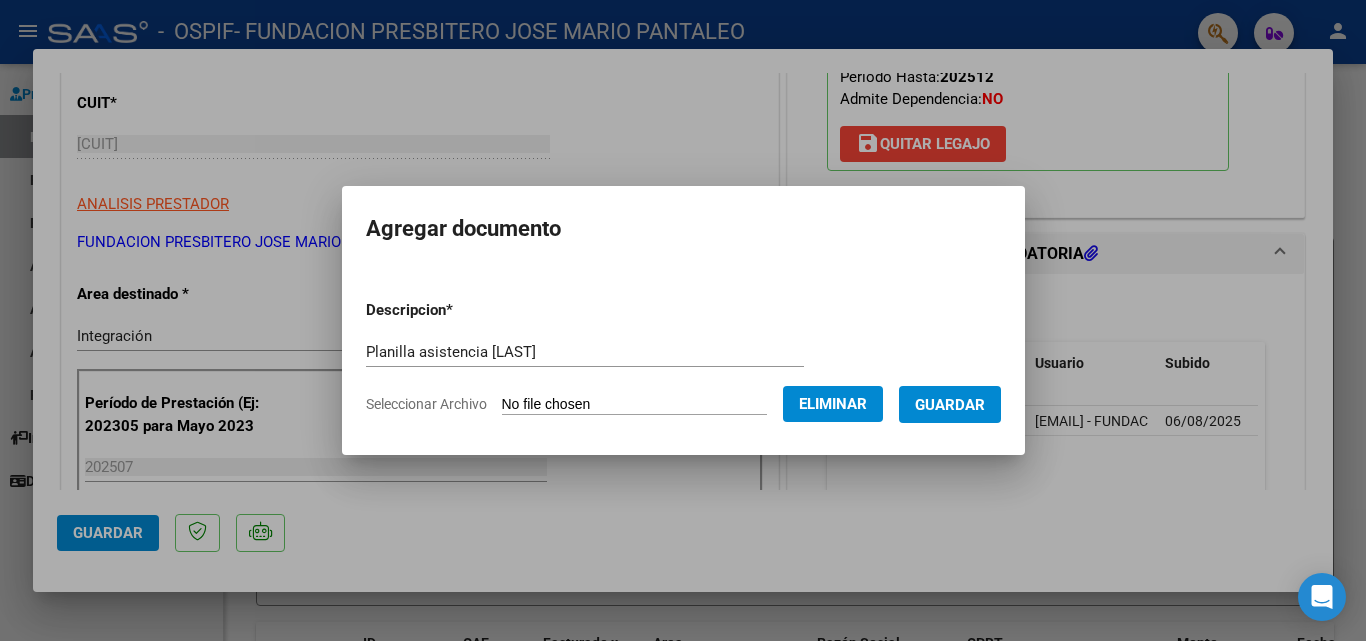 click on "Guardar" at bounding box center (950, 405) 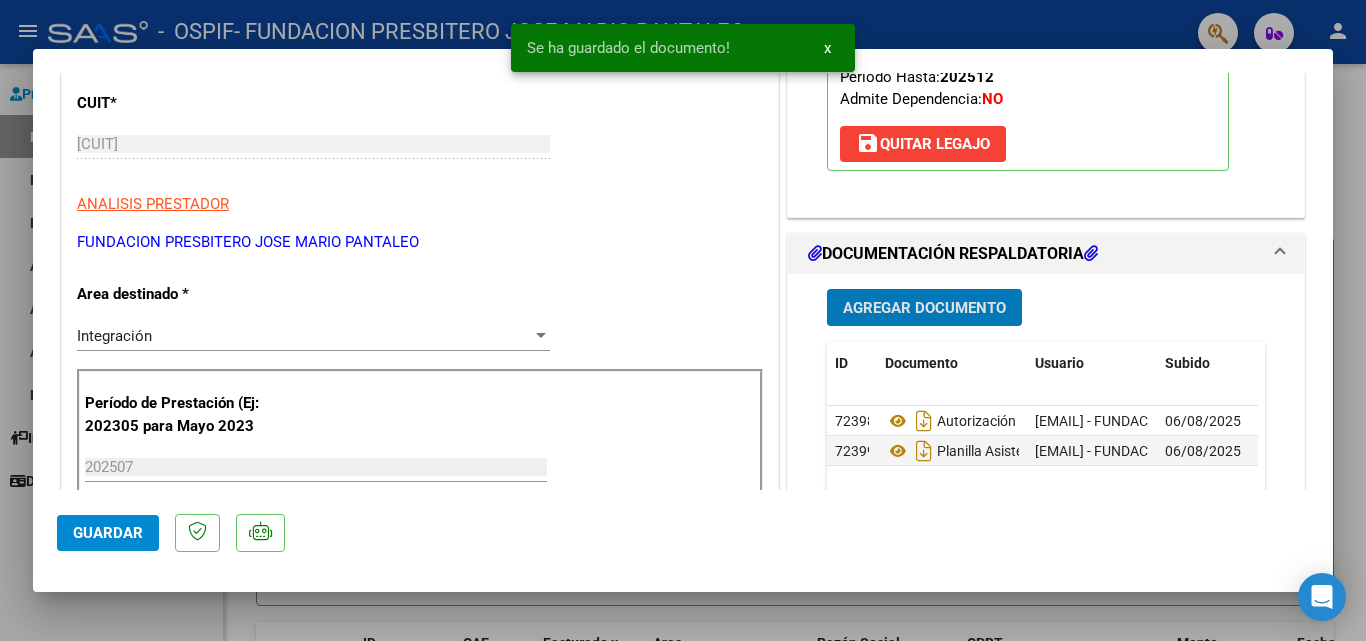 click on "Guardar" 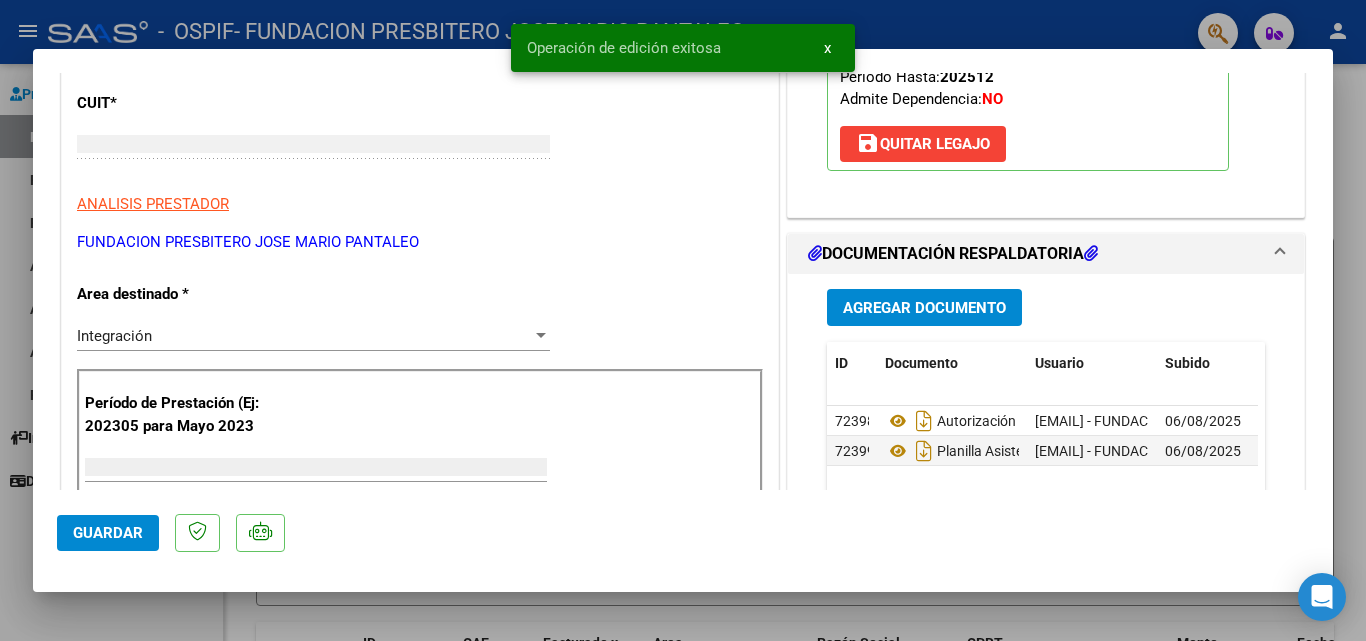 scroll, scrollTop: 0, scrollLeft: 0, axis: both 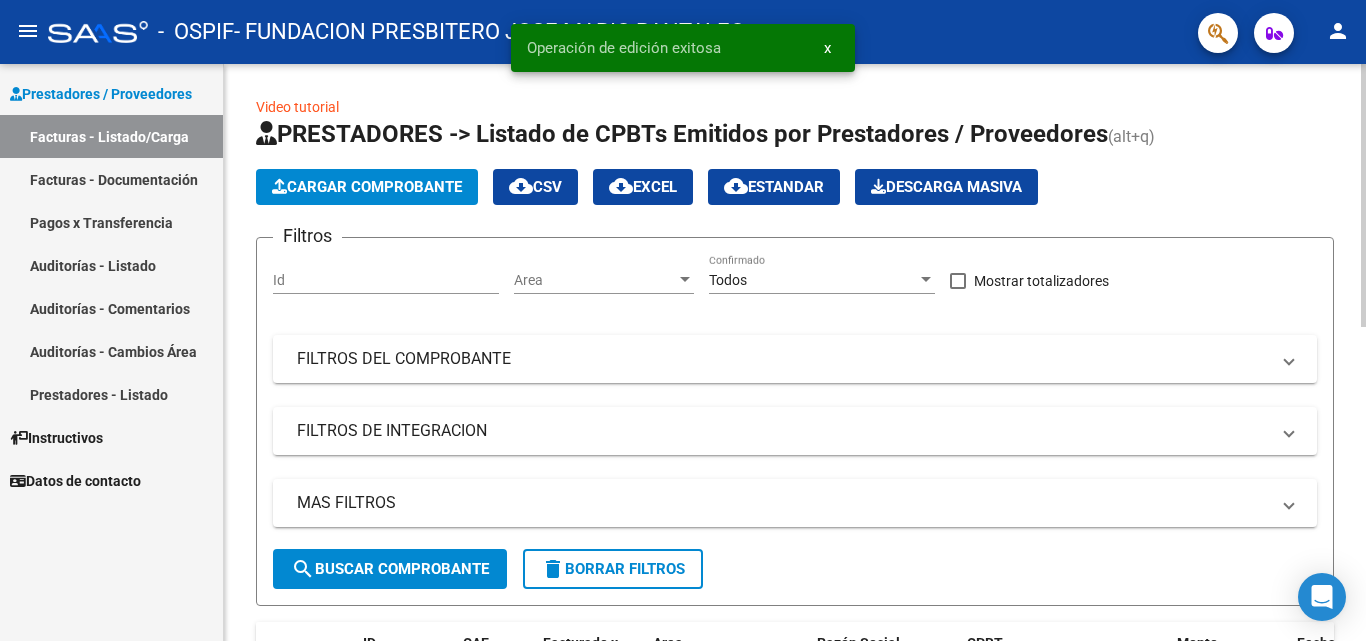click on "Cargar Comprobante" 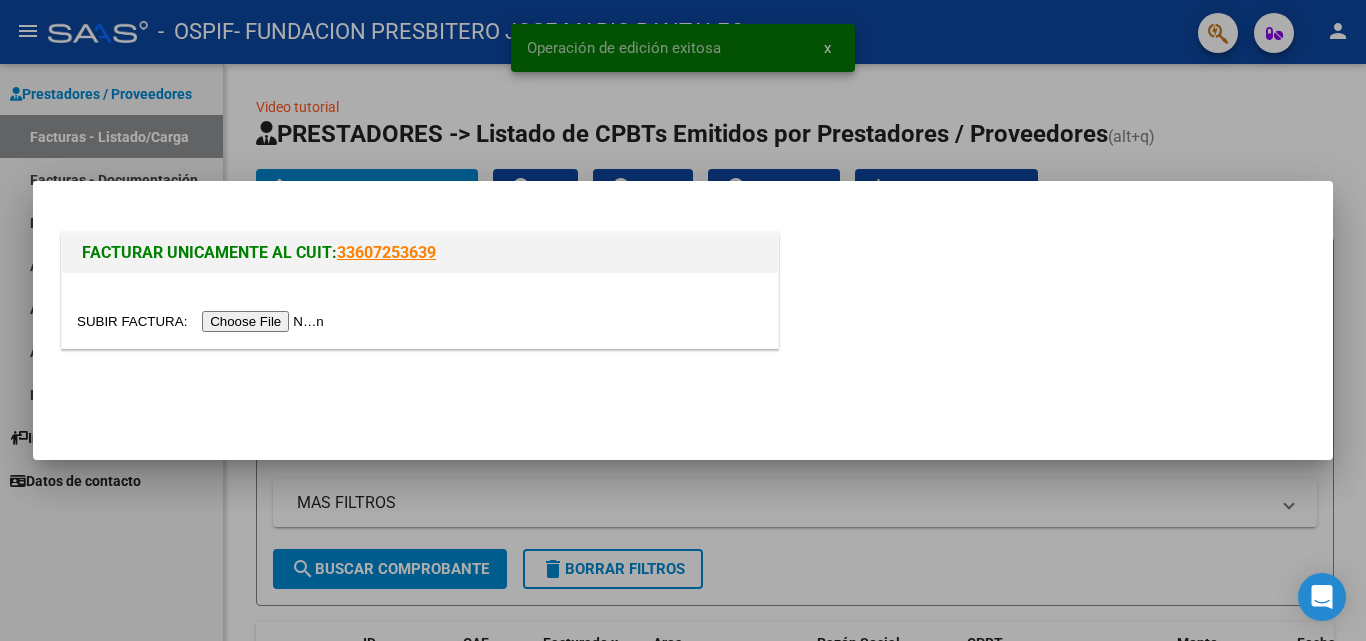 click at bounding box center (203, 321) 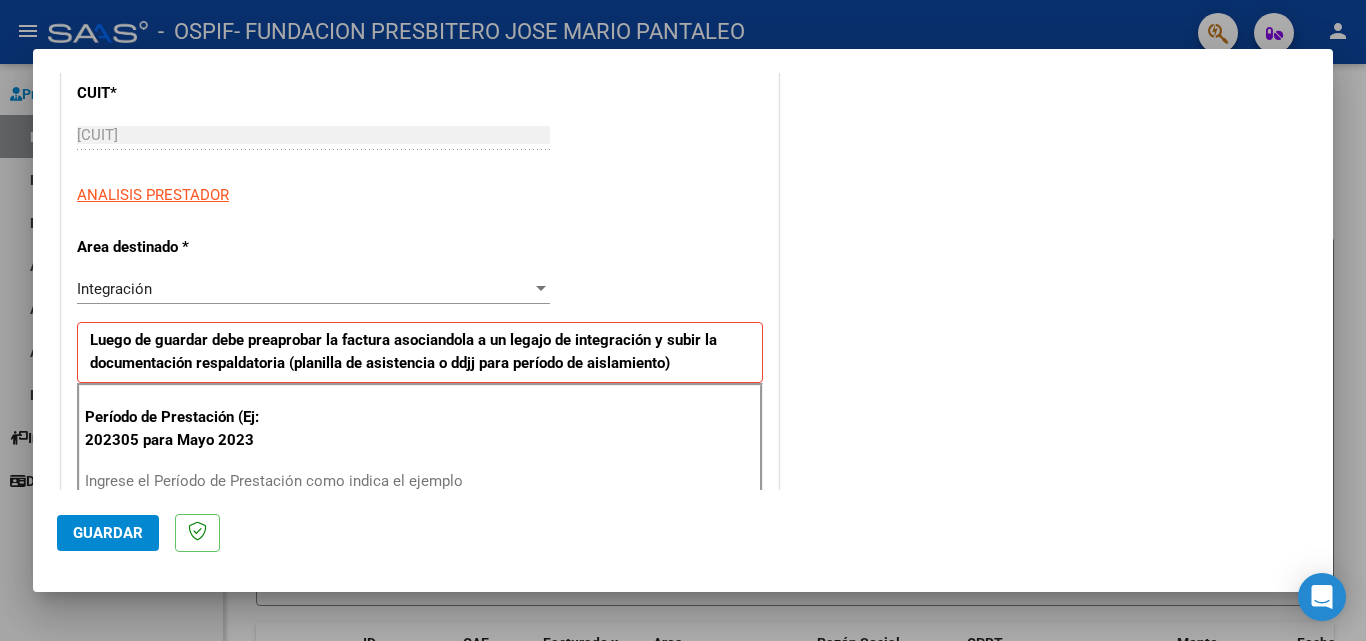 scroll, scrollTop: 300, scrollLeft: 0, axis: vertical 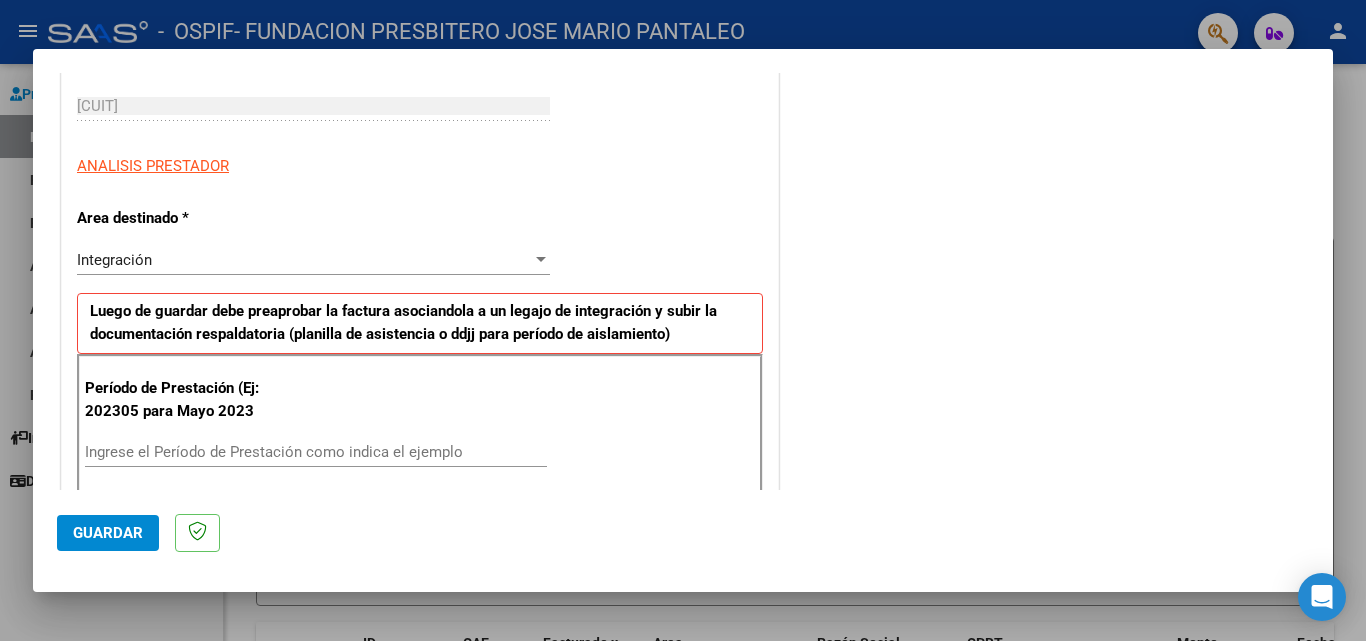 click on "Ingrese el Período de Prestación como indica el ejemplo" at bounding box center [316, 452] 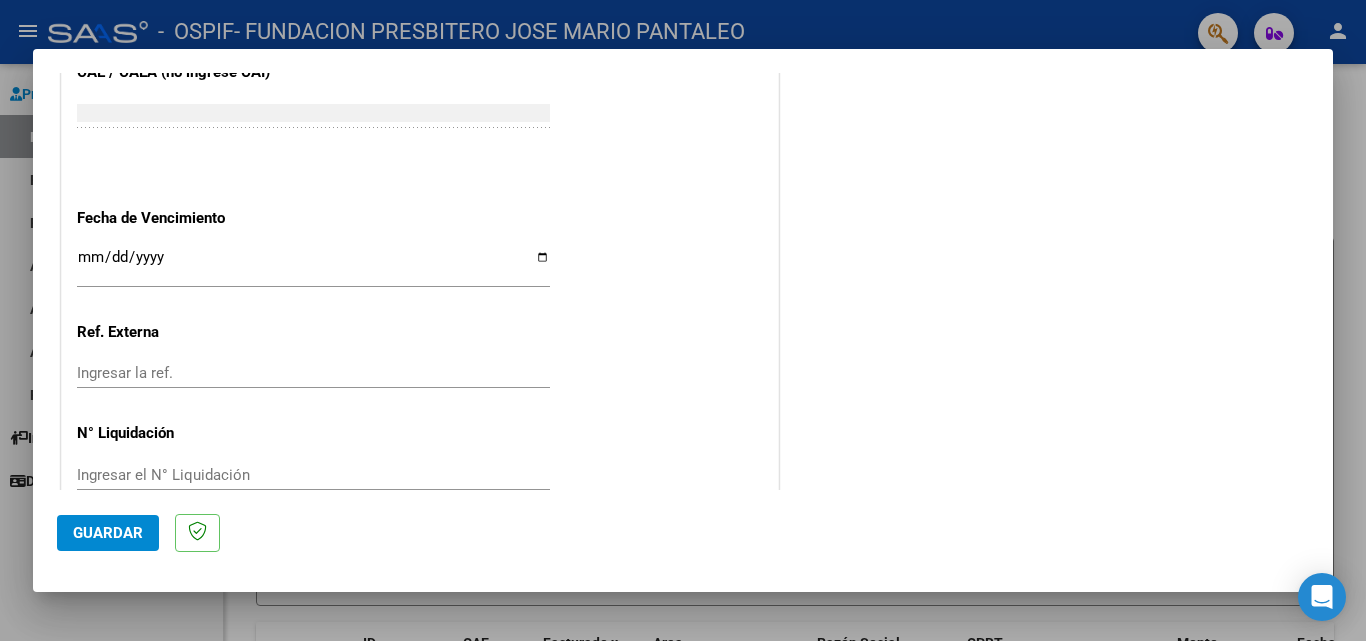 scroll, scrollTop: 1300, scrollLeft: 0, axis: vertical 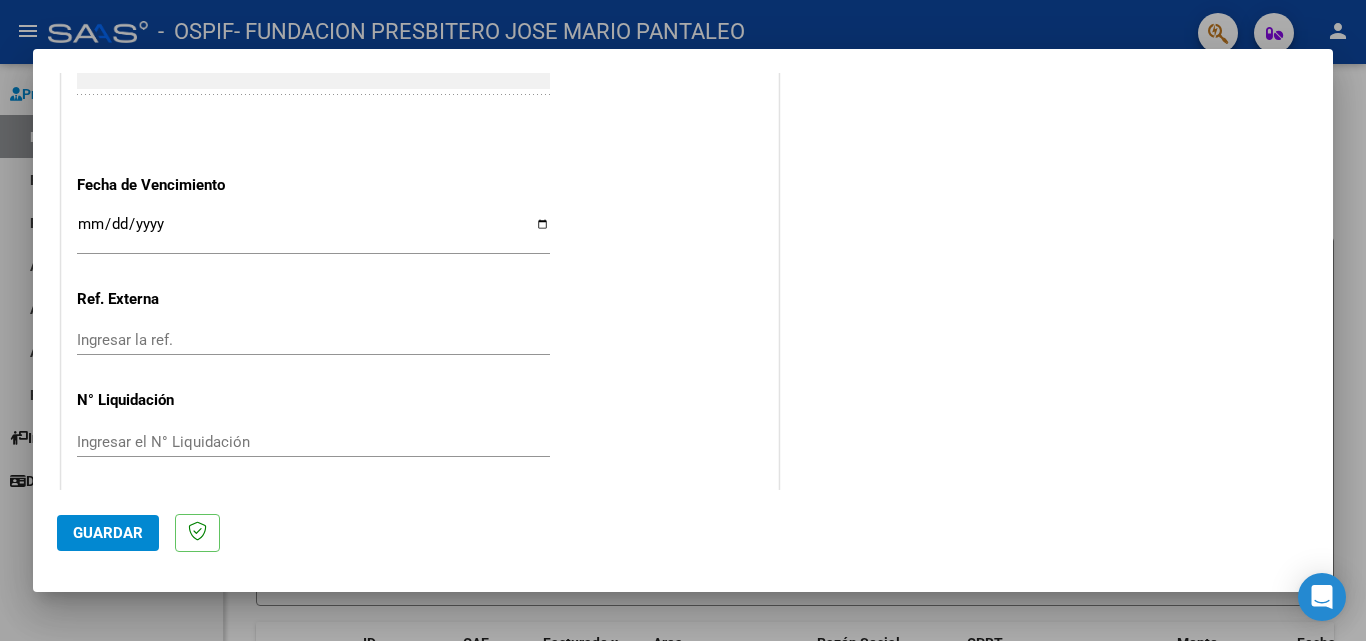 type on "202507" 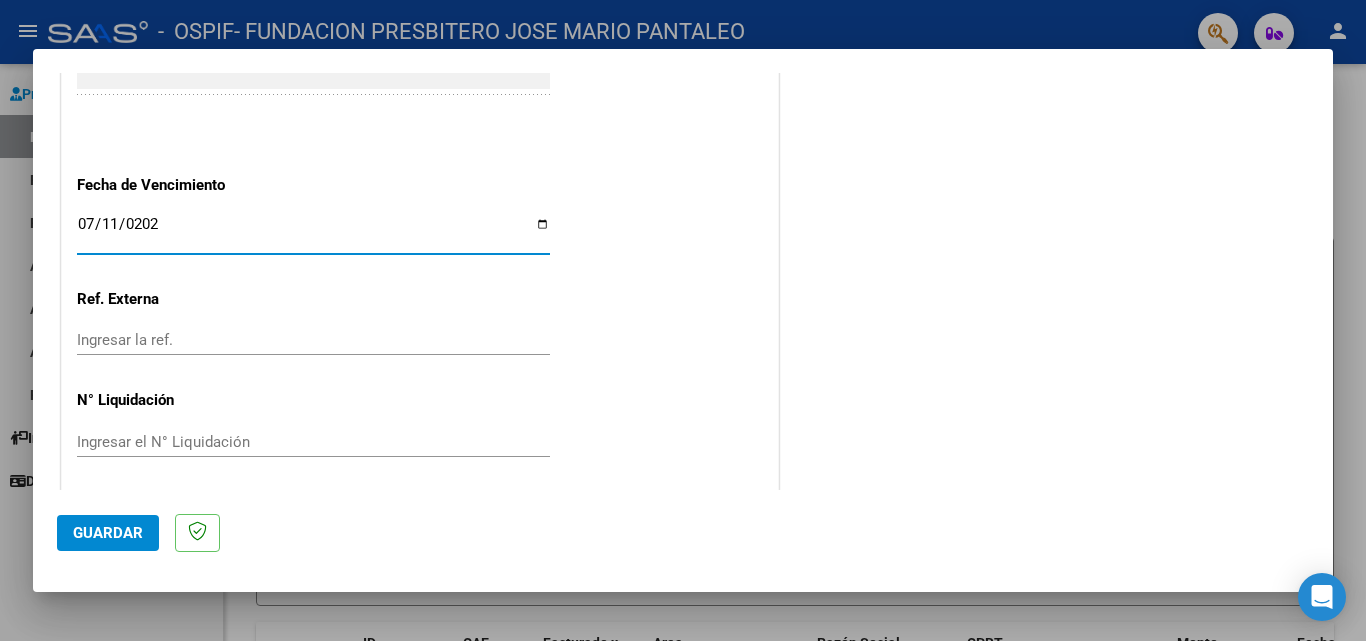 type on "2025-07-11" 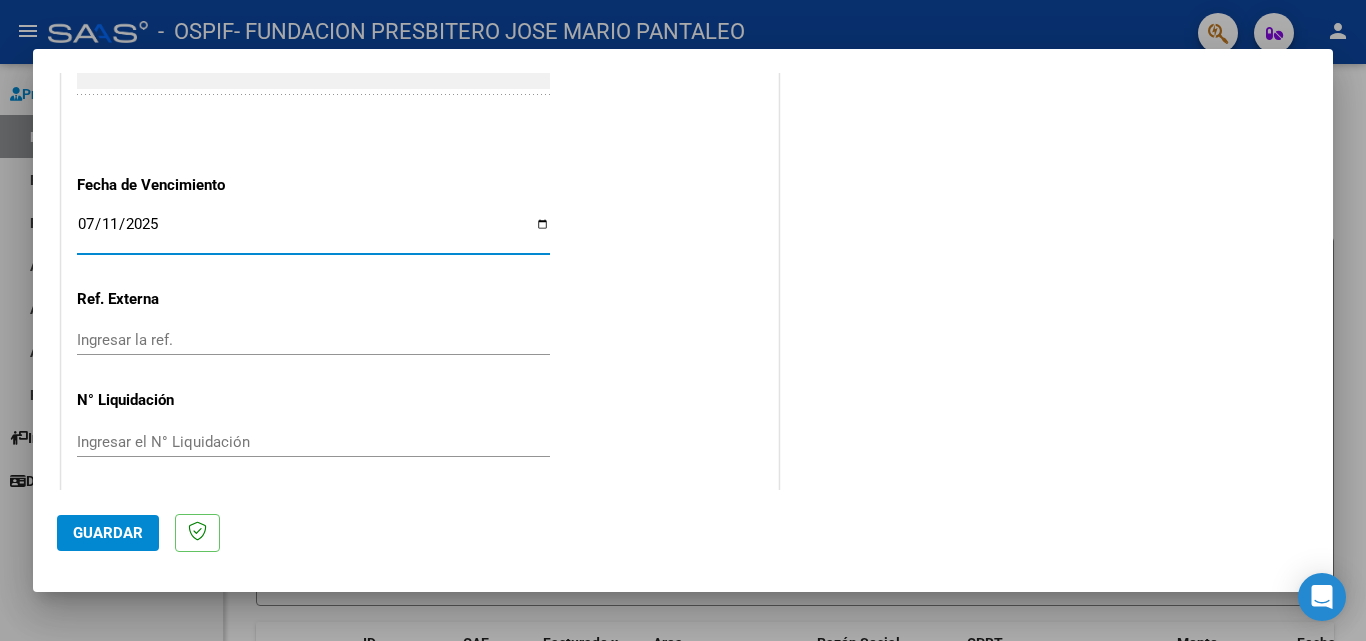click on "Guardar" 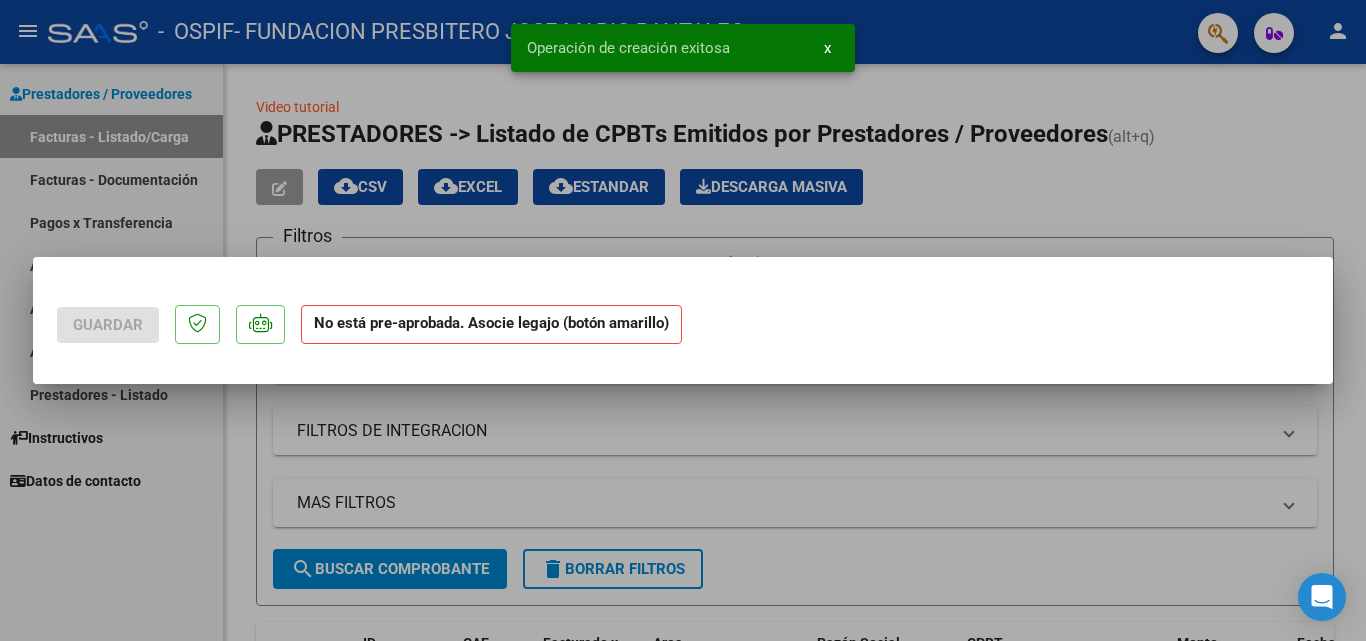 scroll, scrollTop: 0, scrollLeft: 0, axis: both 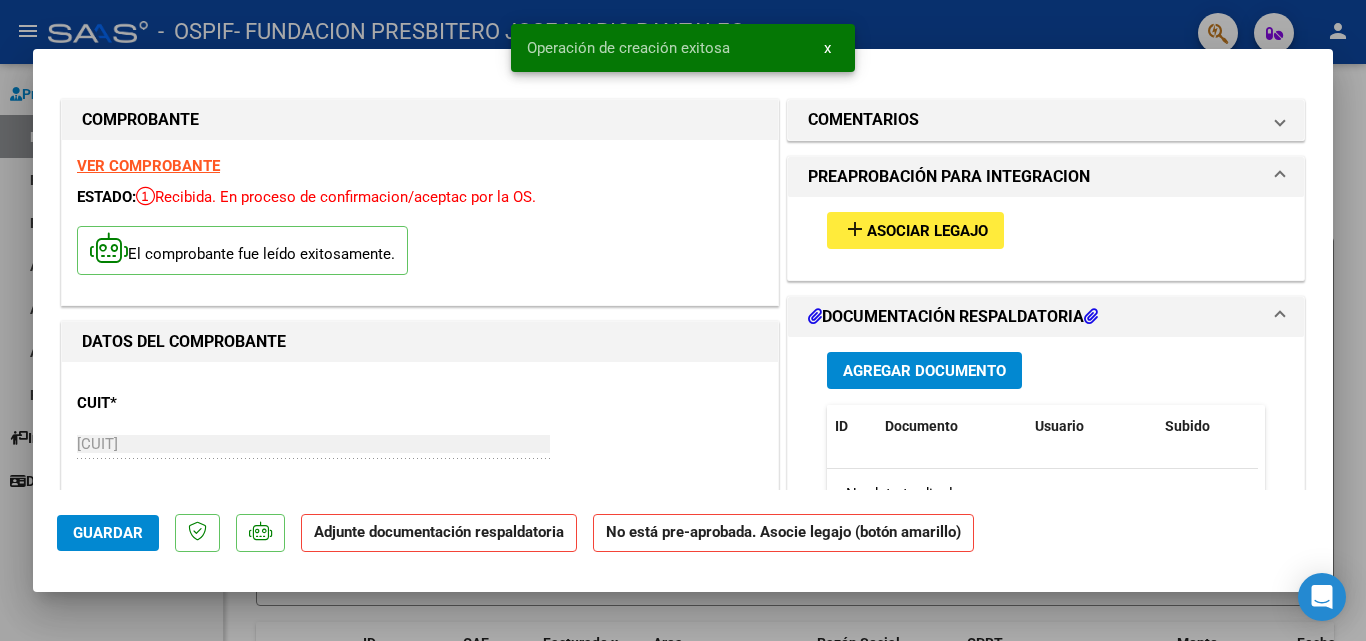 click on "Asociar Legajo" at bounding box center [927, 231] 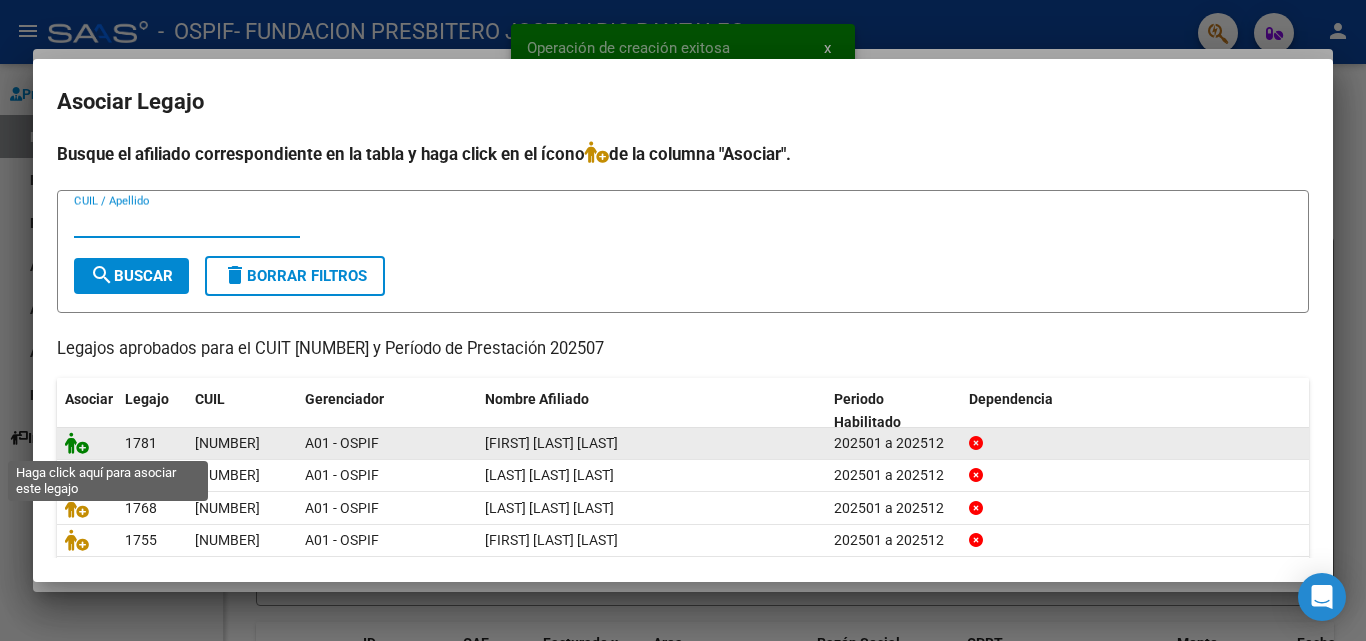 click 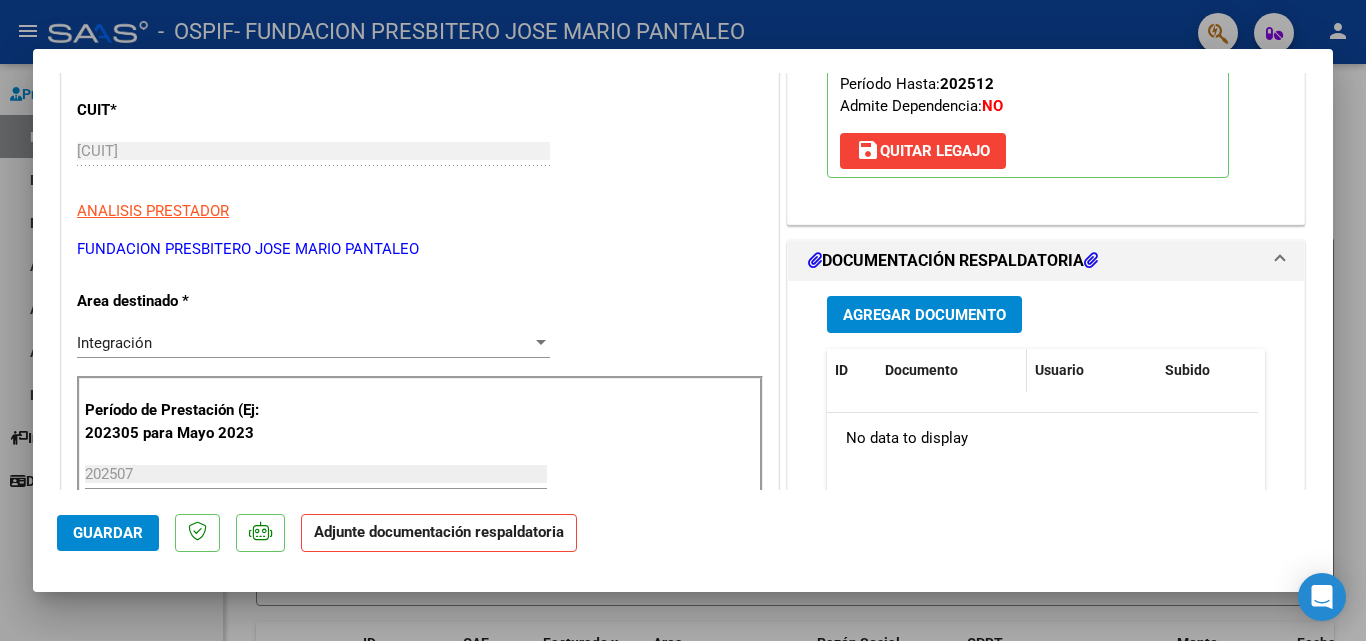scroll, scrollTop: 300, scrollLeft: 0, axis: vertical 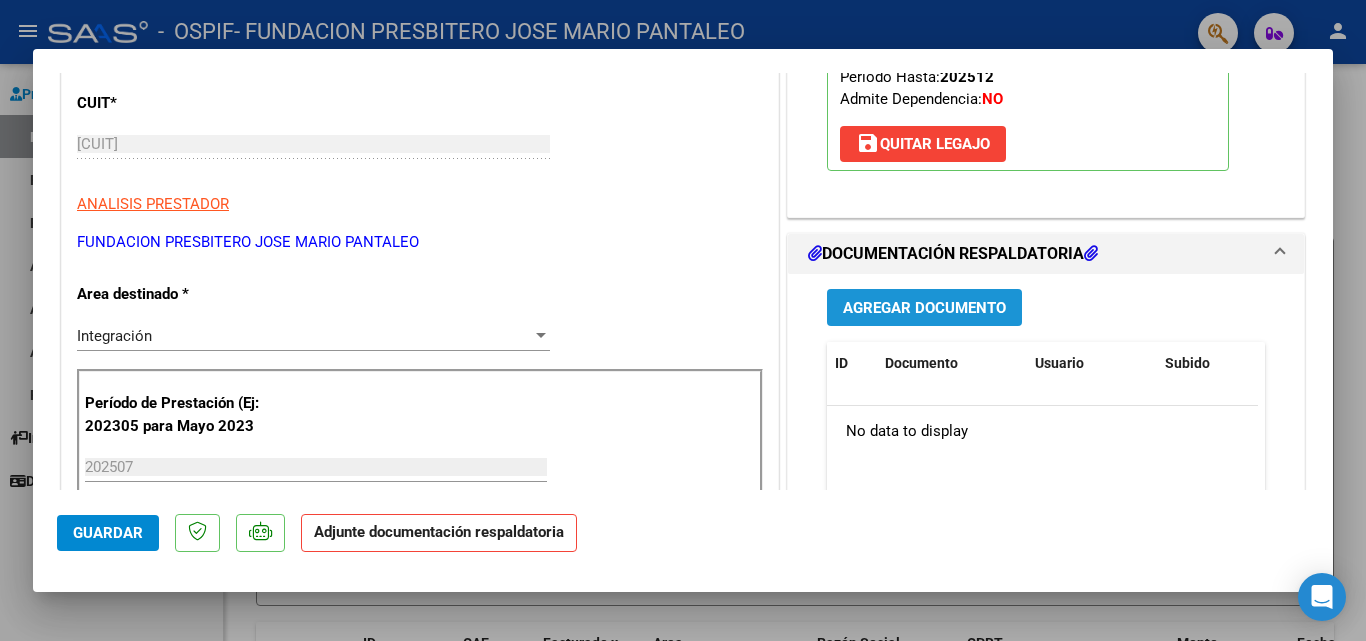 click on "Agregar Documento" at bounding box center [924, 308] 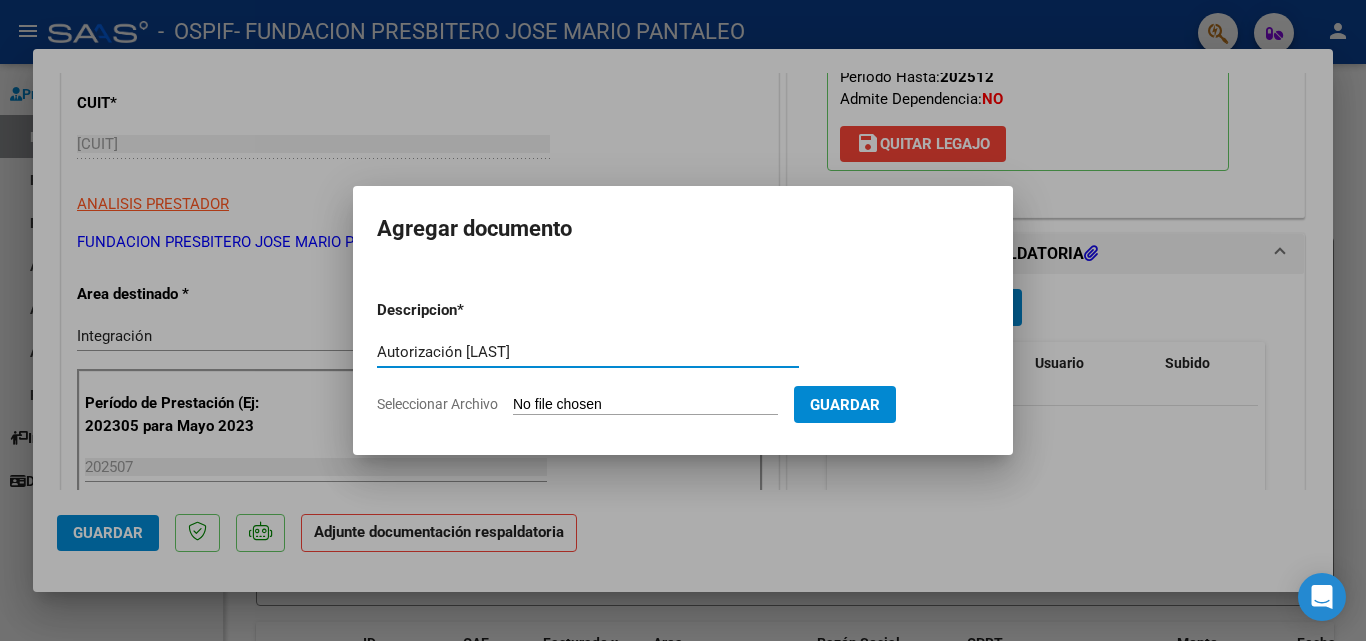 type on "Autorización [LAST]" 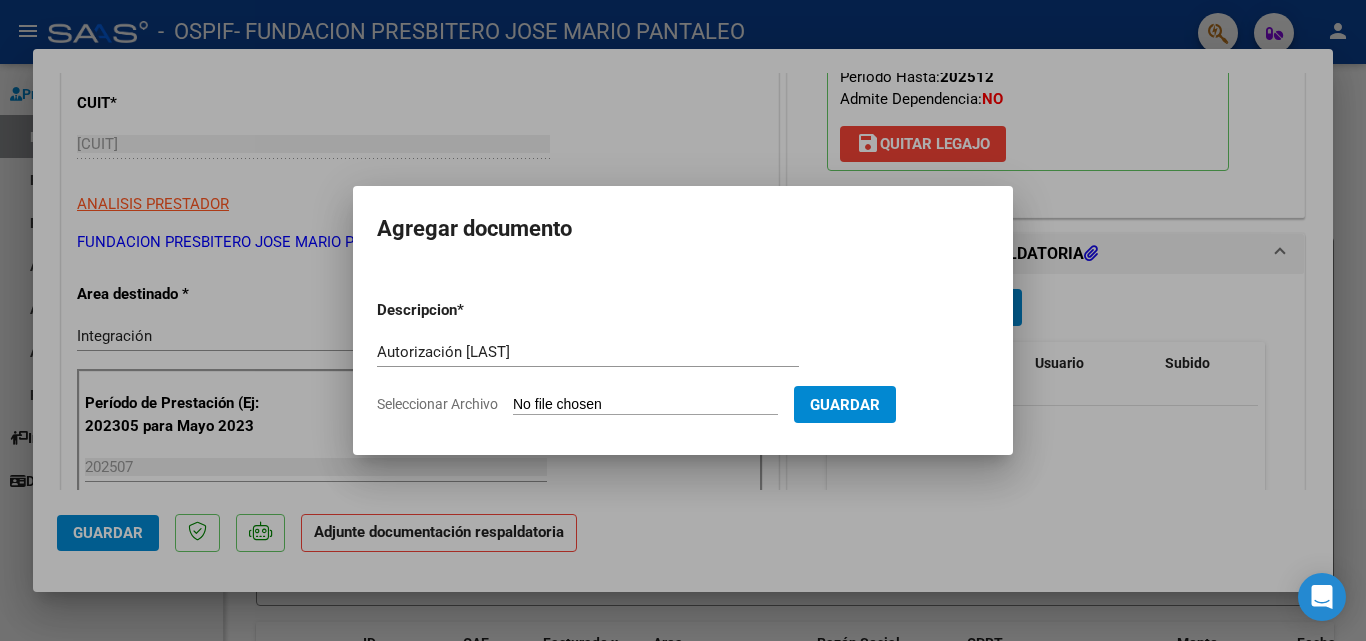 type on "C:\fakepath\Autorizacion [LAST].pdf" 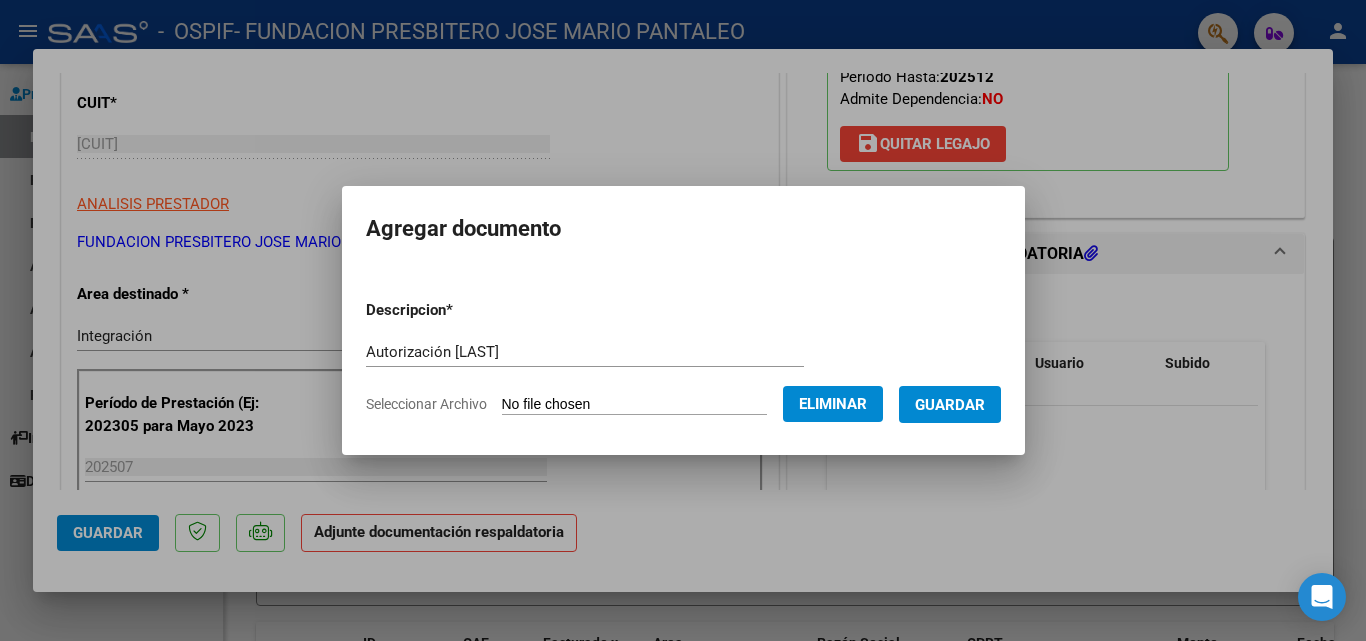 click on "Guardar" at bounding box center [950, 405] 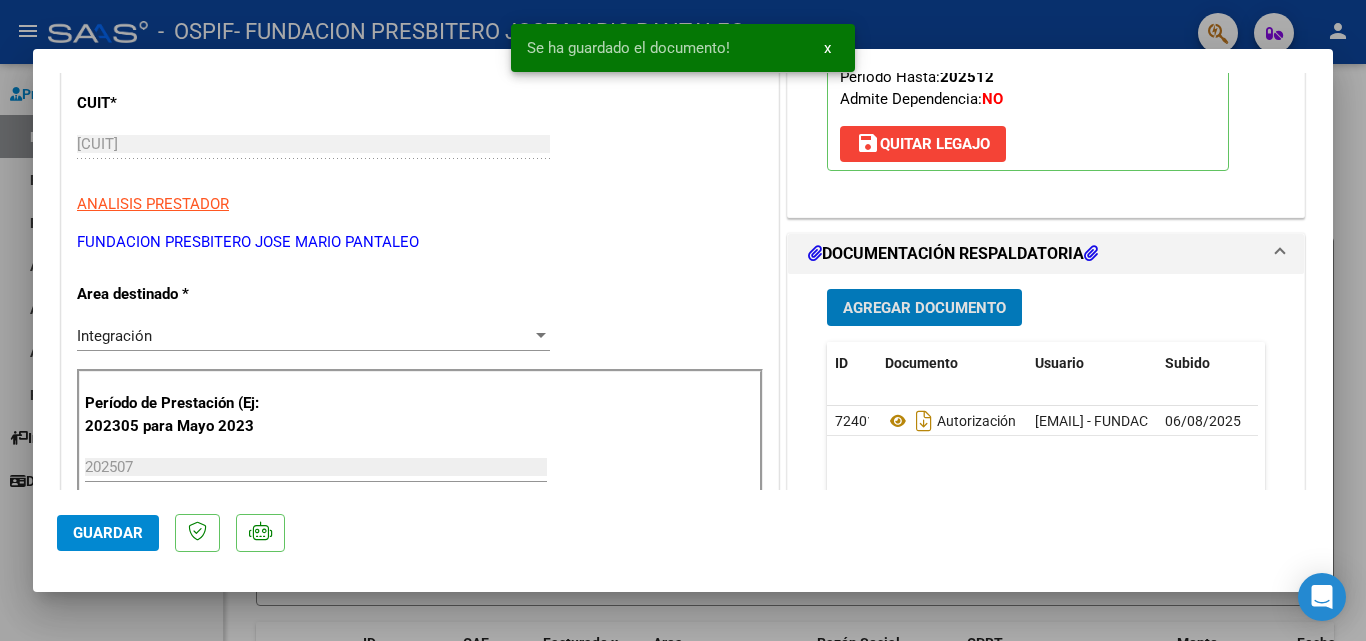 click on "Agregar Documento" at bounding box center (924, 308) 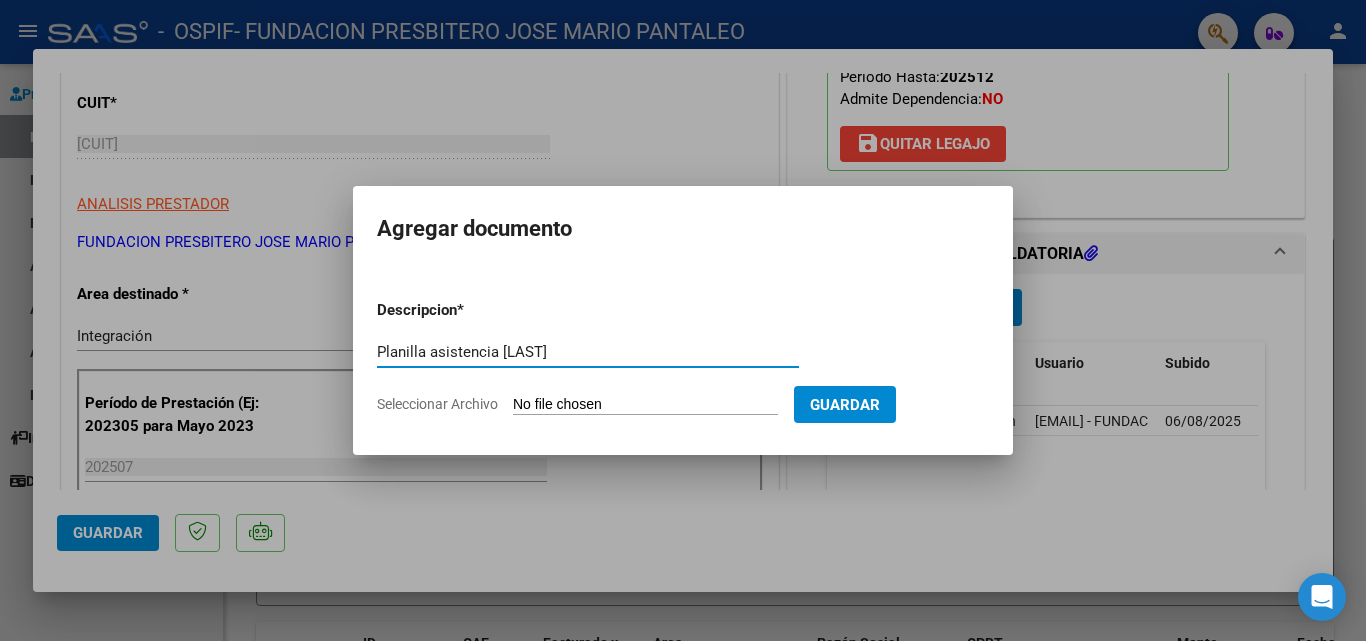 type on "Planilla asistencia [LAST]" 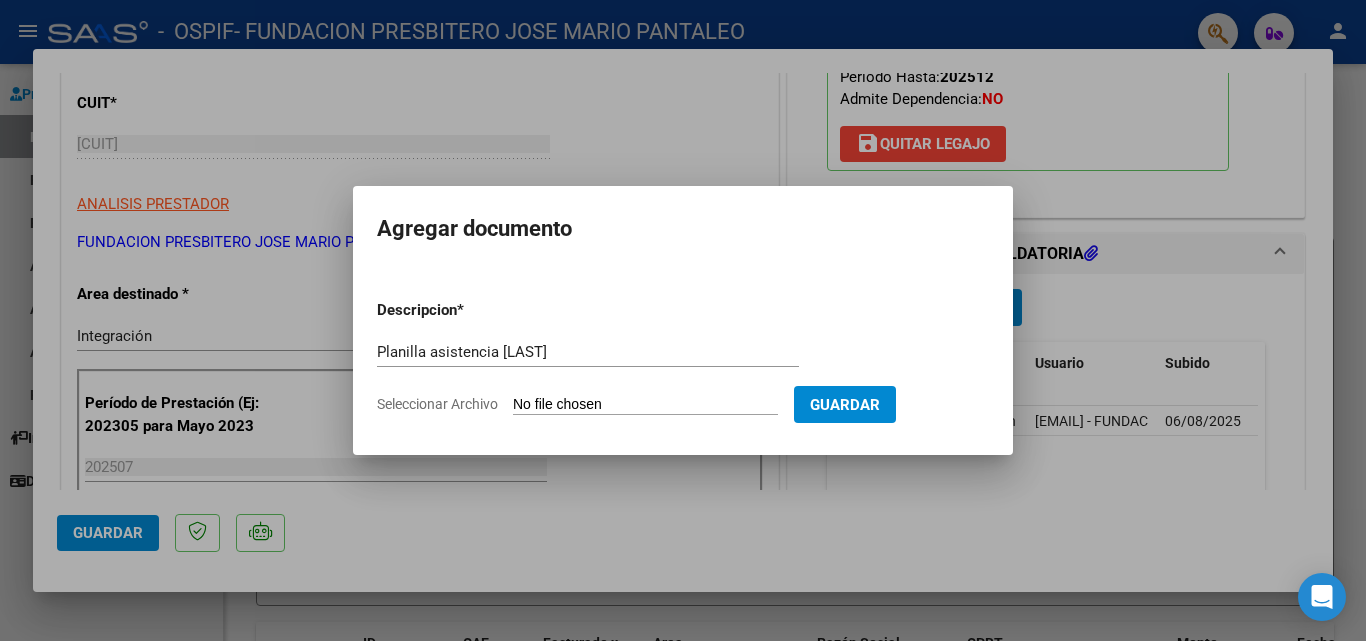 type on "C:\fakepath\Planilla asistencia julio [LAST].pdf" 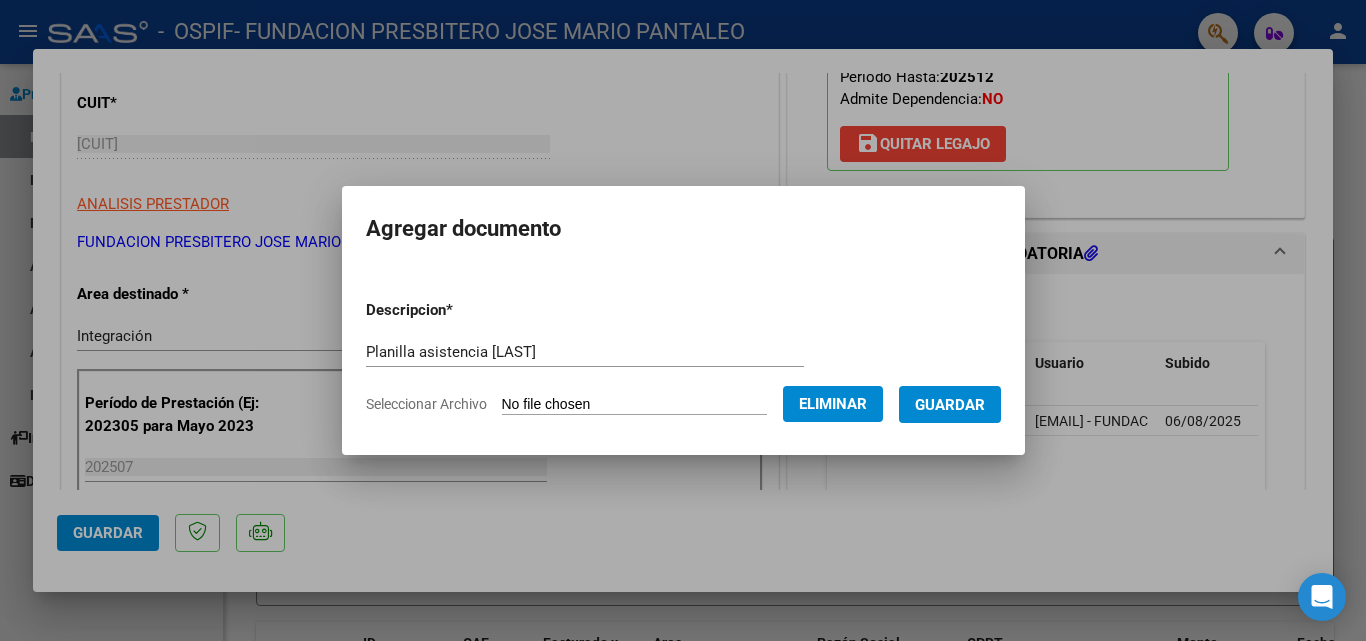 click on "Guardar" at bounding box center [950, 405] 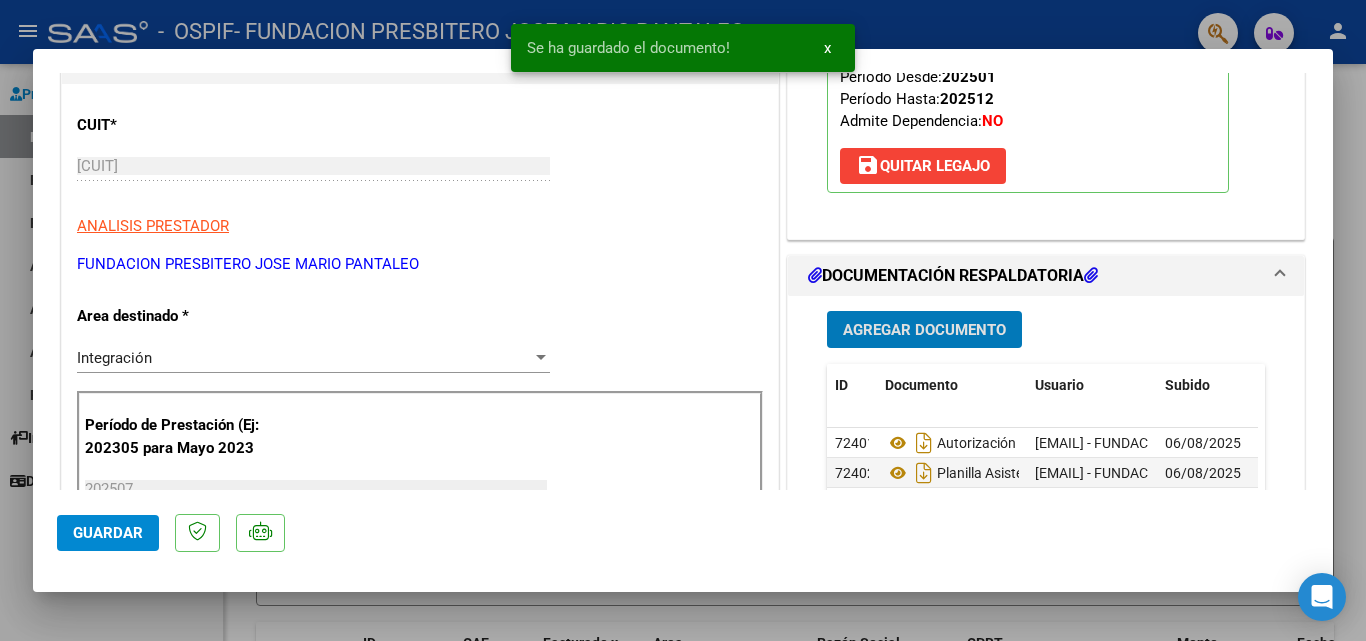 scroll, scrollTop: 500, scrollLeft: 0, axis: vertical 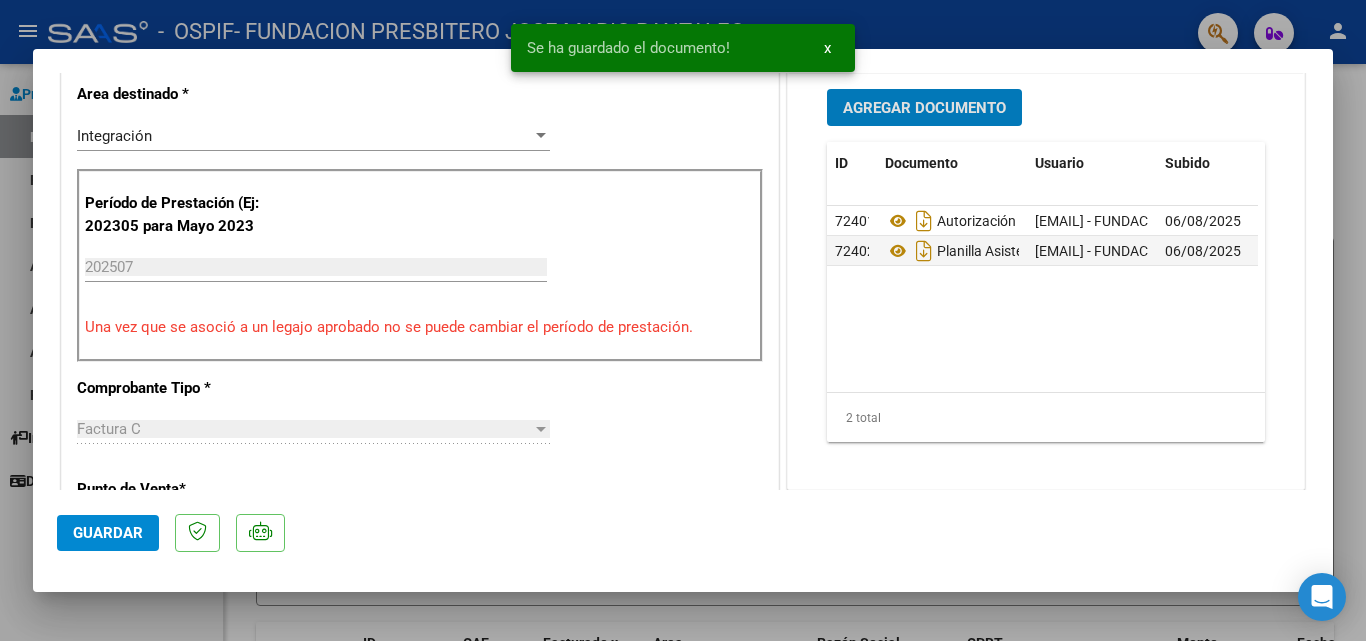 click on "Guardar" 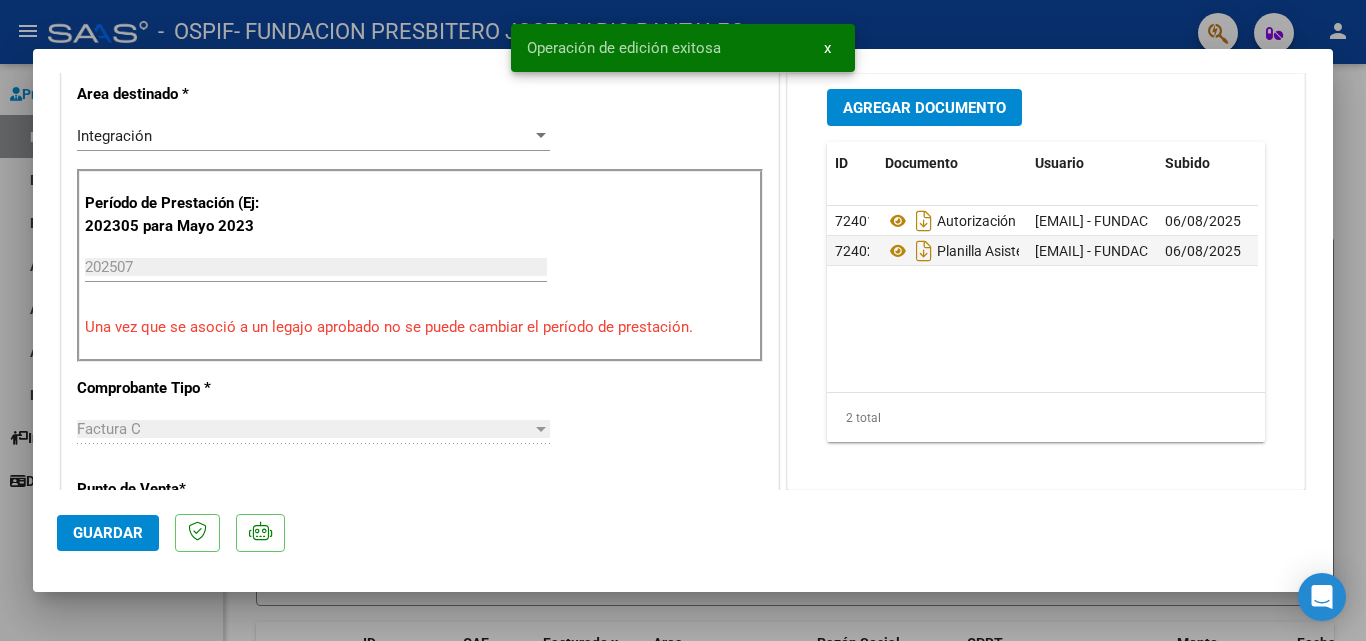 type 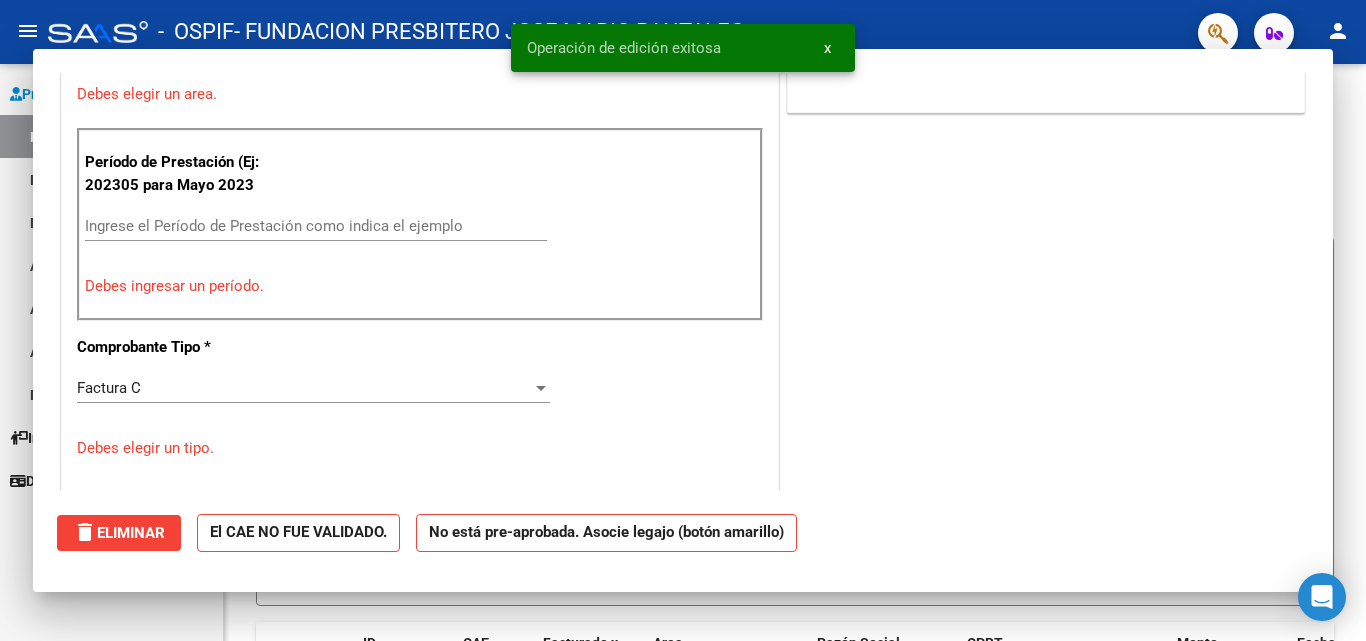 scroll, scrollTop: 414, scrollLeft: 0, axis: vertical 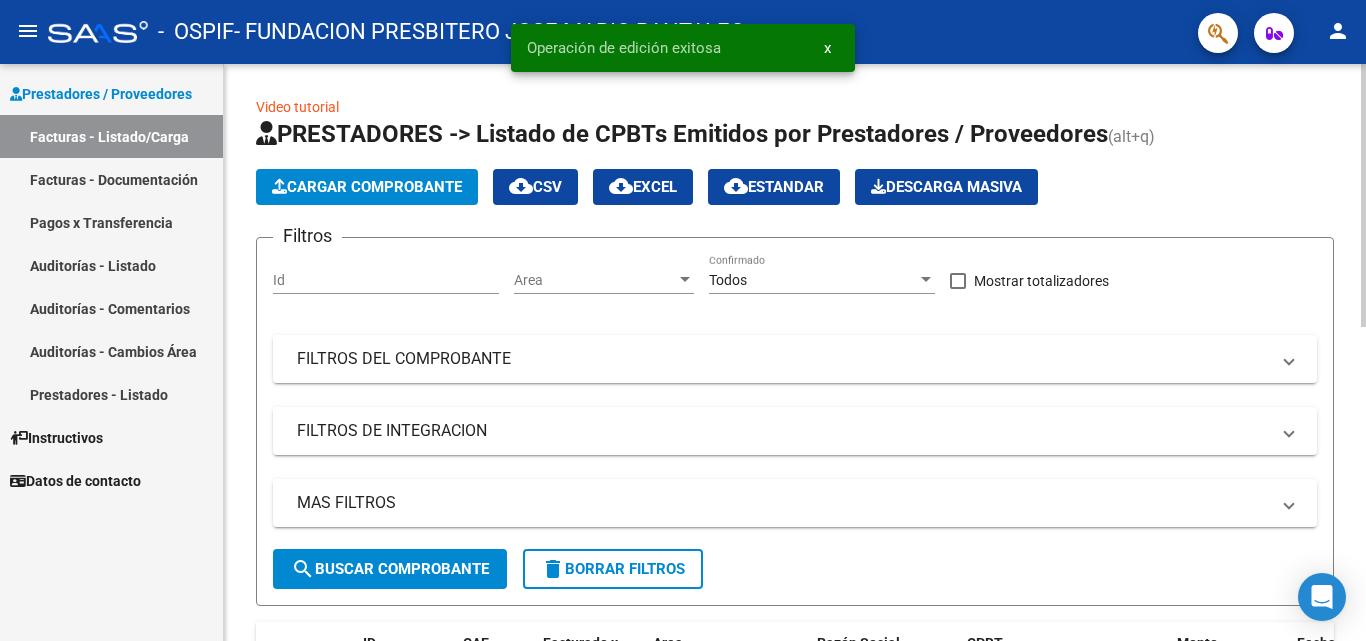 click on "Cargar Comprobante" 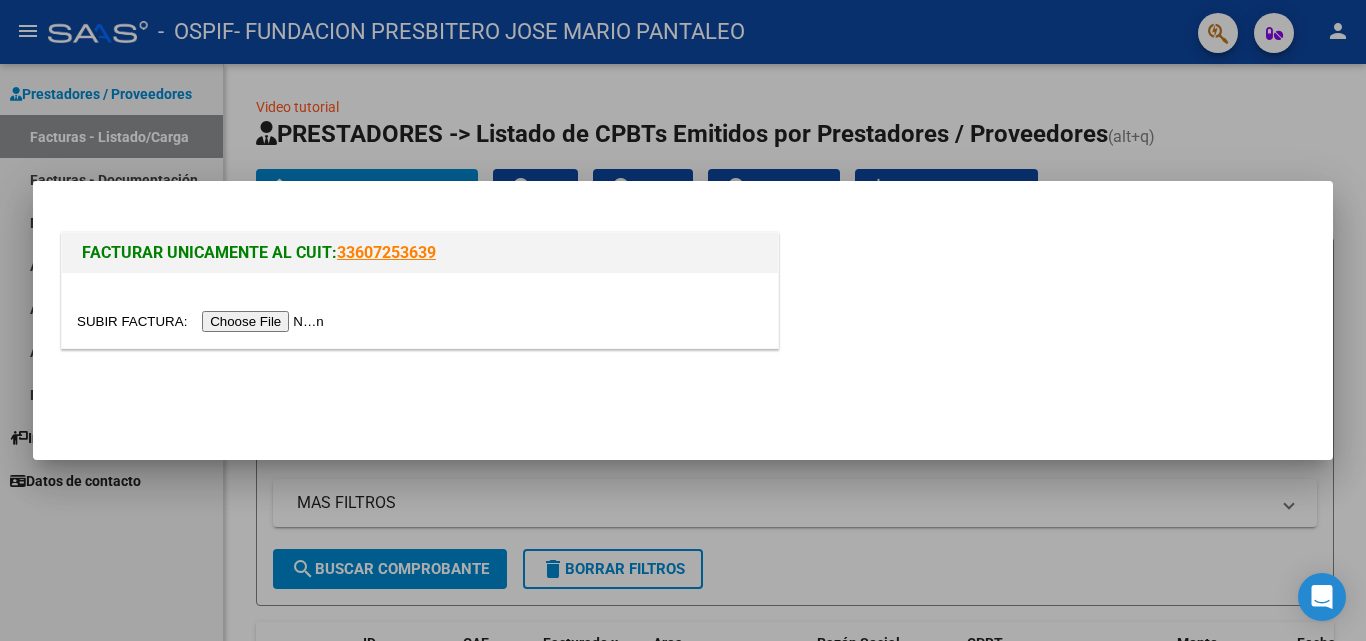 click at bounding box center [203, 321] 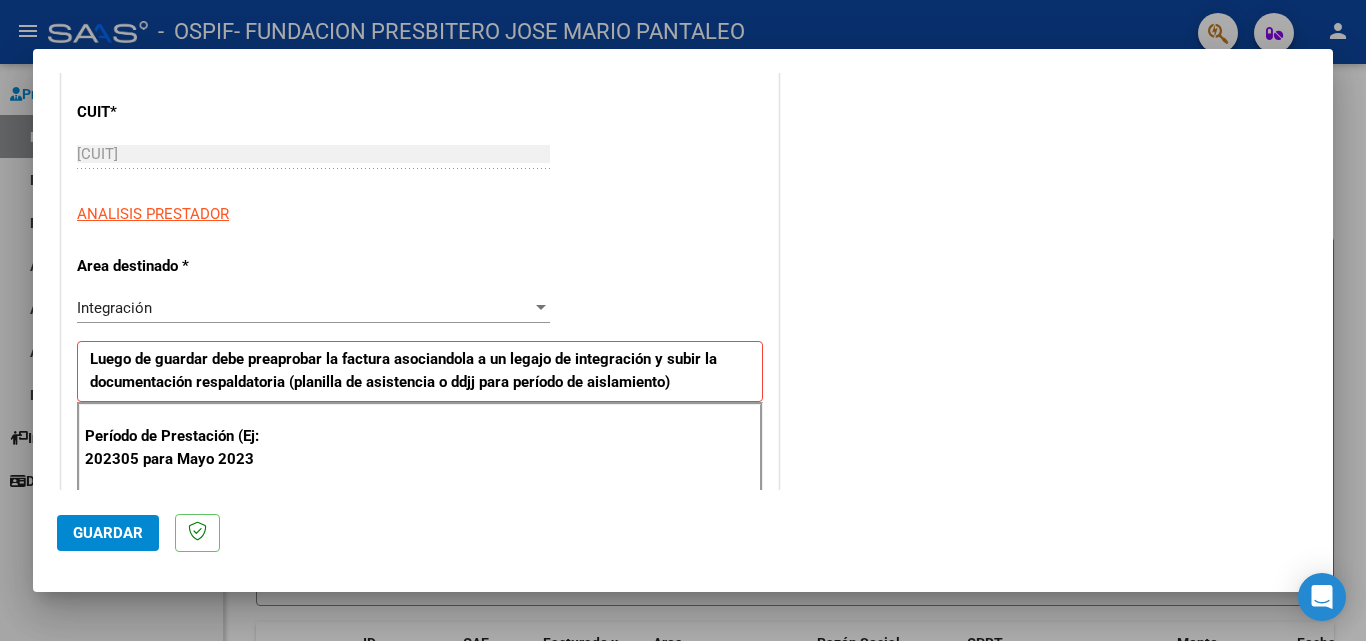 scroll, scrollTop: 400, scrollLeft: 0, axis: vertical 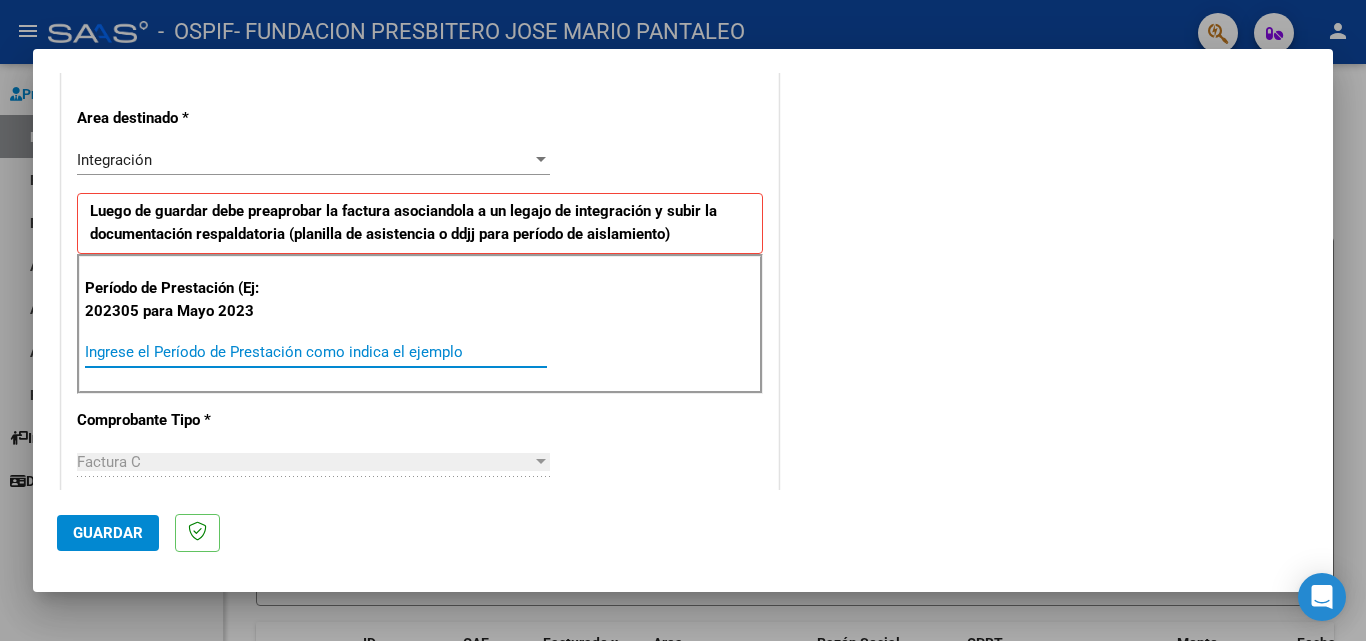 click on "Ingrese el Período de Prestación como indica el ejemplo" at bounding box center (316, 352) 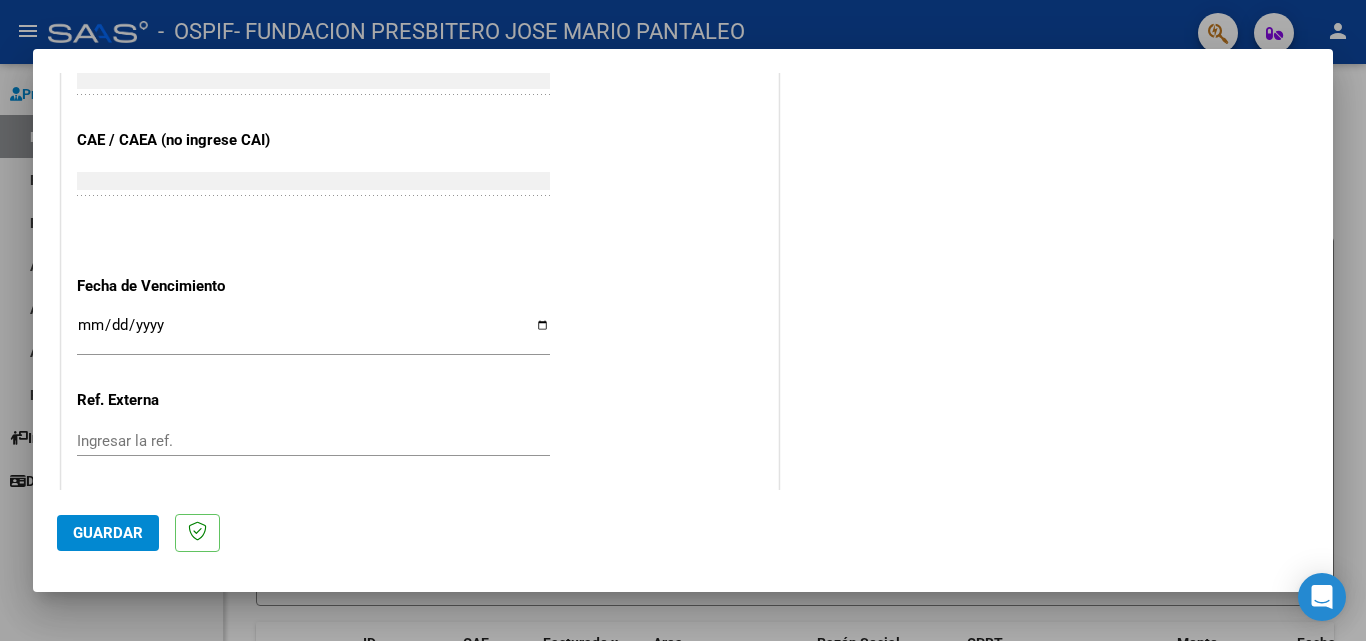 scroll, scrollTop: 1200, scrollLeft: 0, axis: vertical 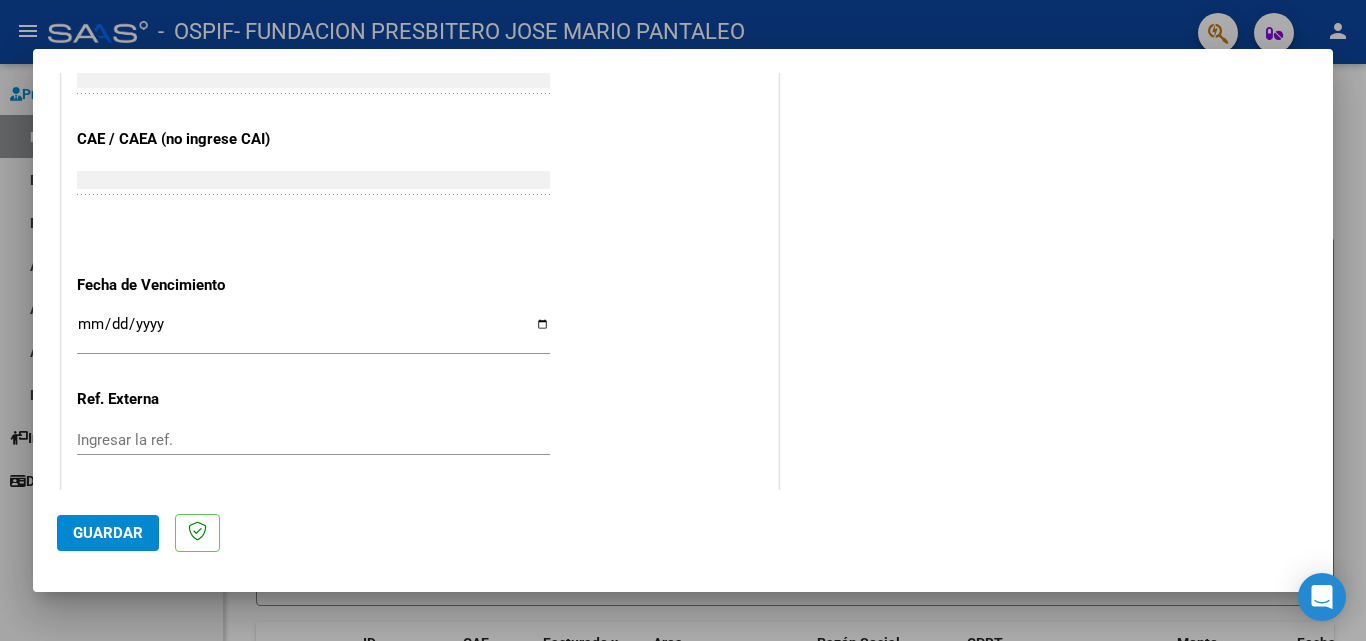 type on "202507" 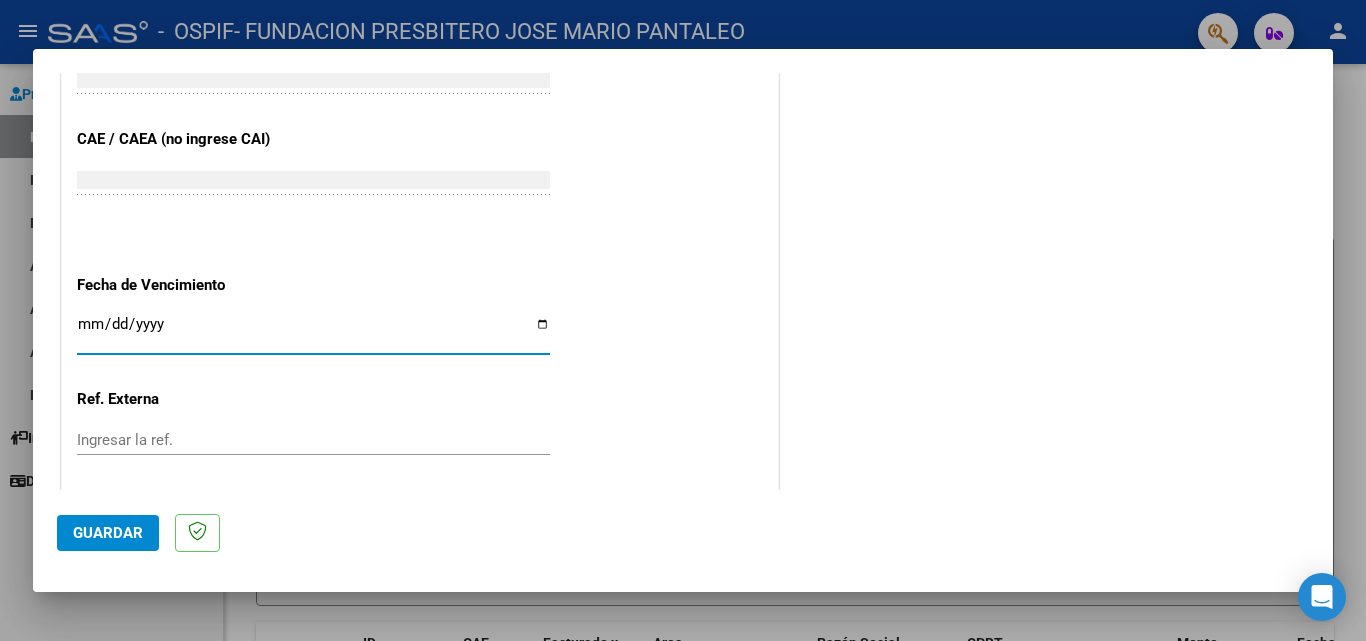 click on "Ingresar la fecha" at bounding box center [313, 332] 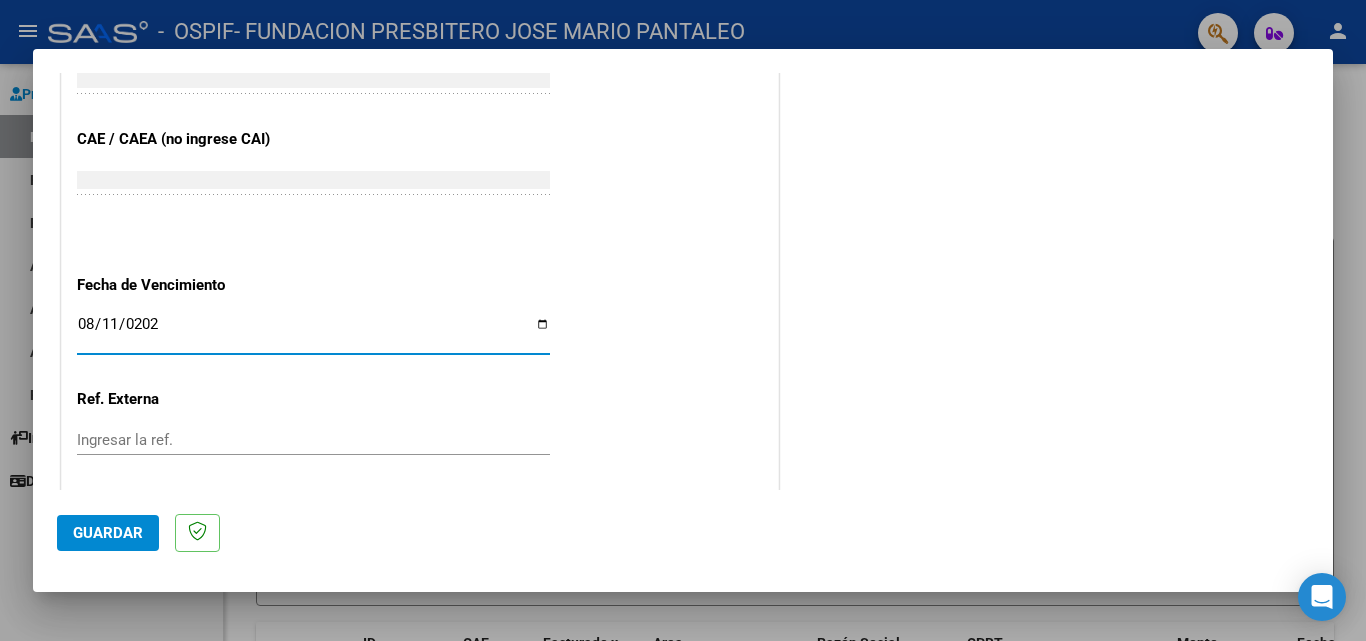 type on "2025-08-11" 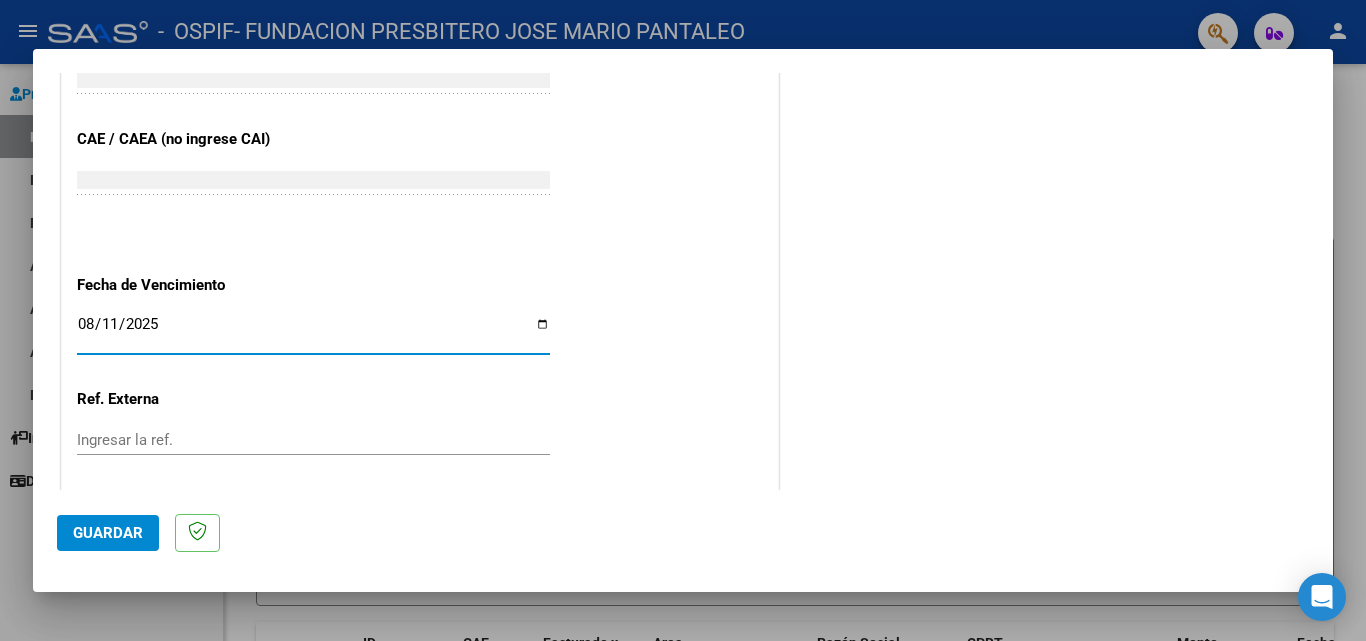 click on "Guardar" 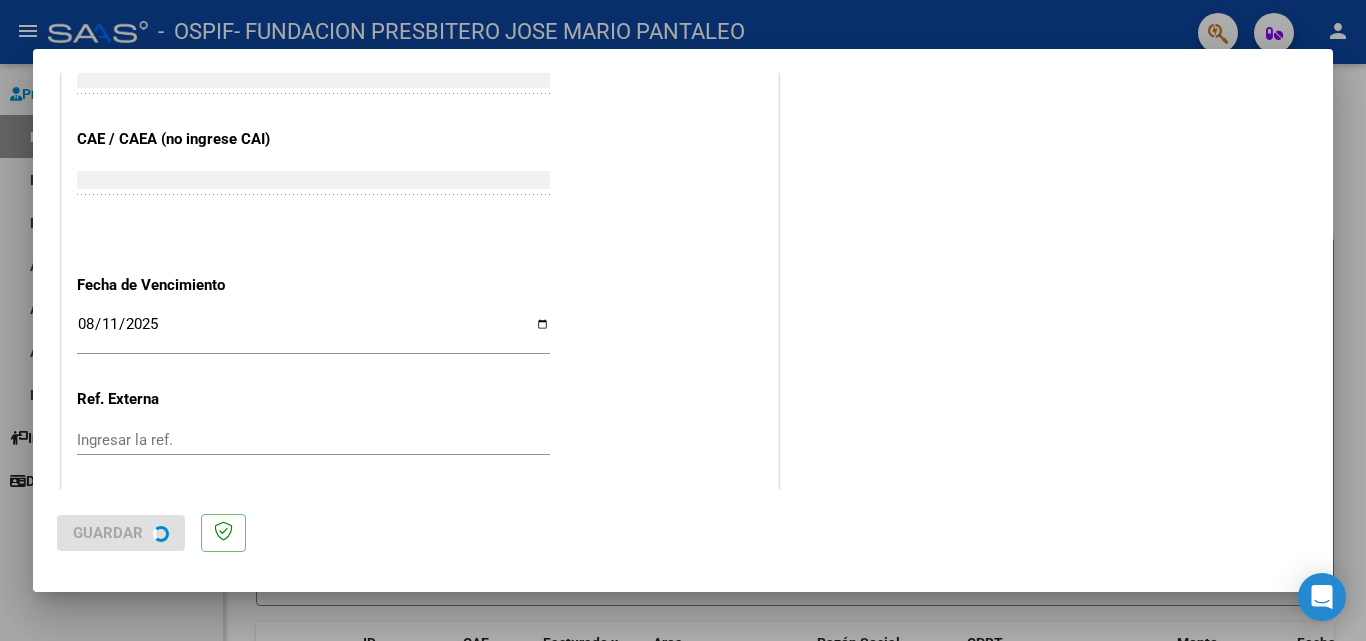 scroll, scrollTop: 0, scrollLeft: 0, axis: both 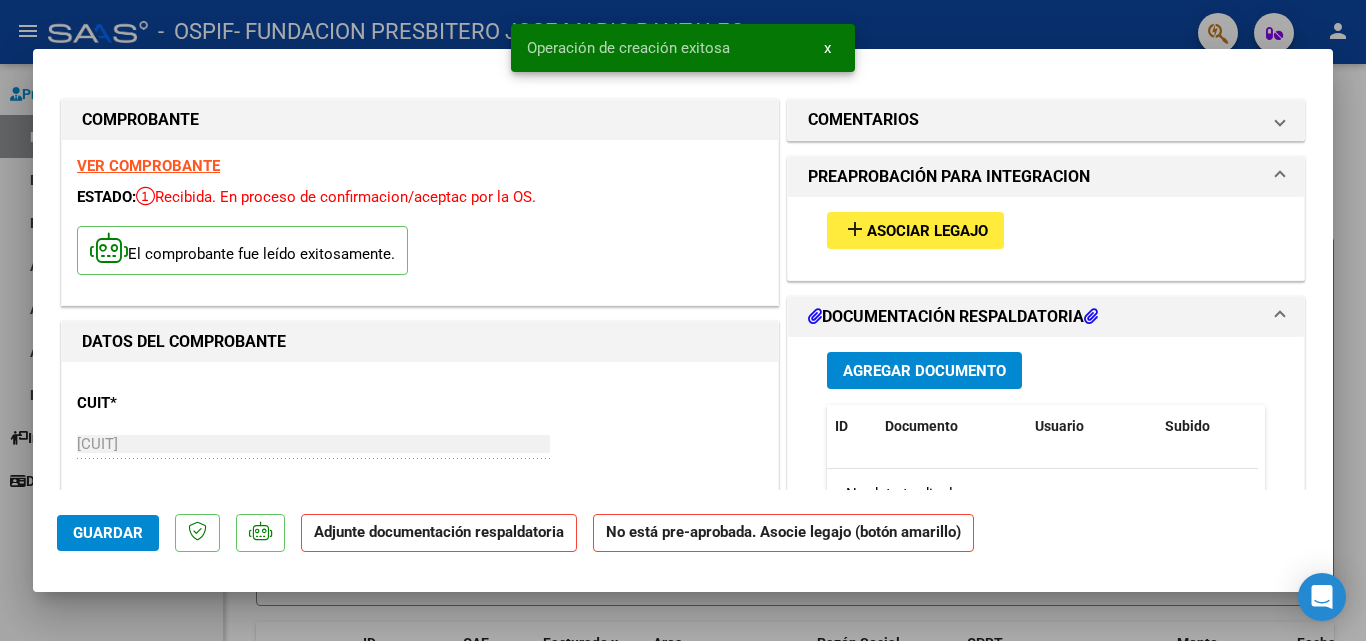 click on "Asociar Legajo" at bounding box center [927, 231] 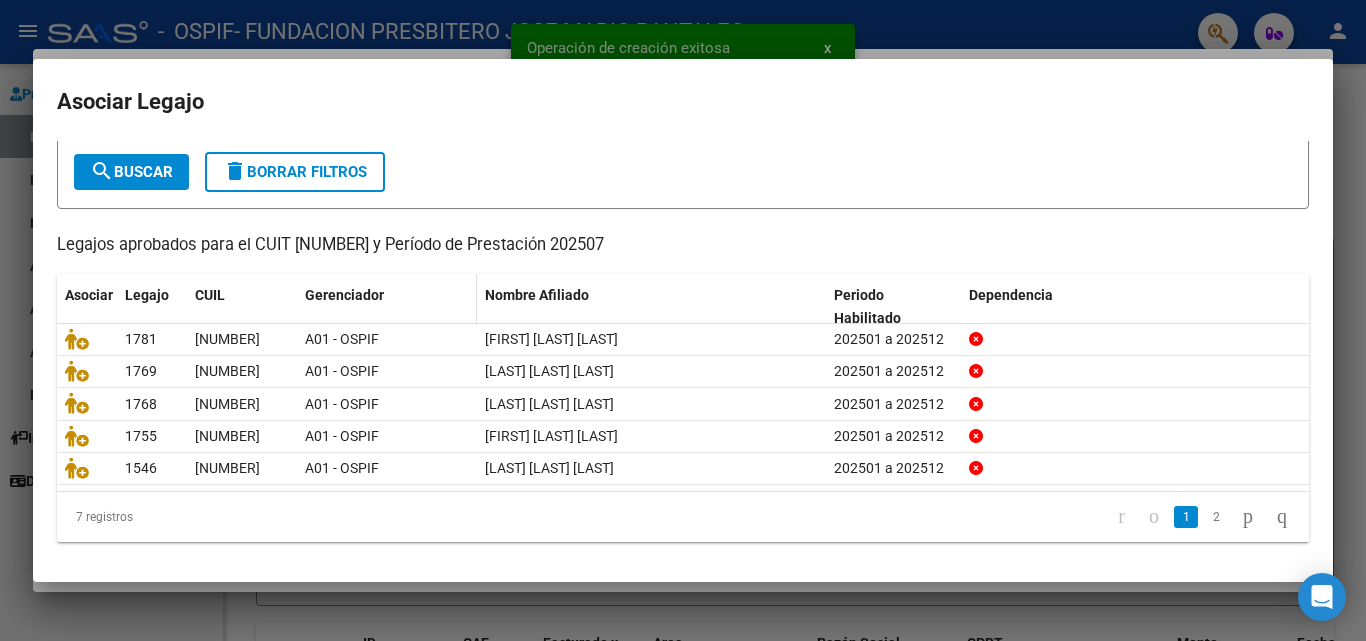 scroll, scrollTop: 109, scrollLeft: 0, axis: vertical 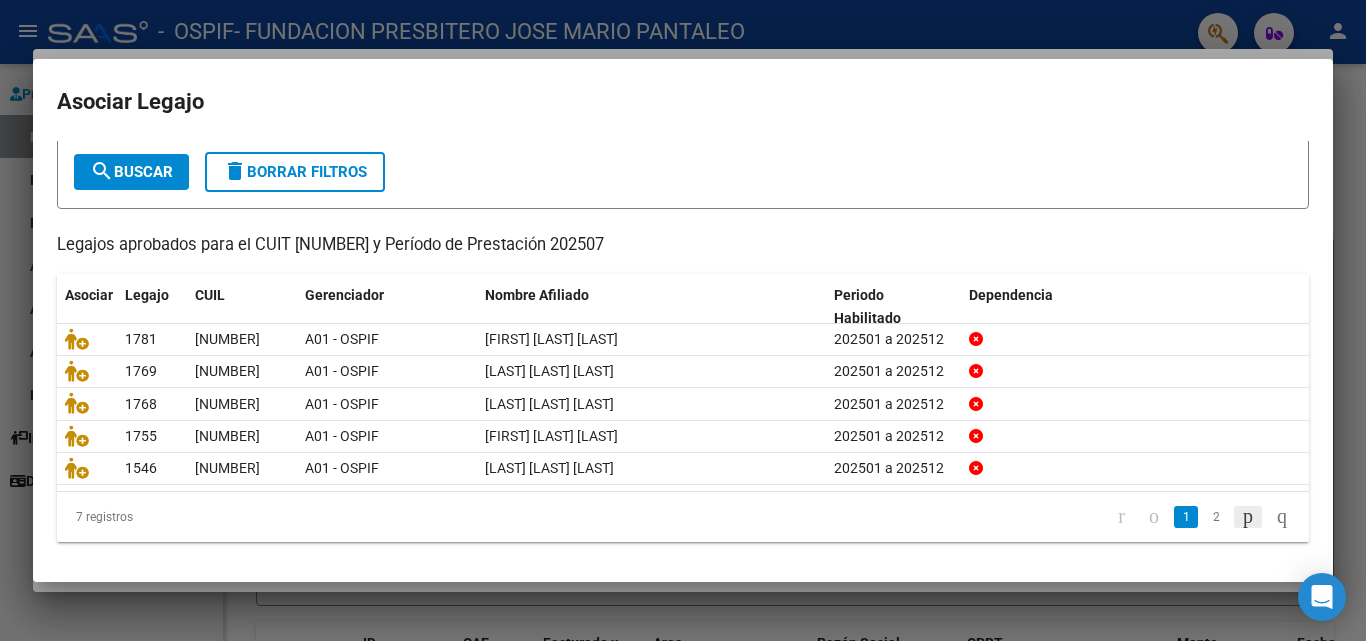 click 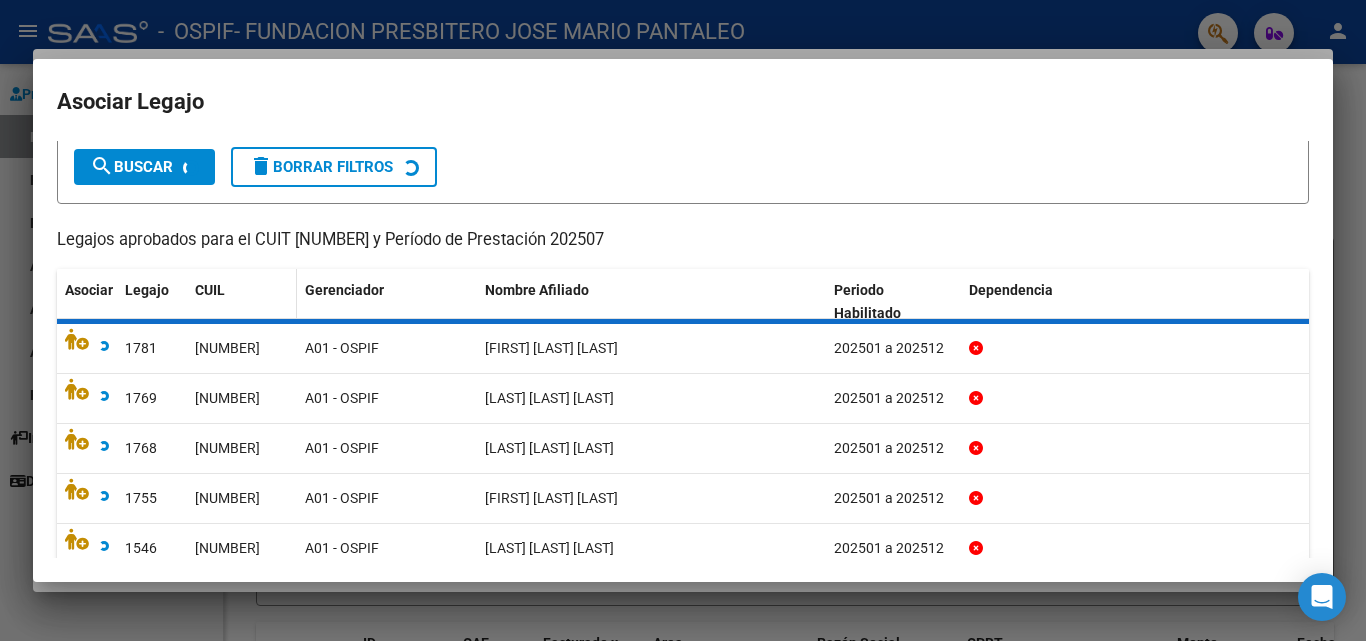 scroll, scrollTop: 10, scrollLeft: 0, axis: vertical 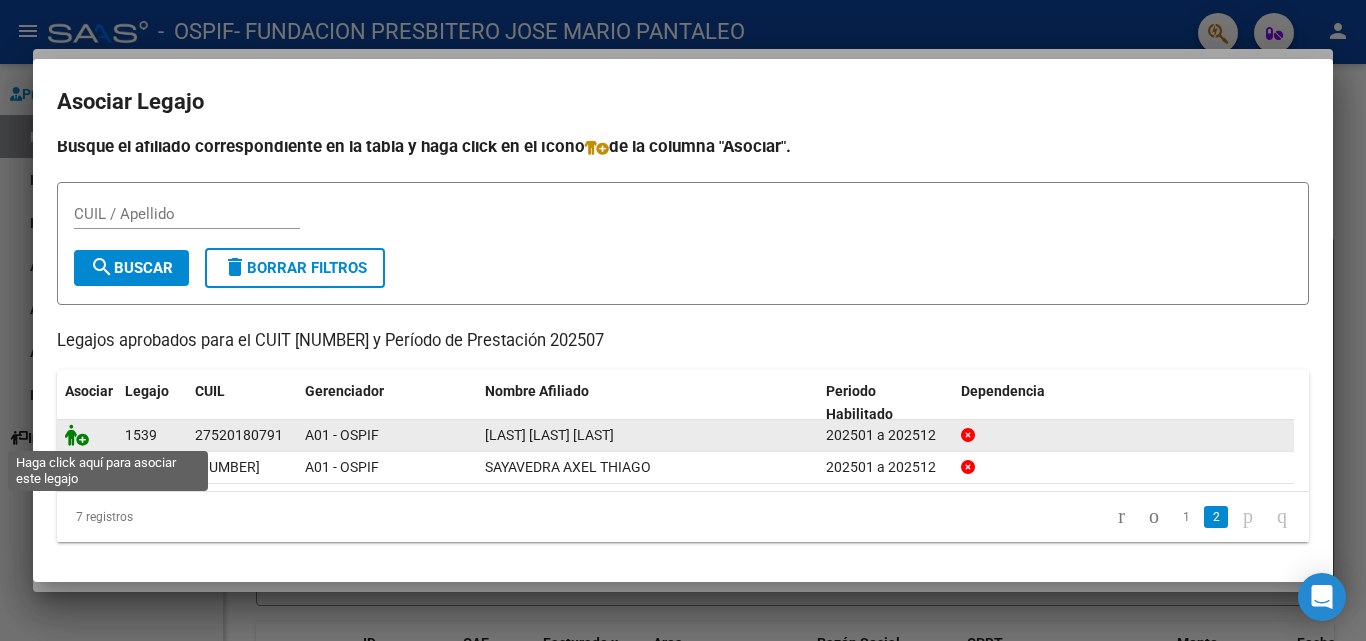 click 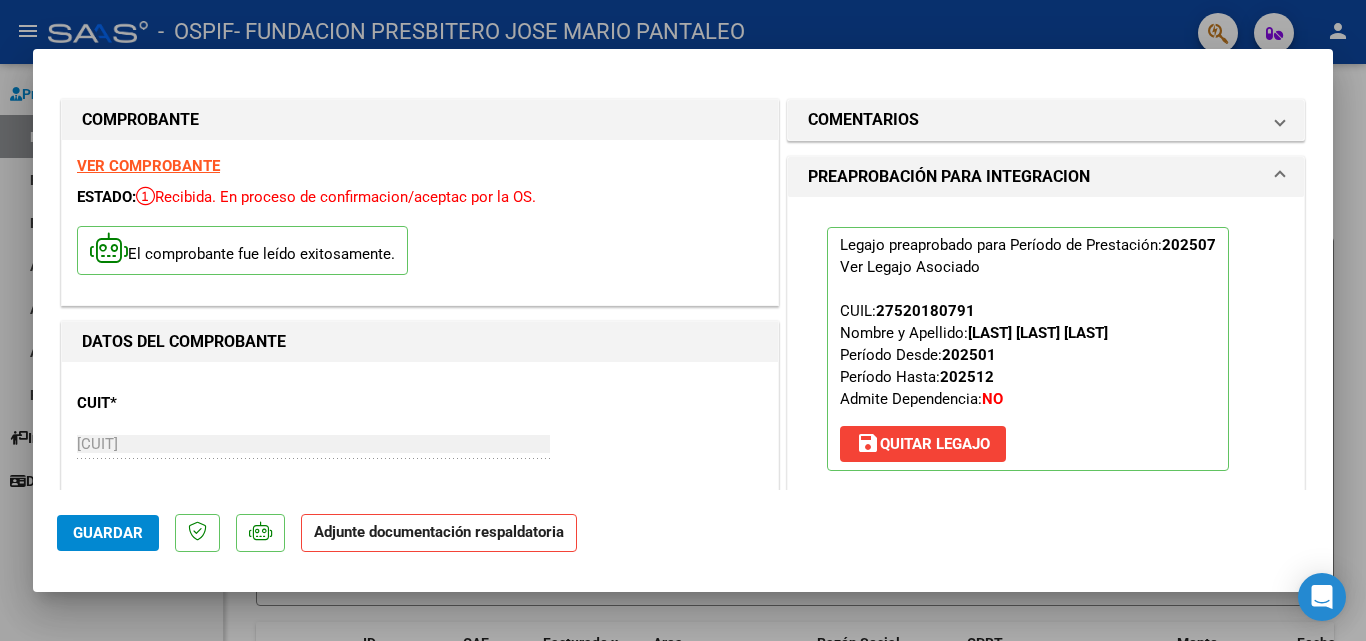 scroll, scrollTop: 300, scrollLeft: 0, axis: vertical 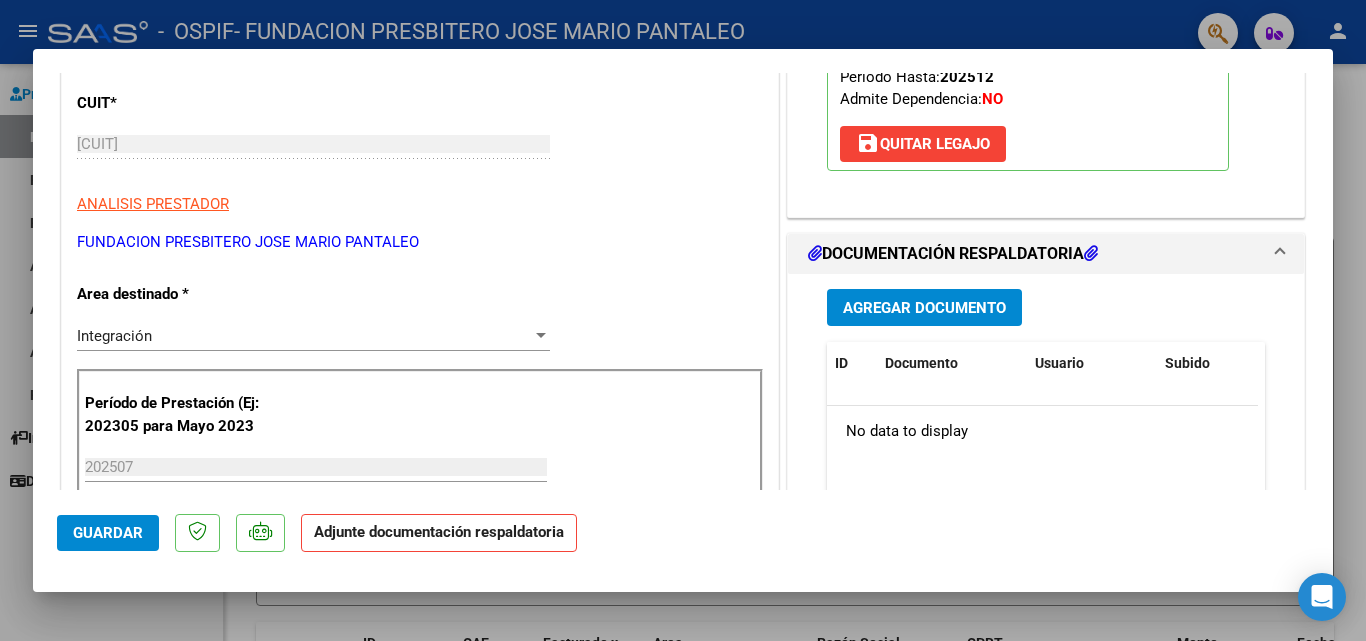 click on "Agregar Documento" at bounding box center [924, 308] 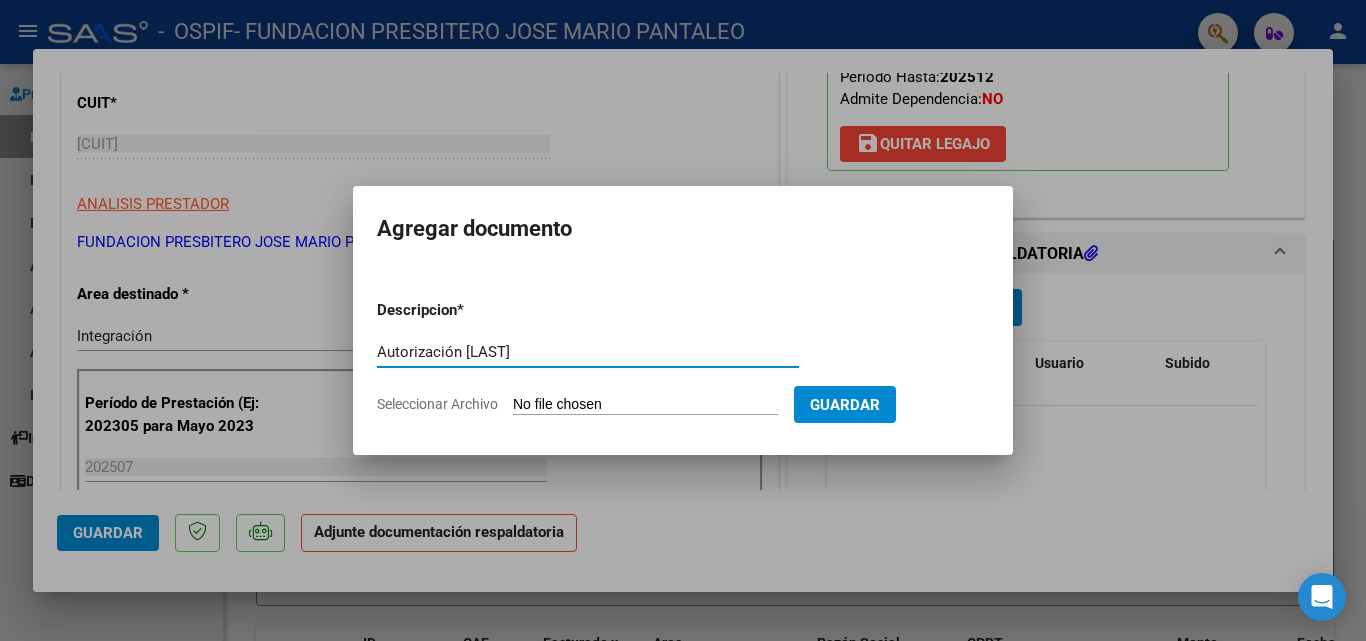 type on "Autorización [LAST]" 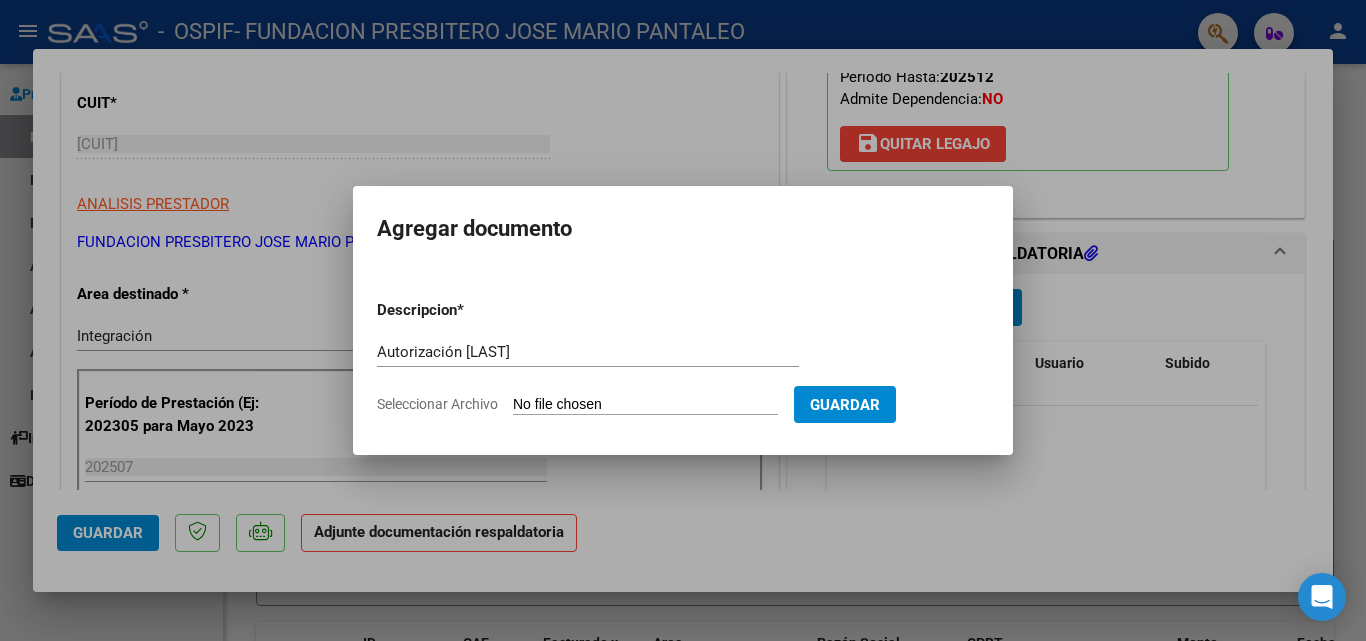click on "Seleccionar Archivo" 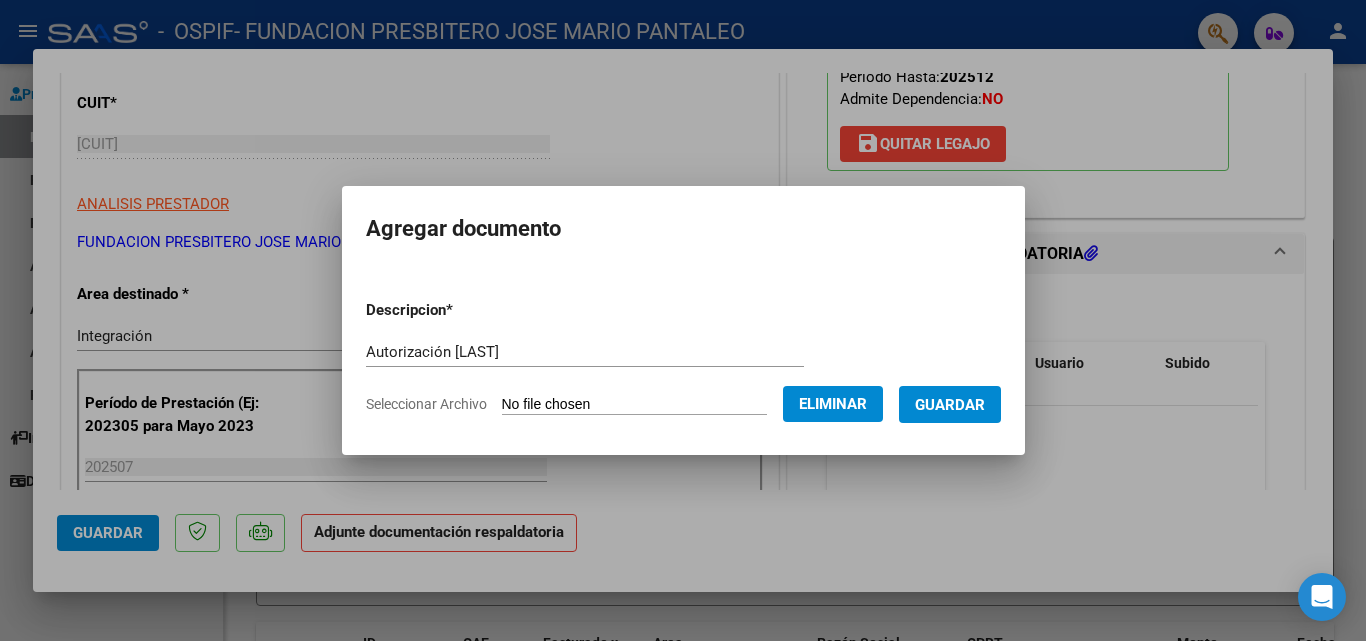 click on "Guardar" at bounding box center (950, 405) 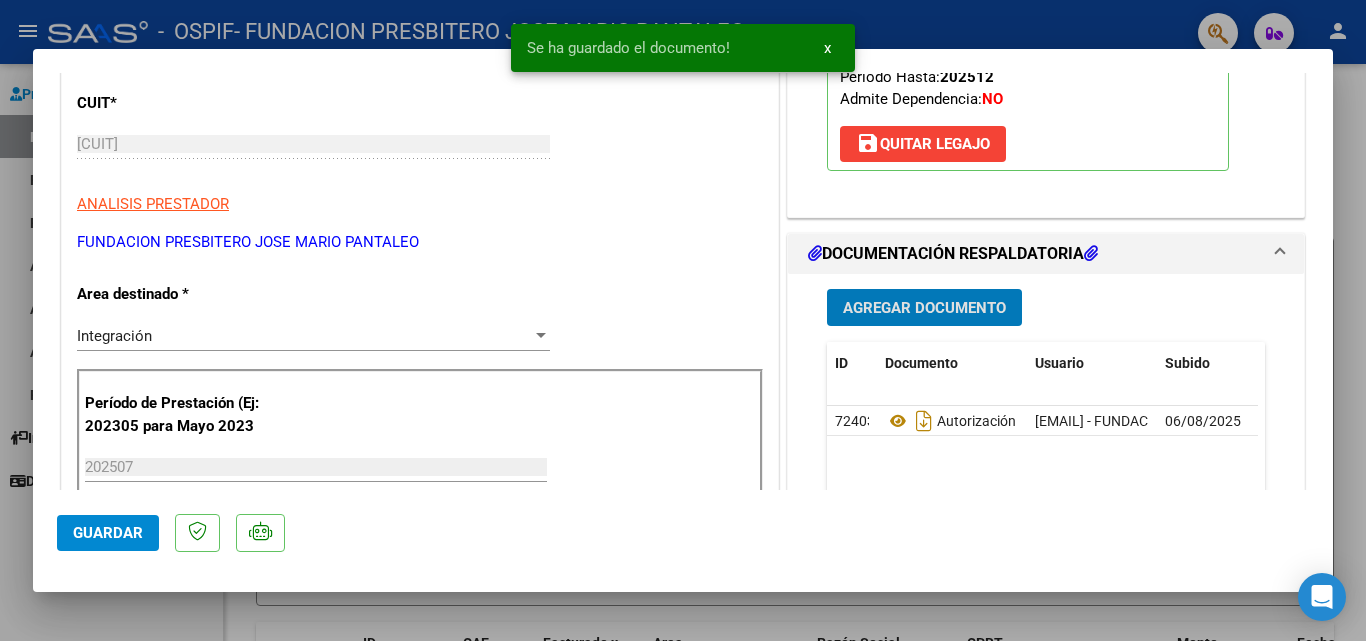 click on "Agregar Documento" at bounding box center [924, 308] 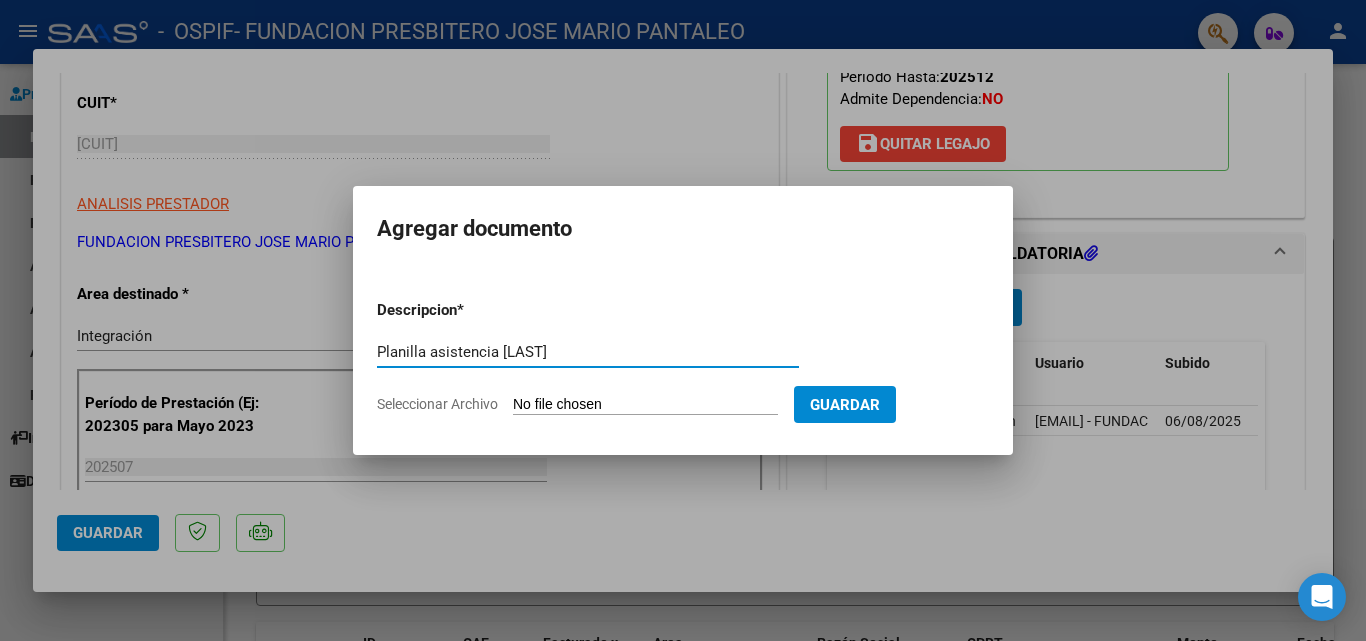type on "Planilla asistencia [LAST]" 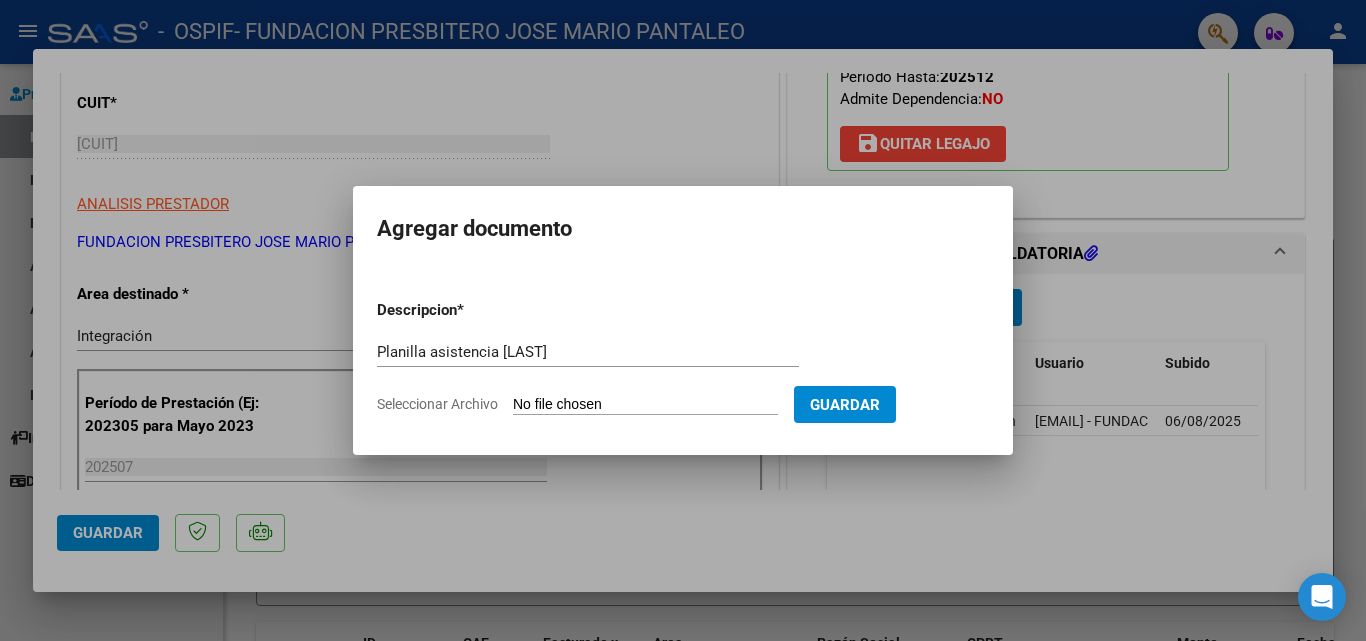 type on "C:\fakepath\Planilla asistencia julio [LAST].pdf" 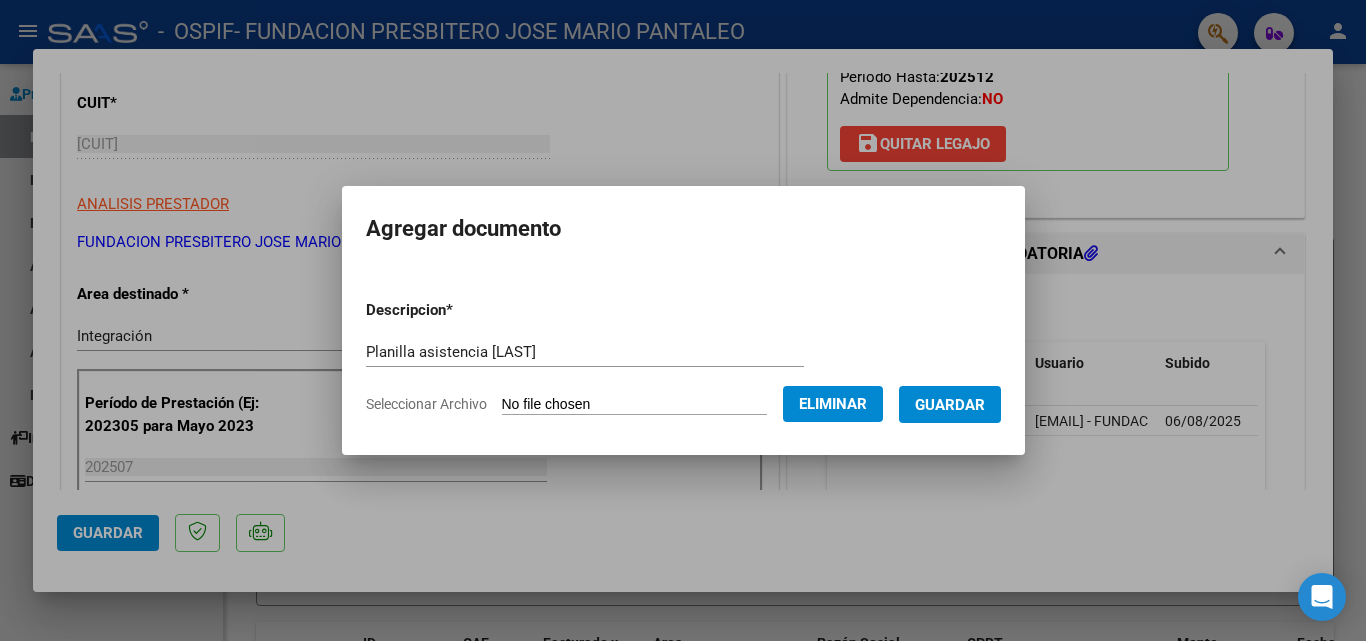 click on "Guardar" at bounding box center (950, 405) 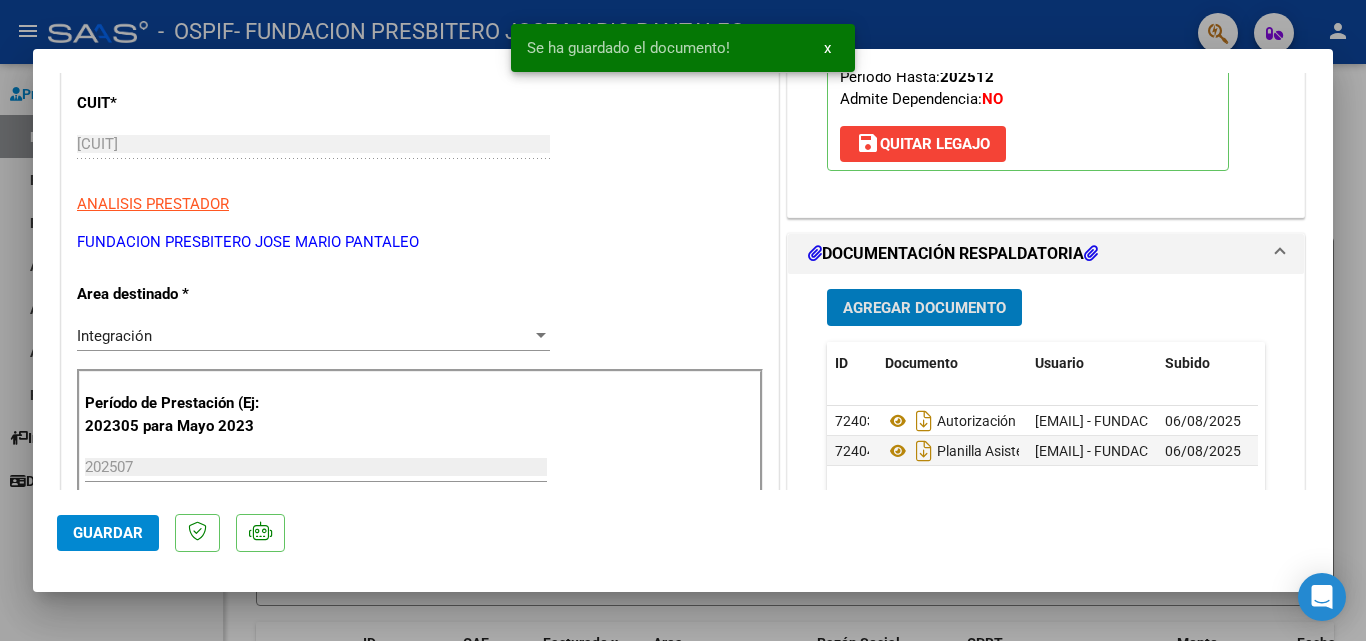 click on "Guardar" 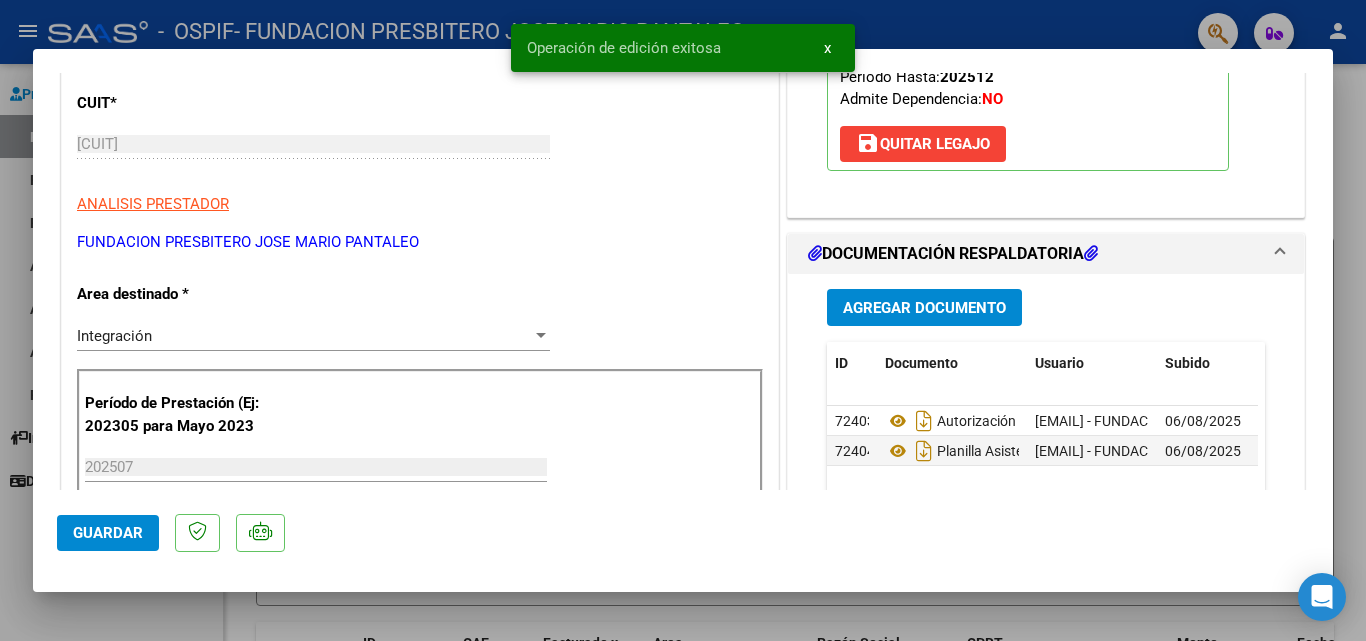 type 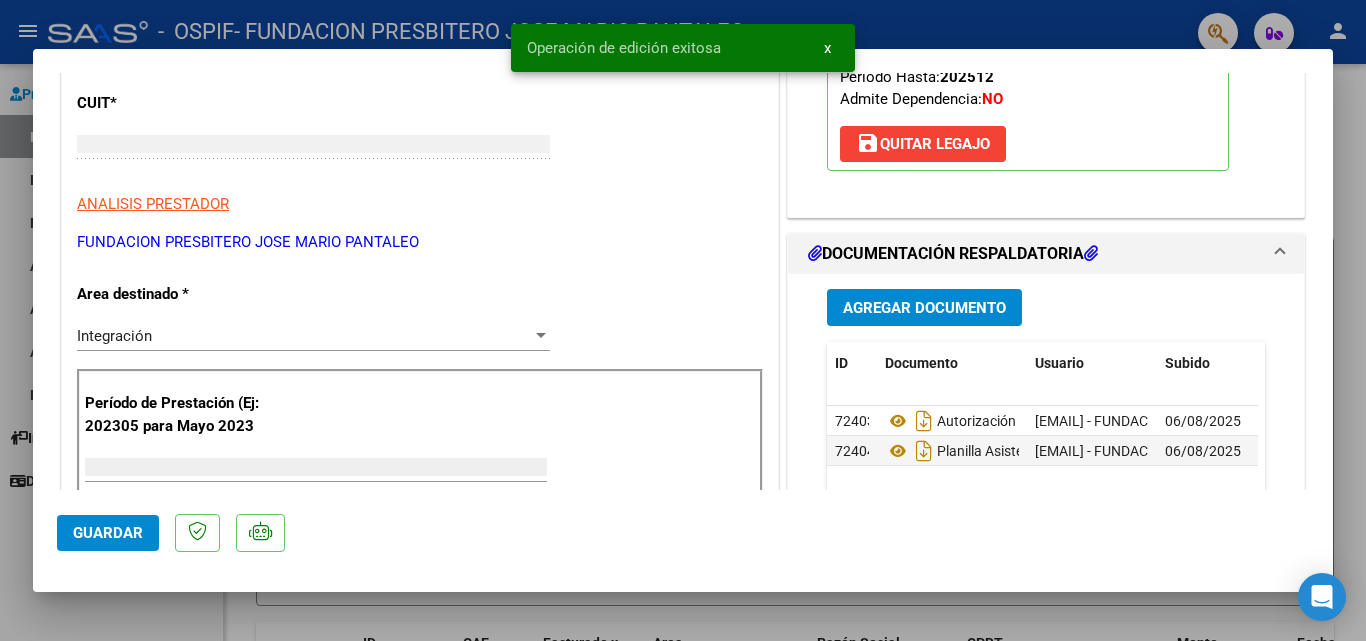 scroll, scrollTop: 239, scrollLeft: 0, axis: vertical 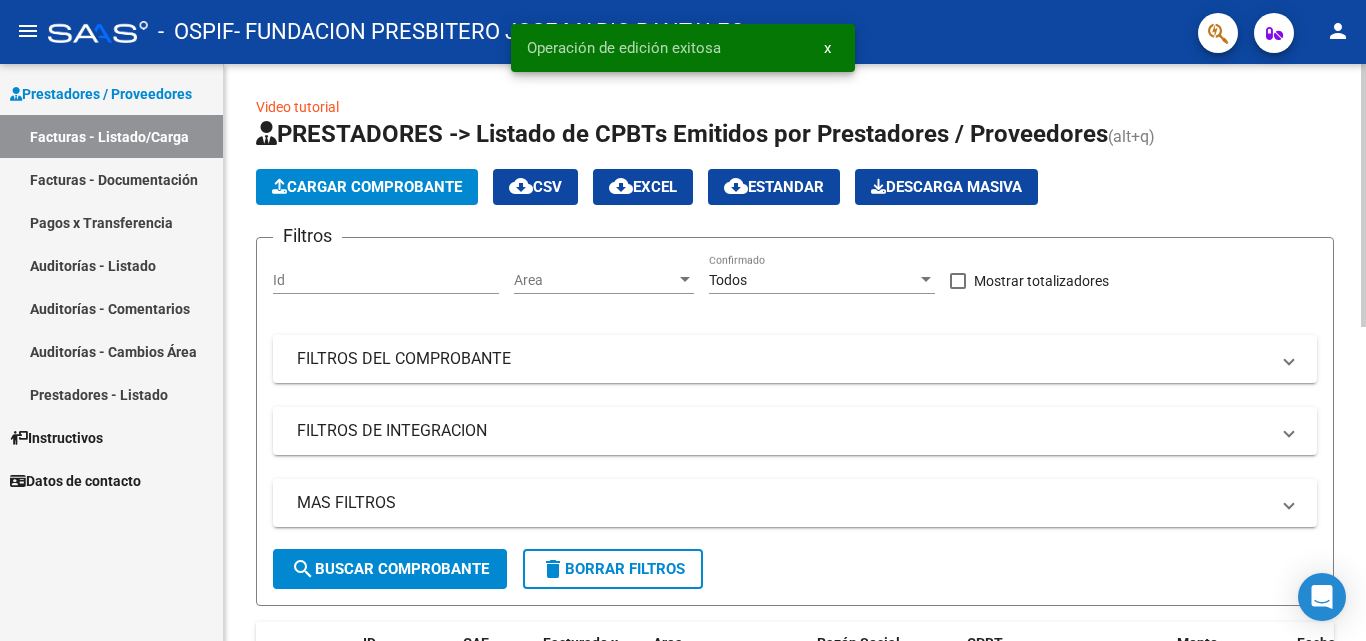 click on "Cargar Comprobante" 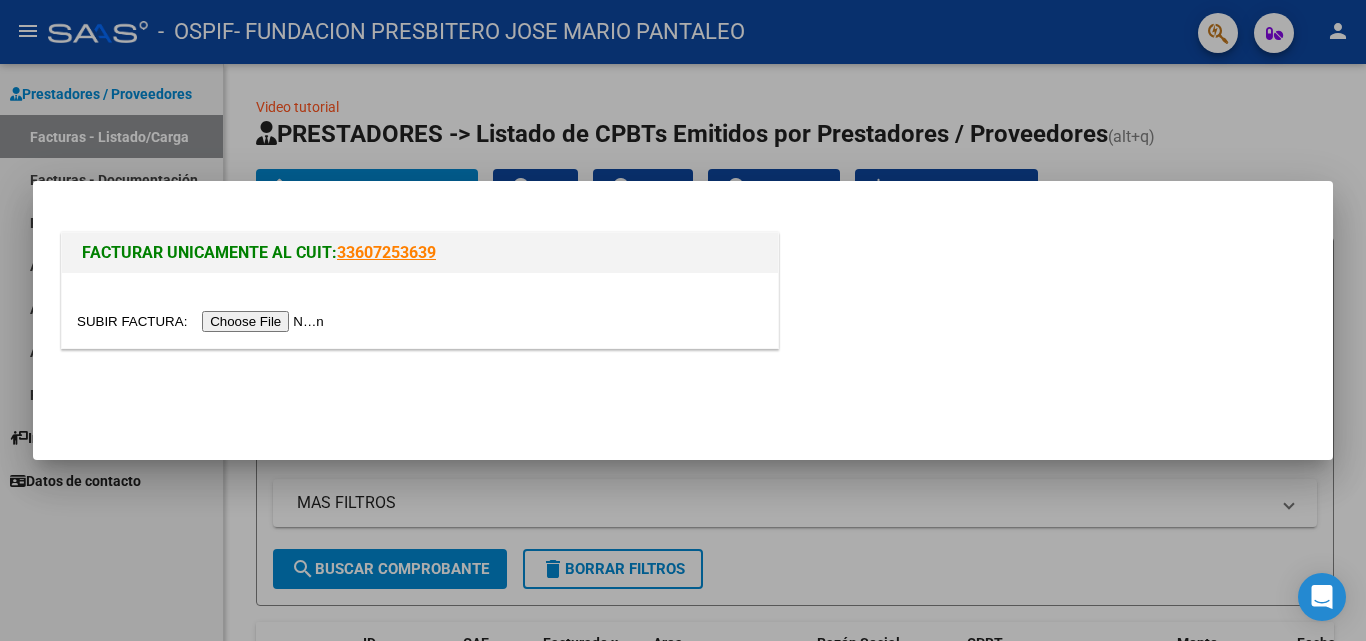 click at bounding box center (203, 321) 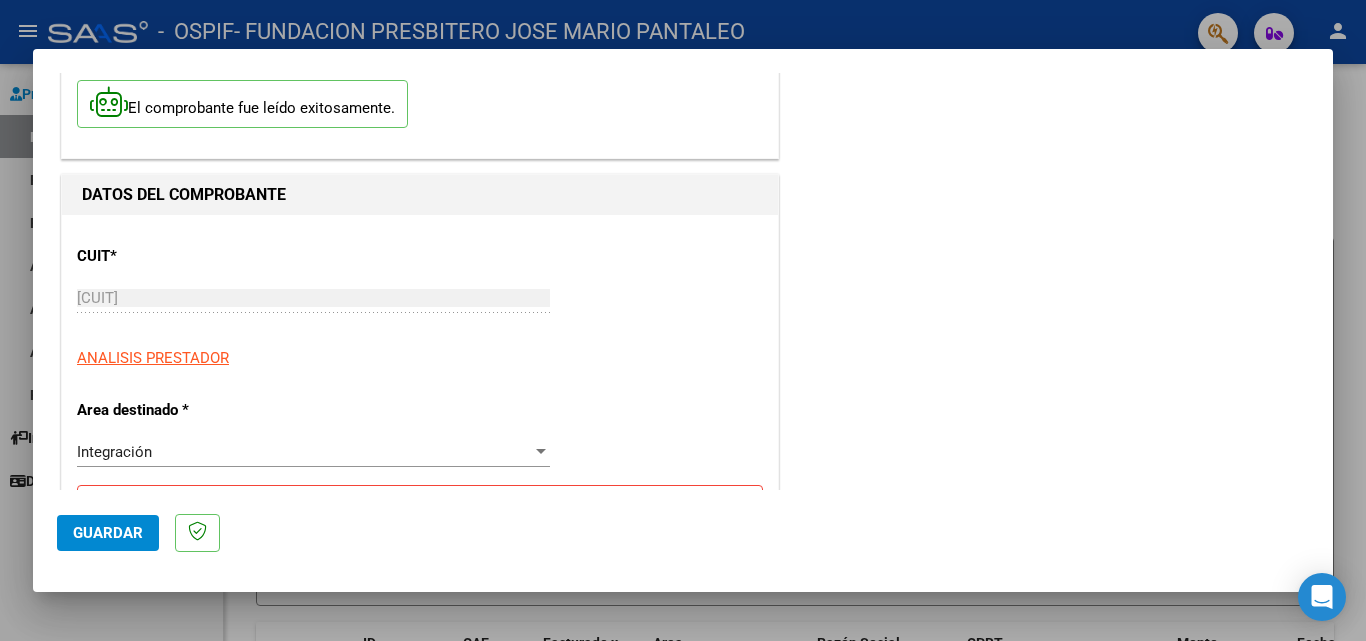 scroll, scrollTop: 400, scrollLeft: 0, axis: vertical 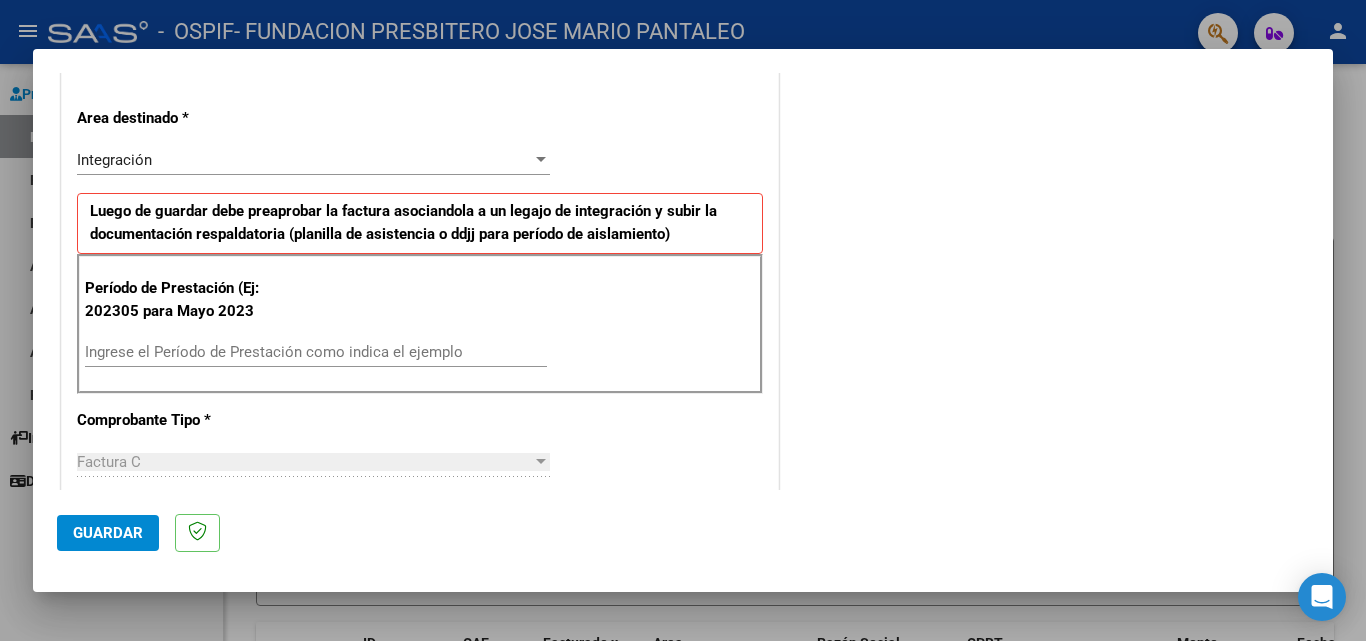 click on "Ingrese el Período de Prestación como indica el ejemplo" at bounding box center [316, 352] 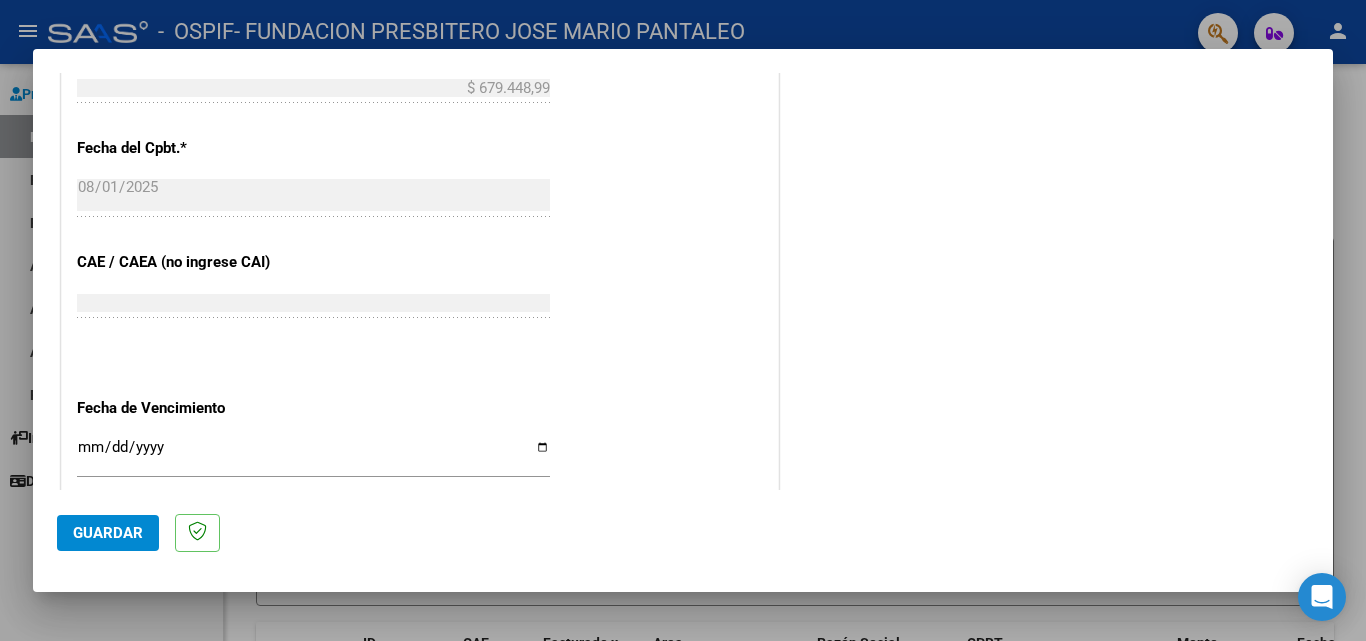 scroll, scrollTop: 1200, scrollLeft: 0, axis: vertical 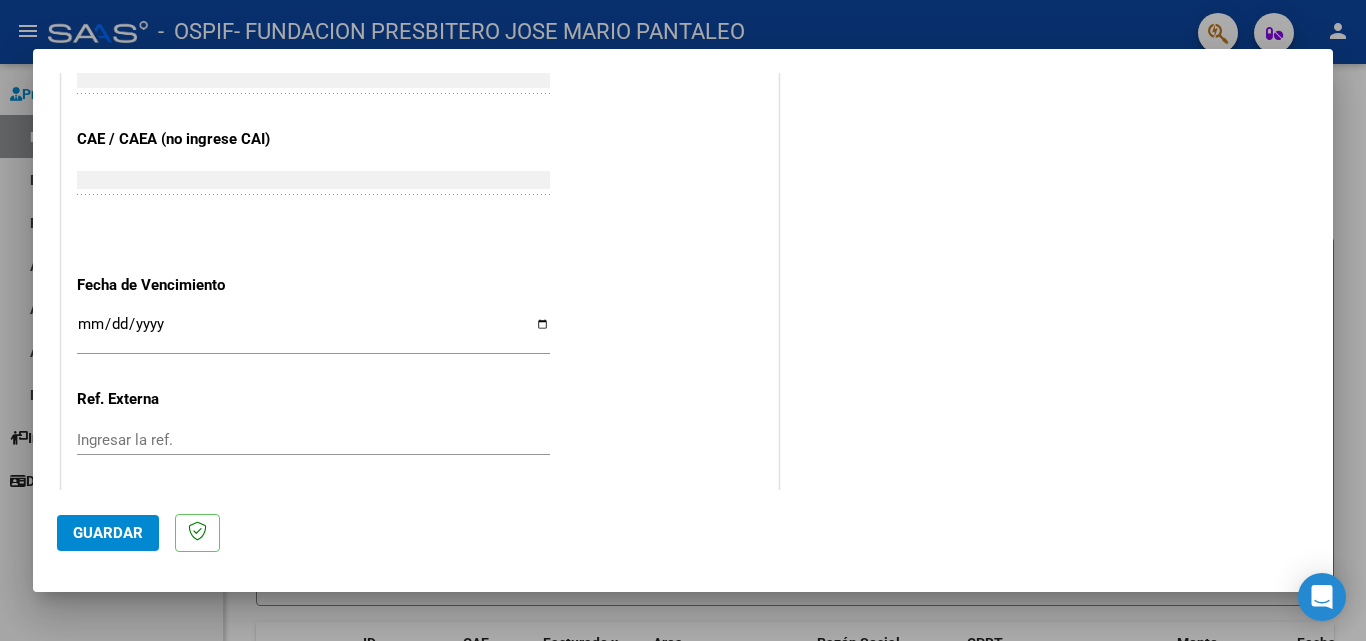 type on "202507" 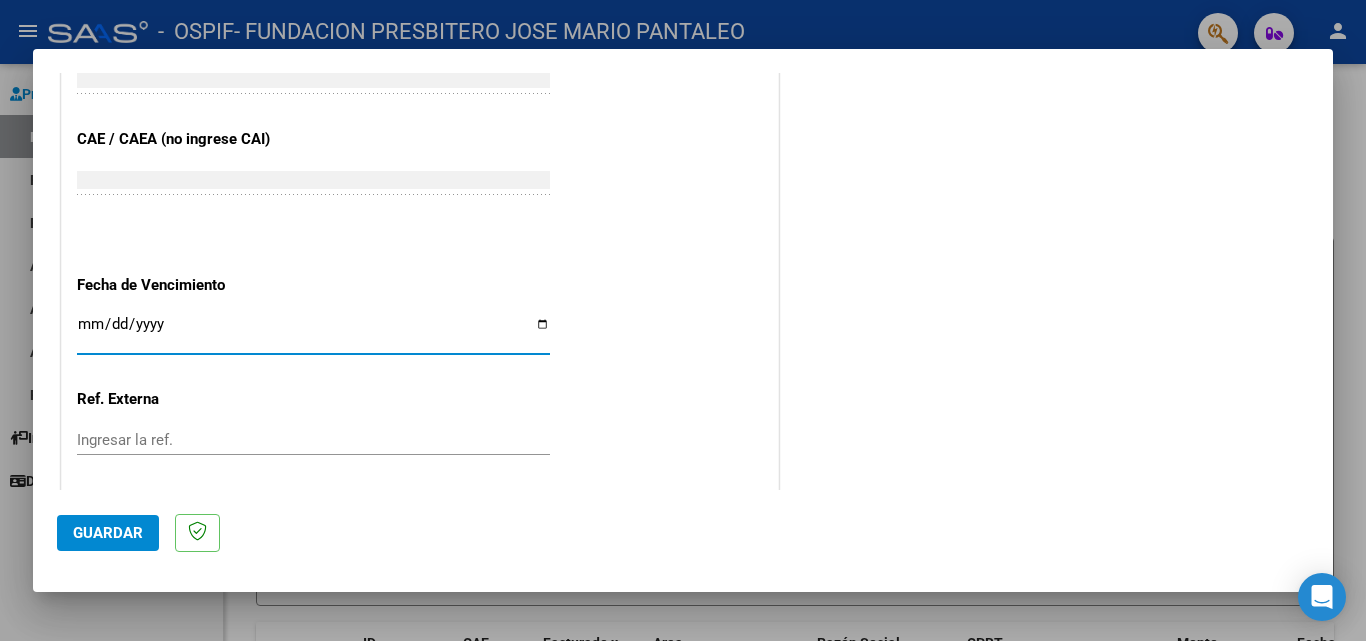 click on "Ingresar la fecha" at bounding box center (313, 332) 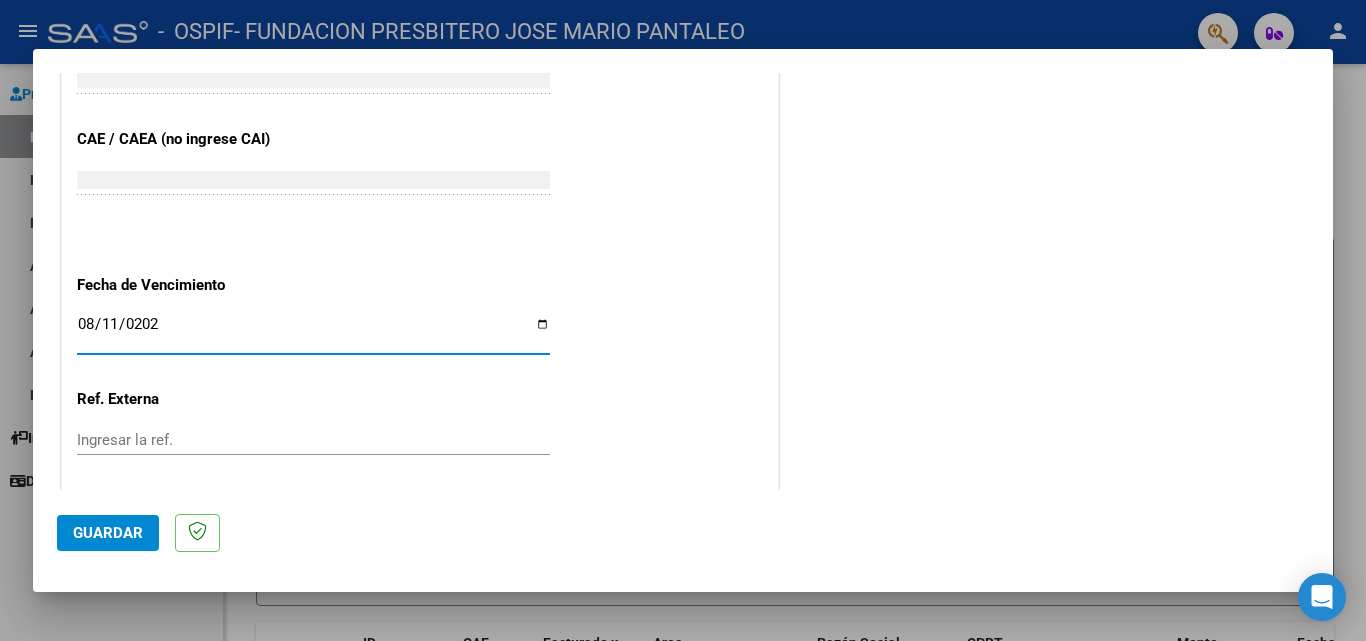 type on "2025-08-11" 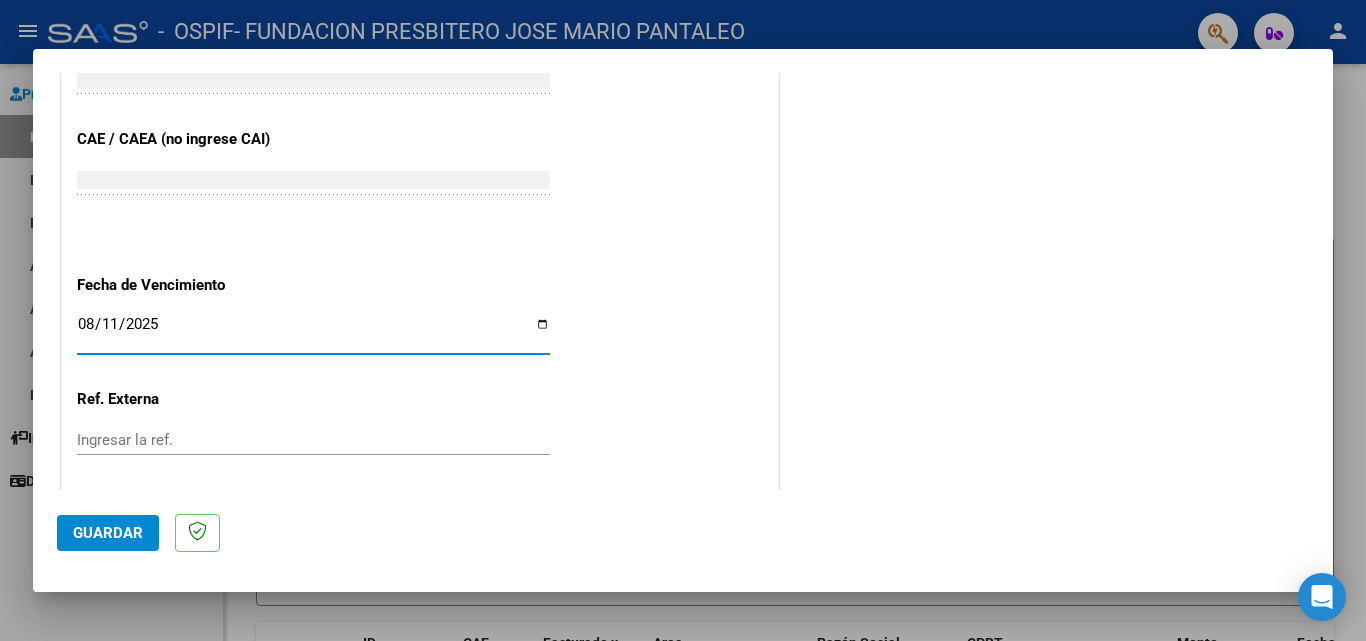click on "Guardar" 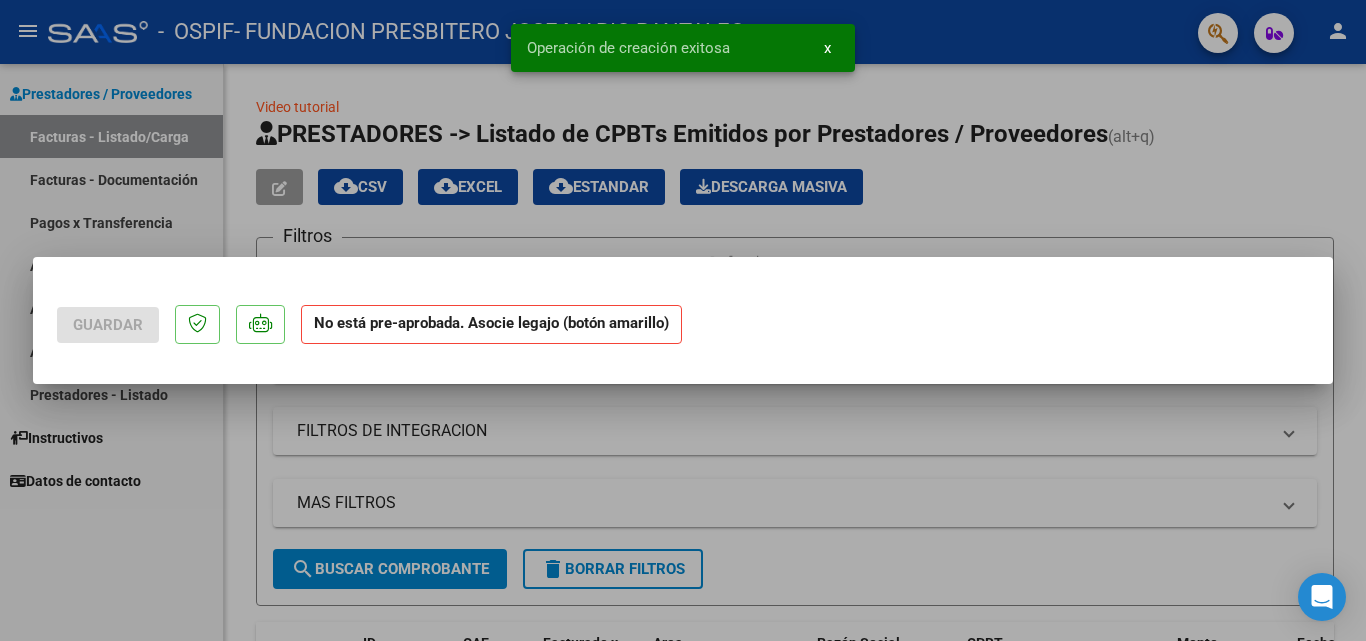 scroll, scrollTop: 0, scrollLeft: 0, axis: both 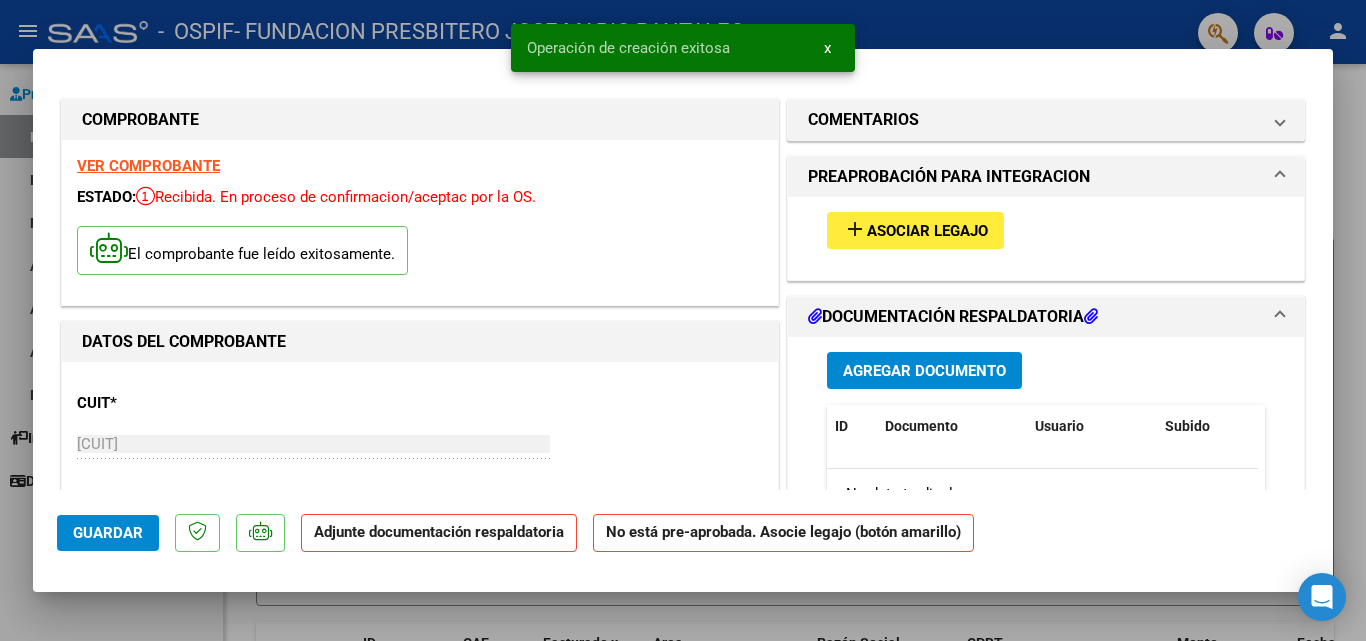 click on "Asociar Legajo" at bounding box center (927, 231) 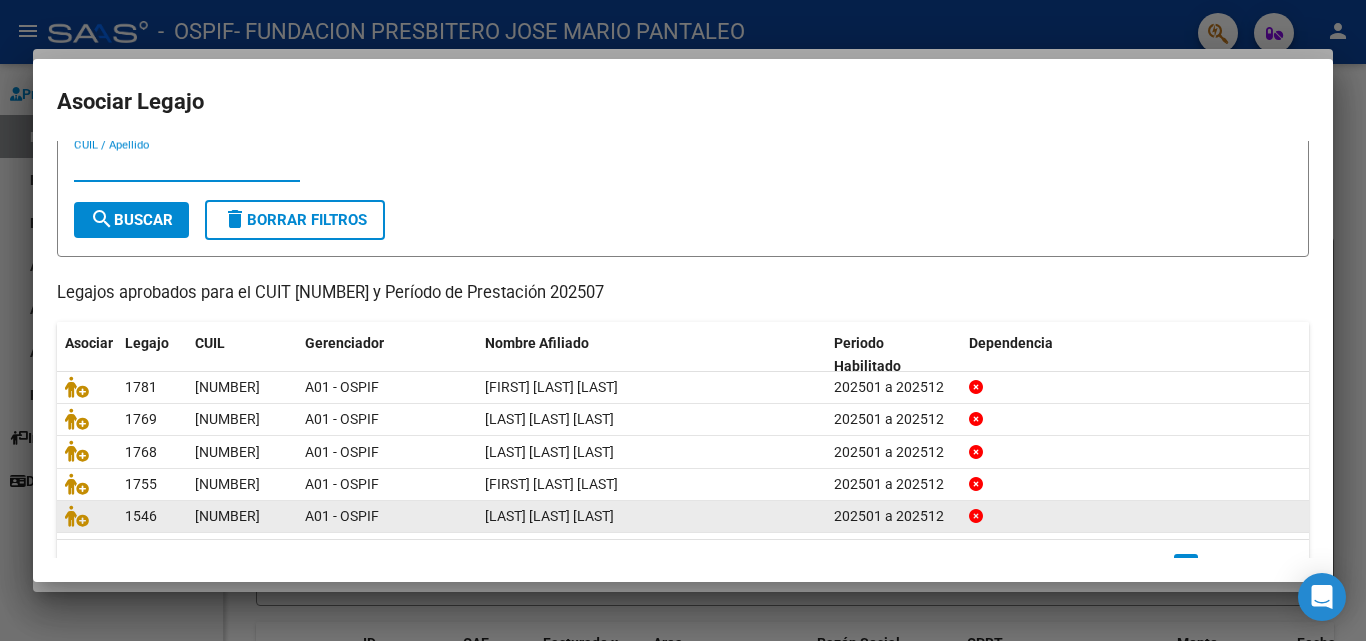 scroll, scrollTop: 109, scrollLeft: 0, axis: vertical 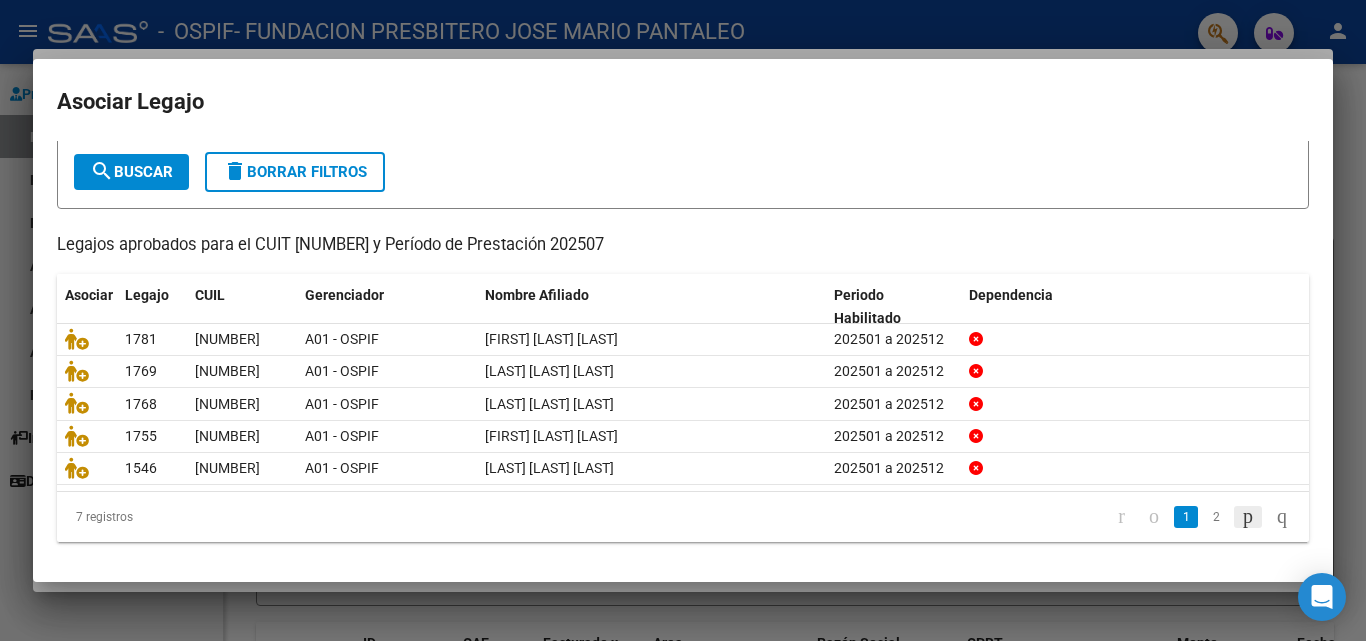 click 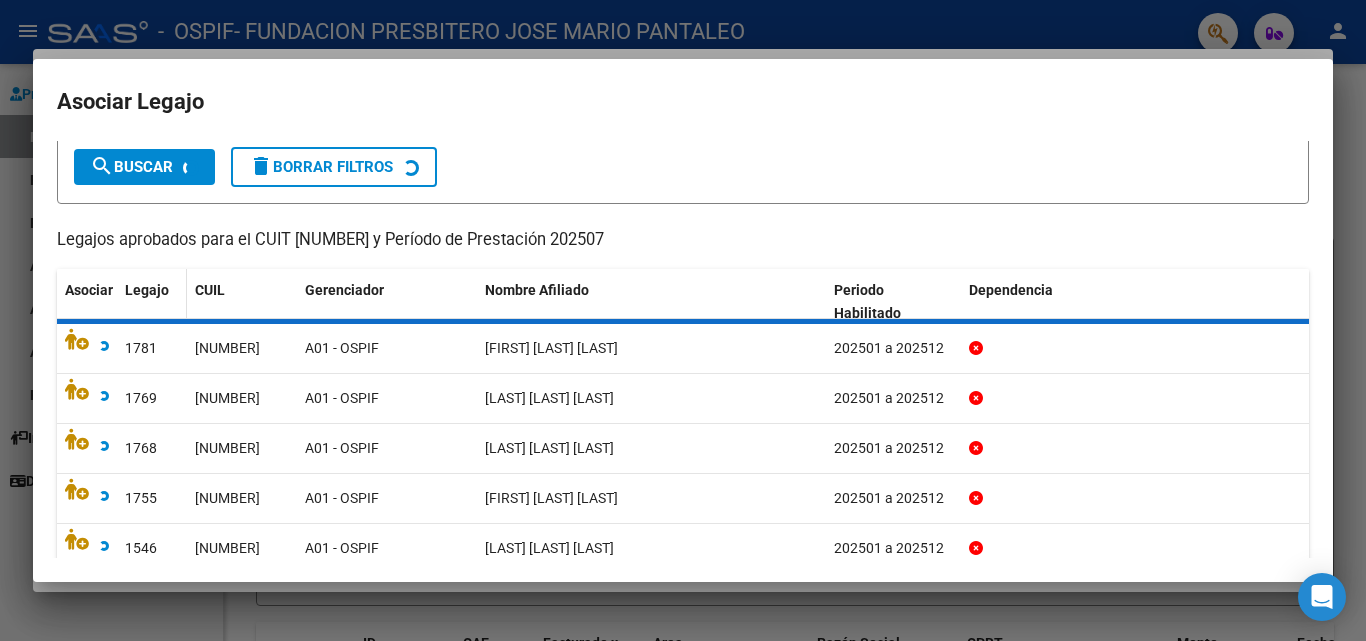 scroll, scrollTop: 10, scrollLeft: 0, axis: vertical 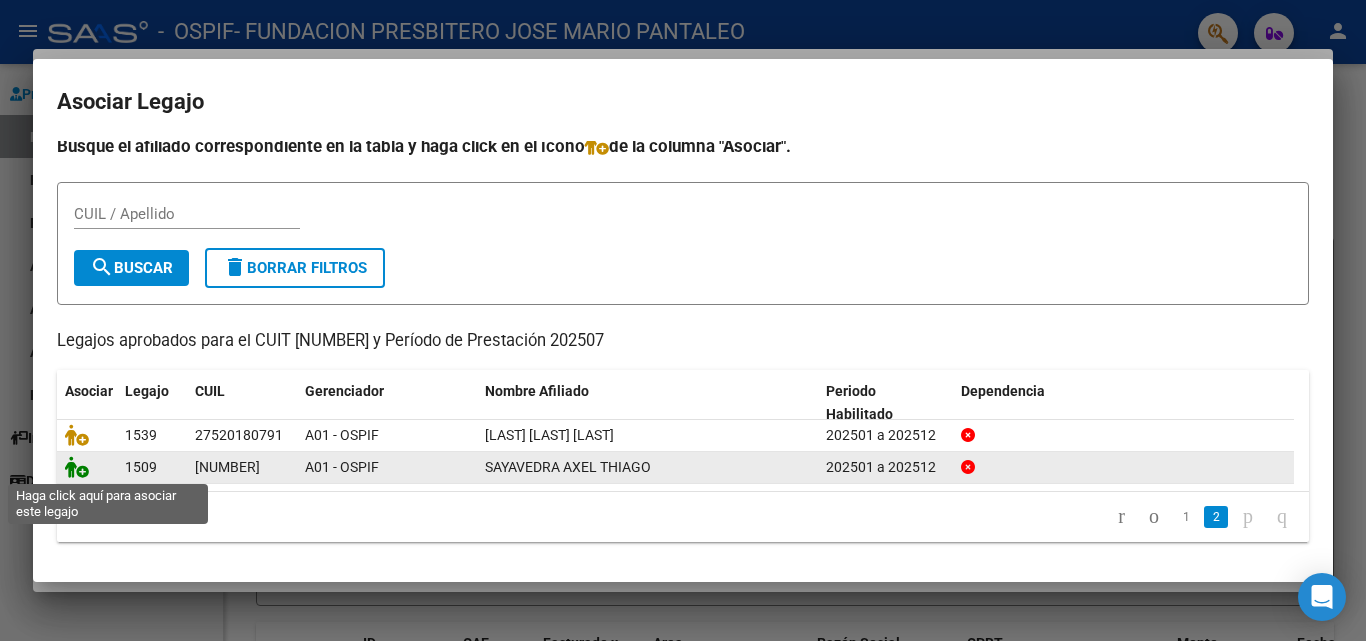 click 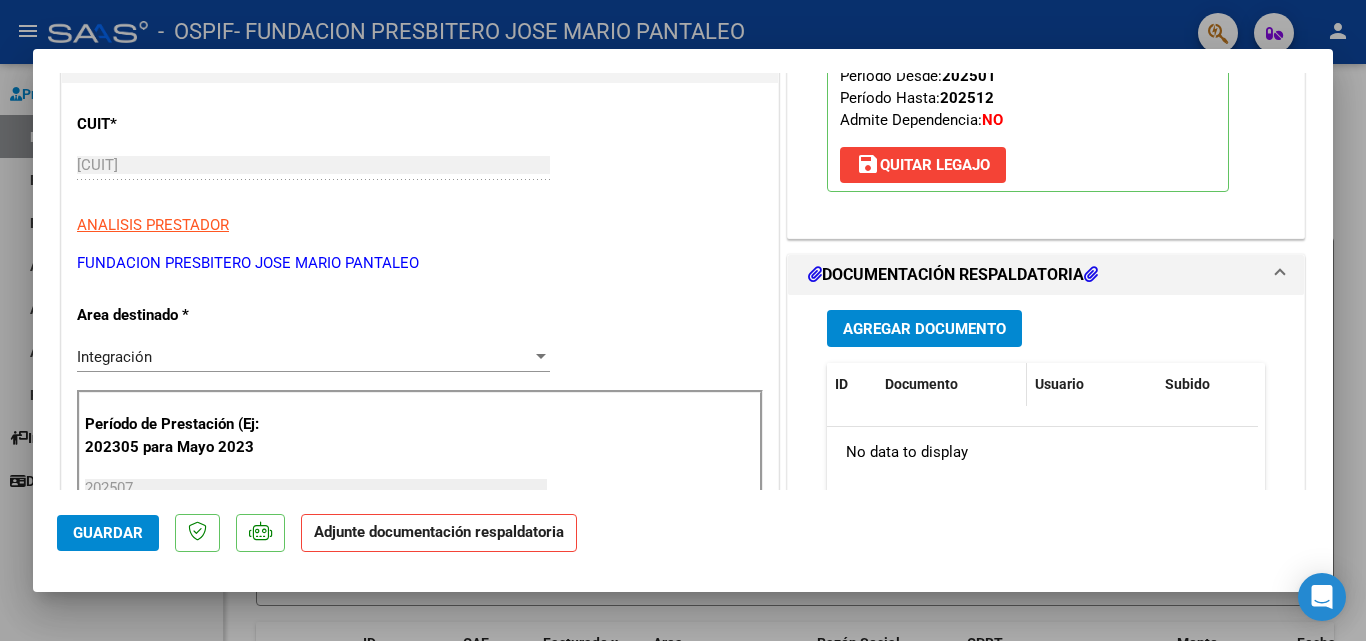 scroll, scrollTop: 400, scrollLeft: 0, axis: vertical 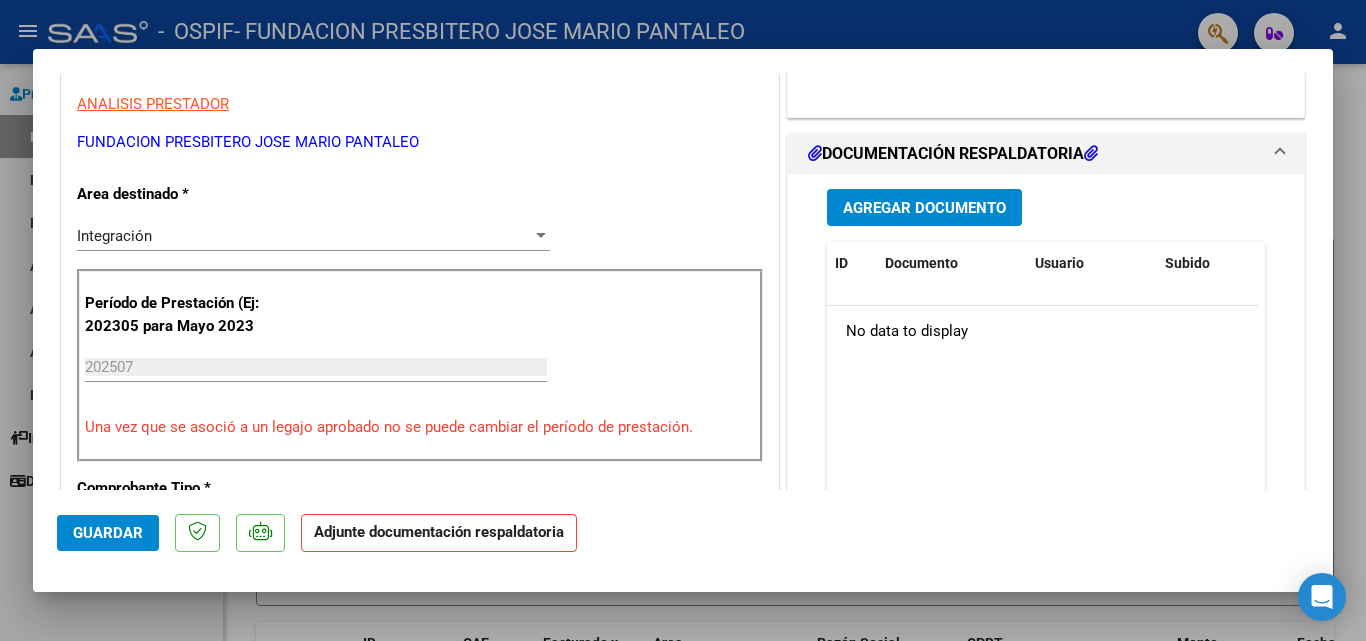 click on "Agregar Documento" at bounding box center (924, 208) 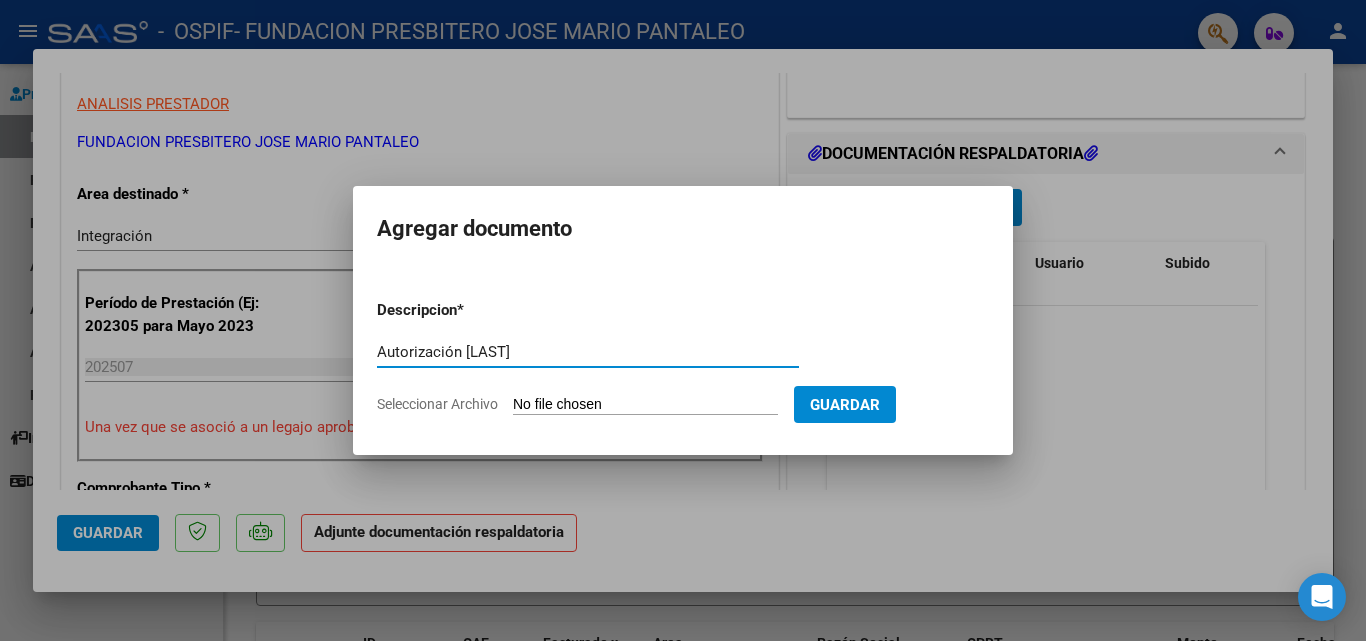 type on "Autorización [LAST]" 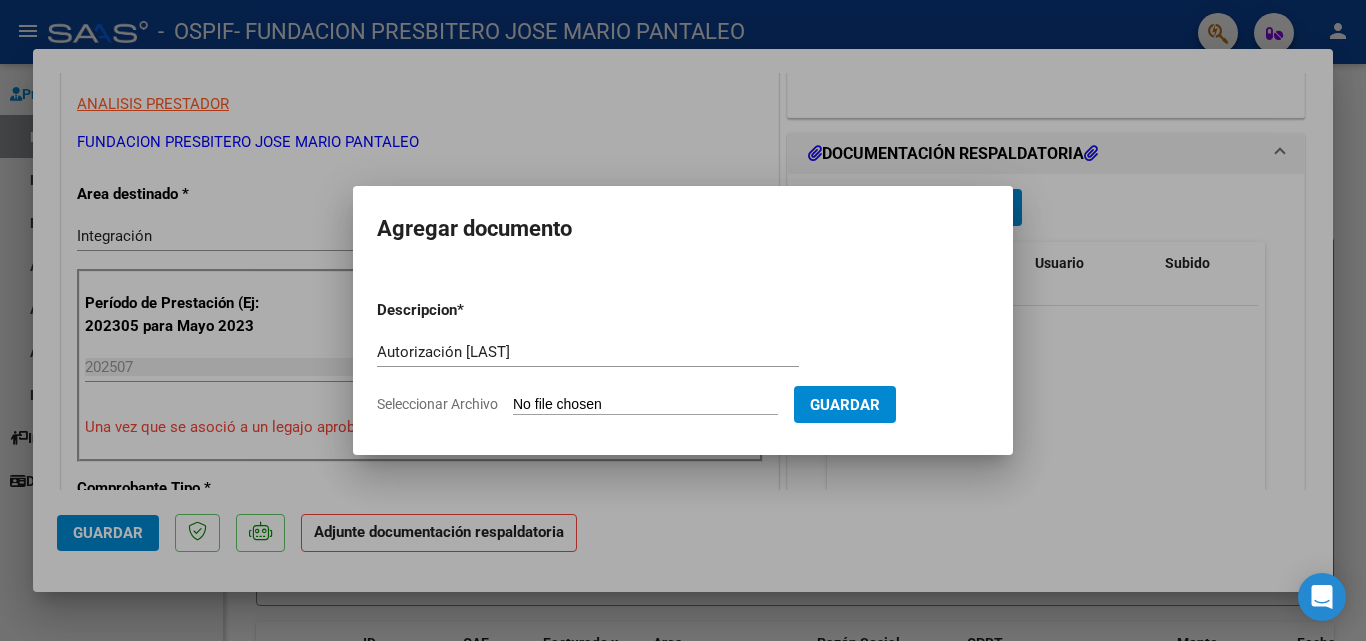 click on "Seleccionar Archivo" 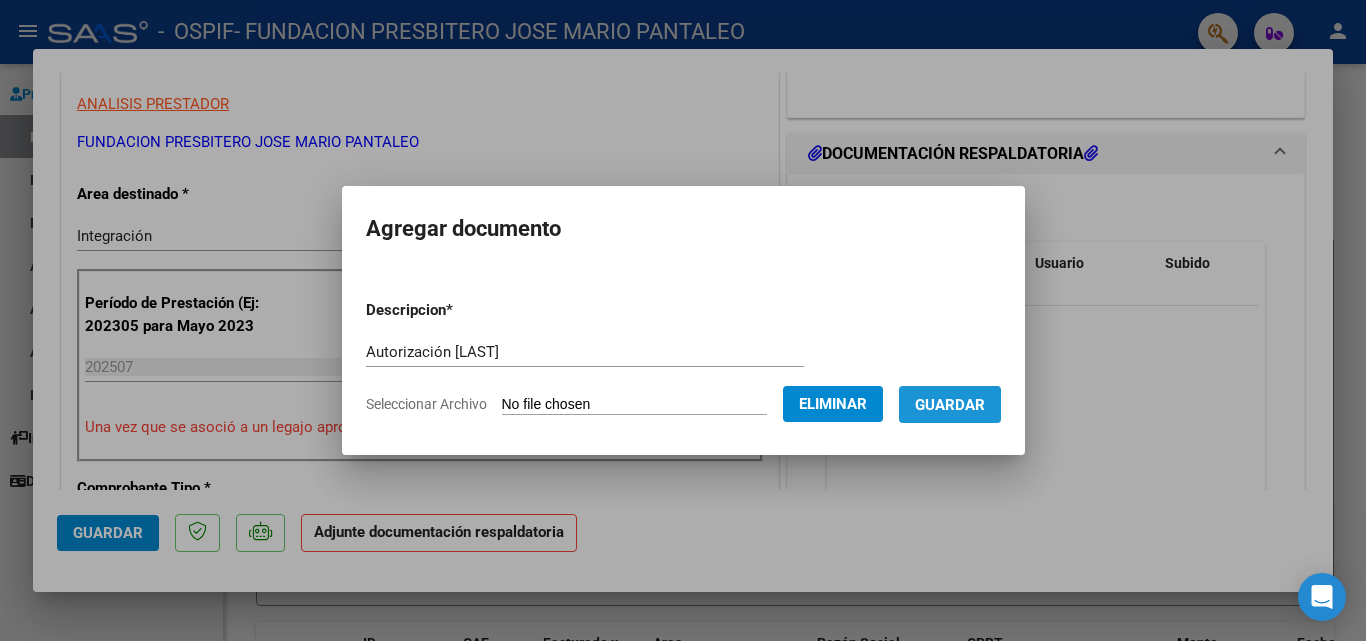 click on "Guardar" at bounding box center (950, 405) 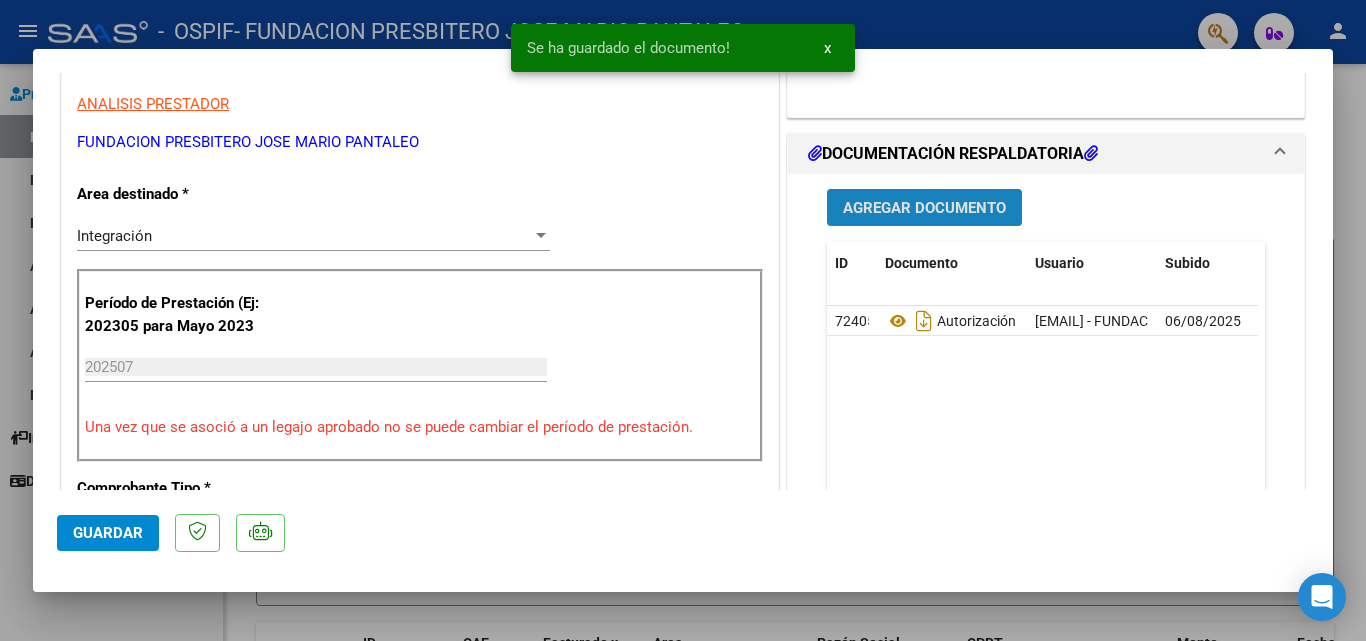 click on "Agregar Documento" at bounding box center [924, 208] 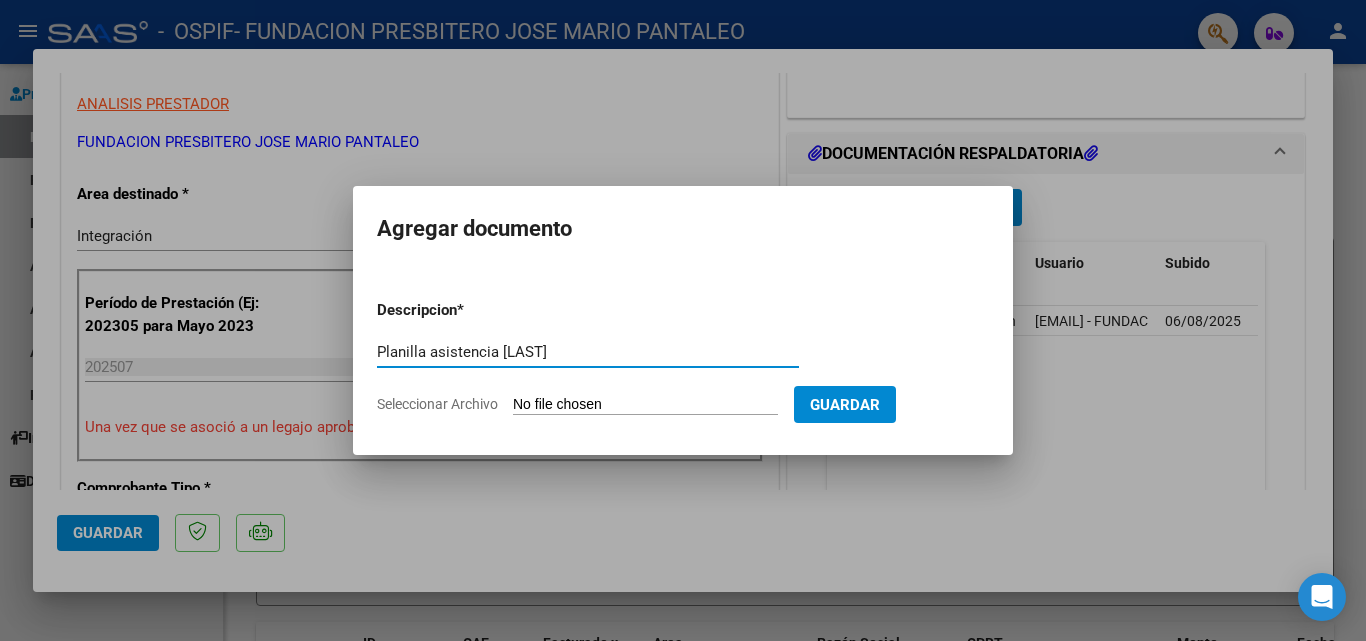 type on "Planilla asistencia [LAST]" 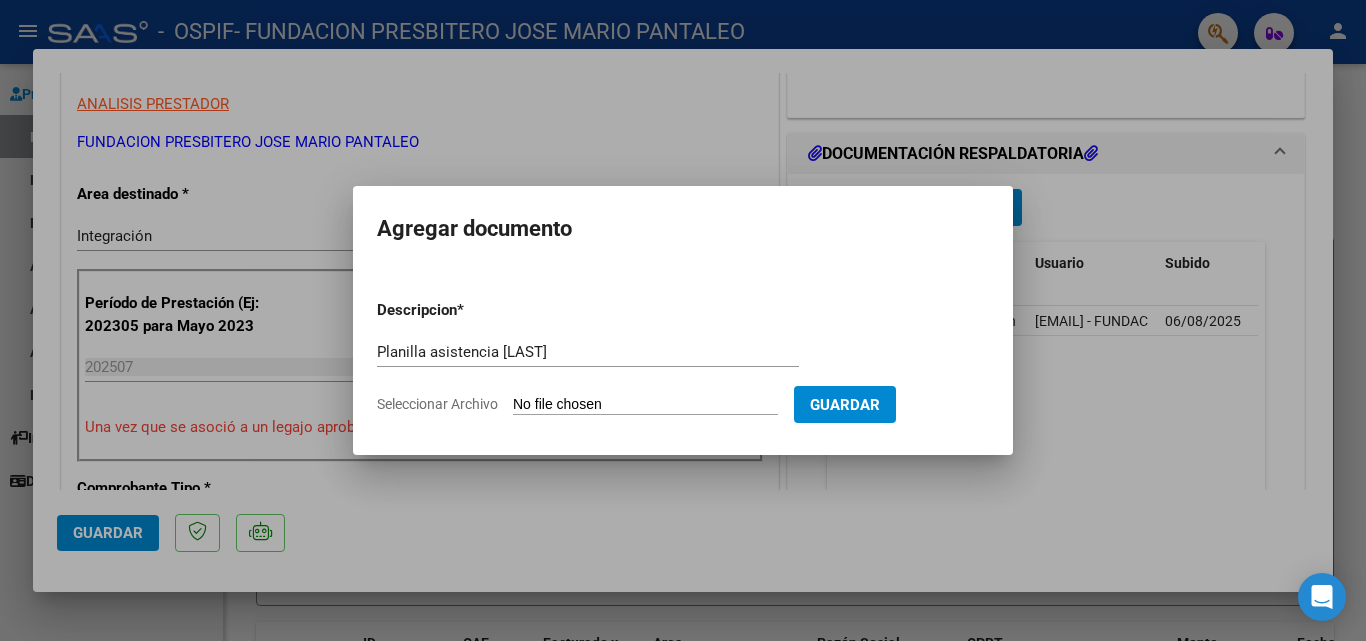 type on "C:\fakepath\Planilla asistencia julio [LAST].pdf" 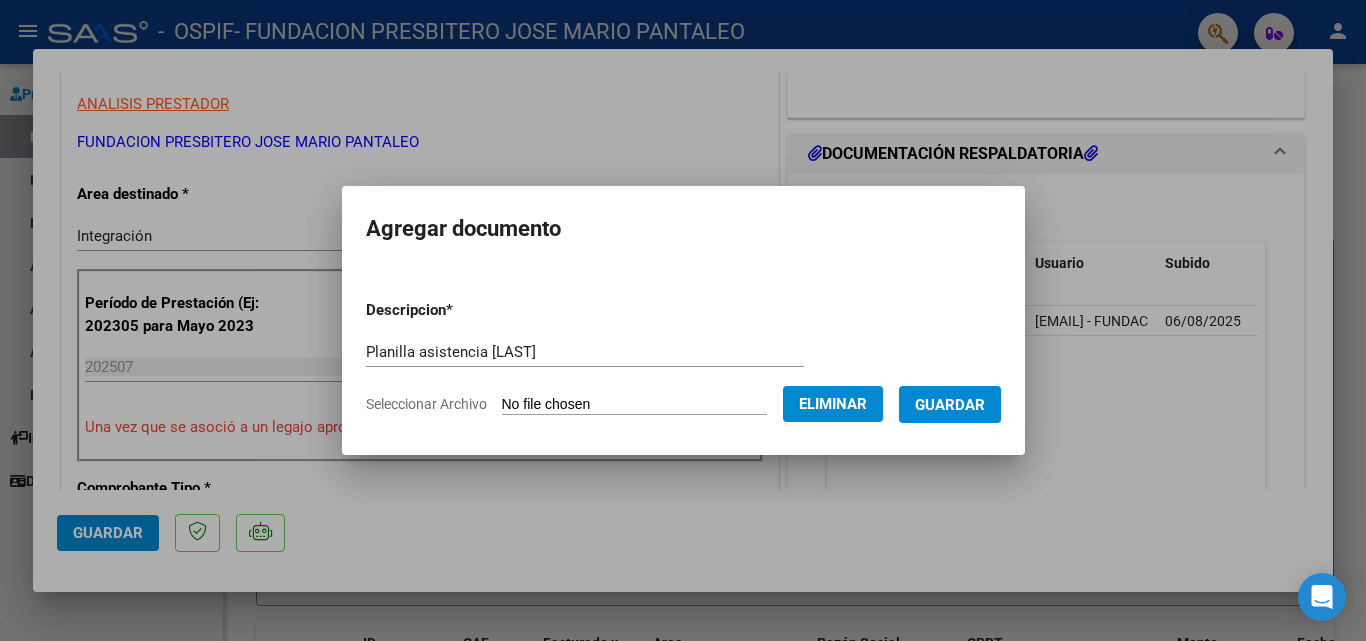 click on "Guardar" at bounding box center [950, 404] 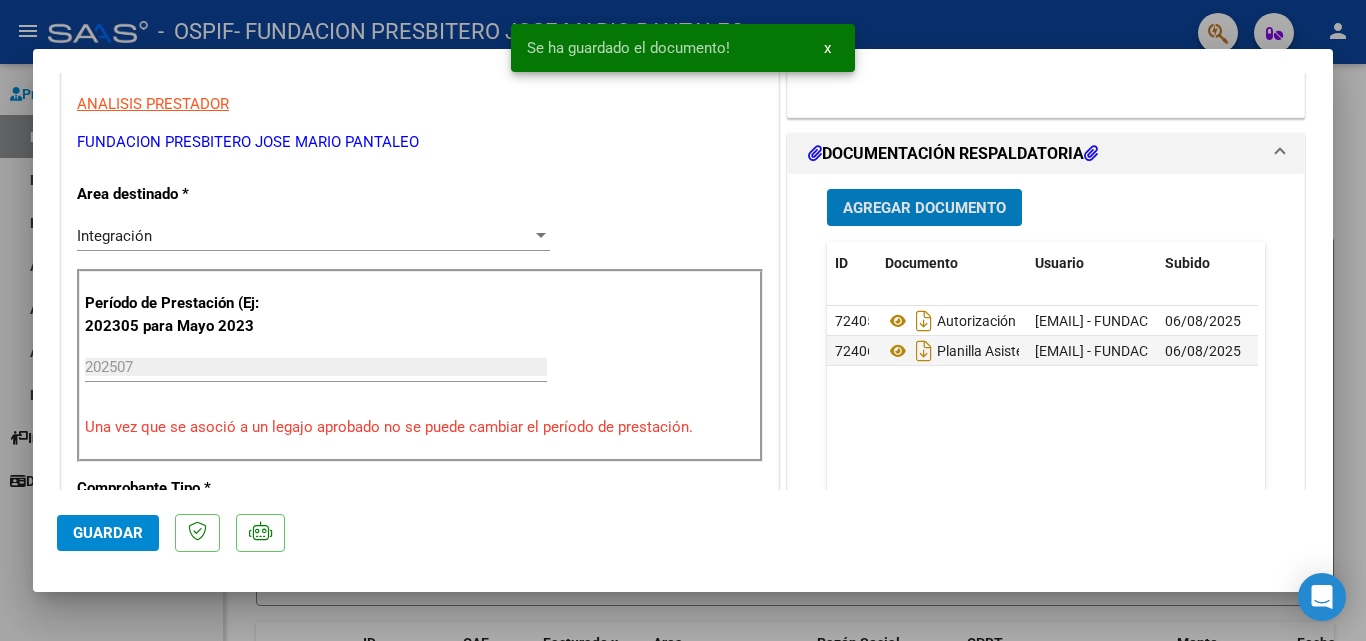 click on "Guardar" 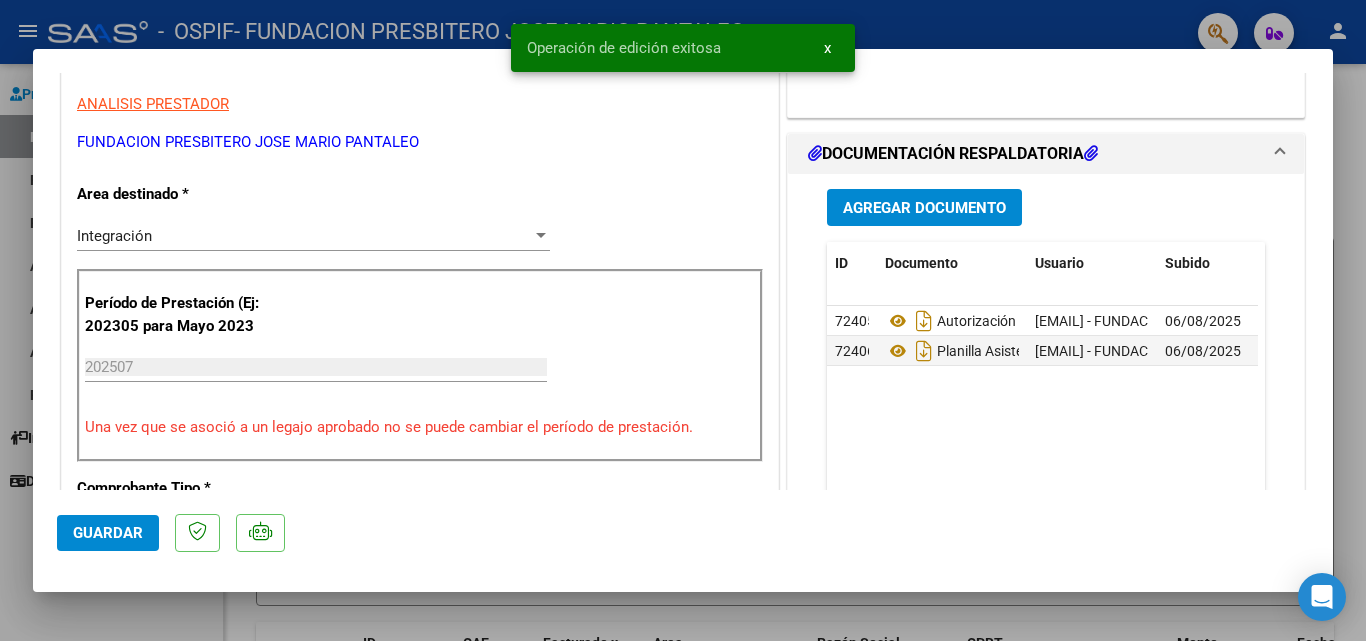 type 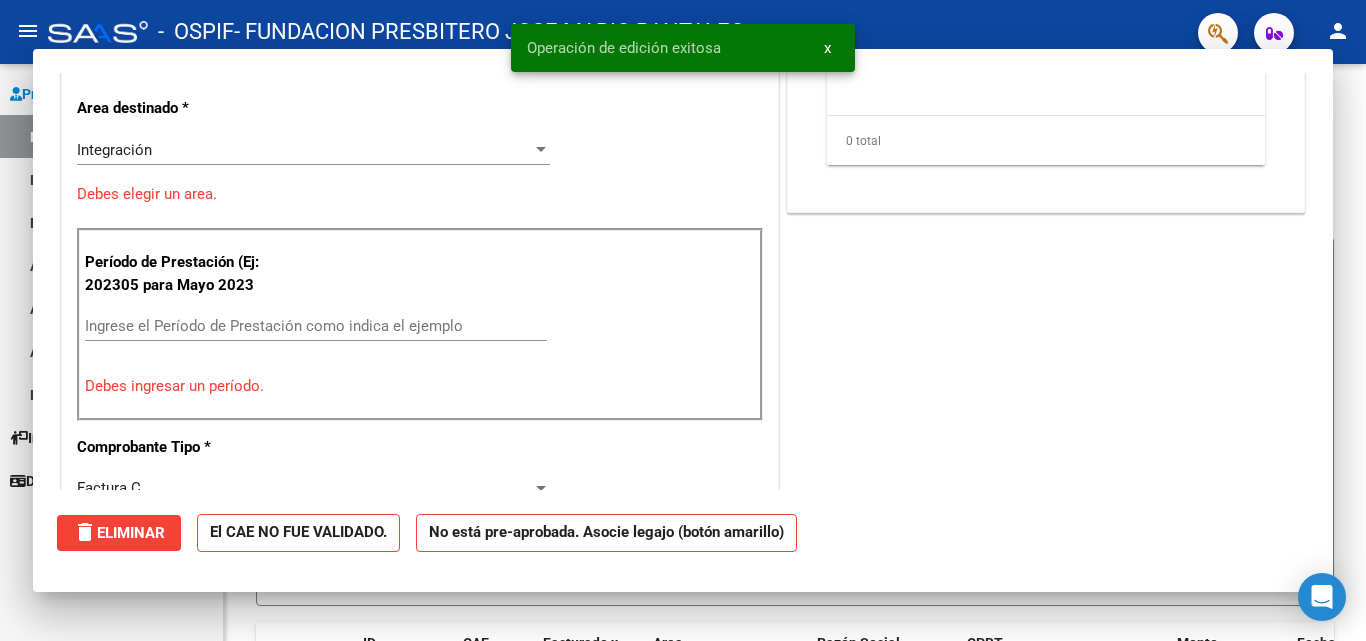 scroll, scrollTop: 339, scrollLeft: 0, axis: vertical 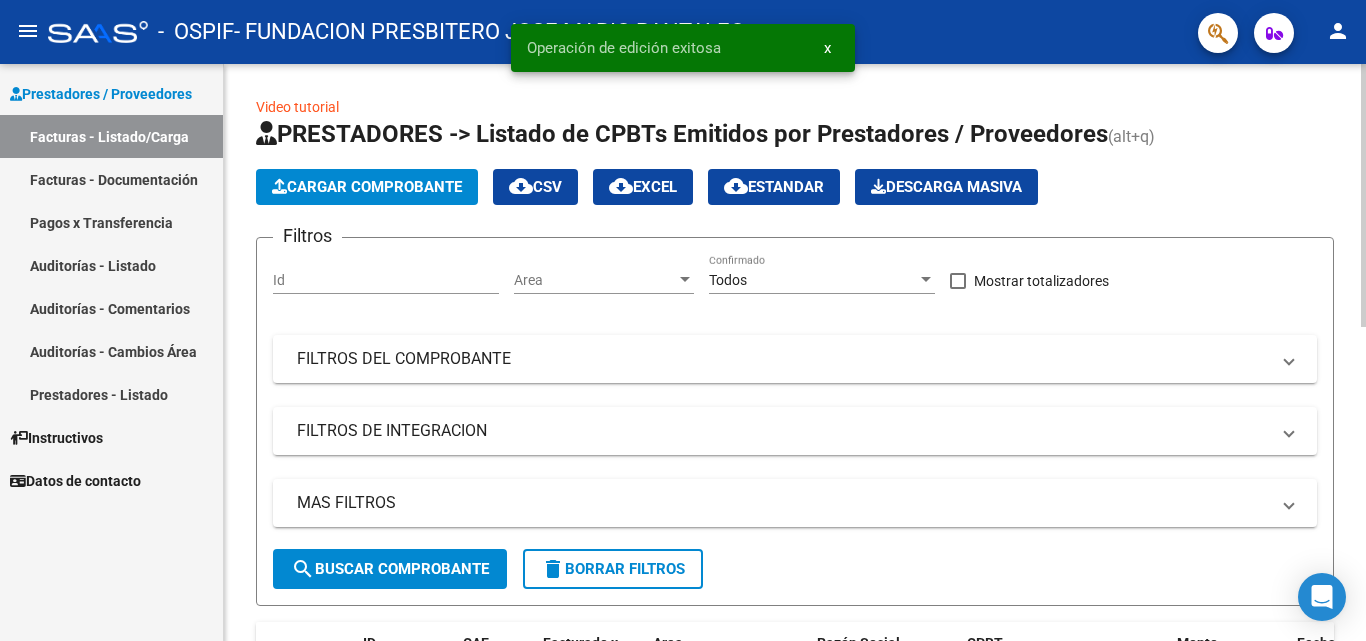 click on "Cargar Comprobante" 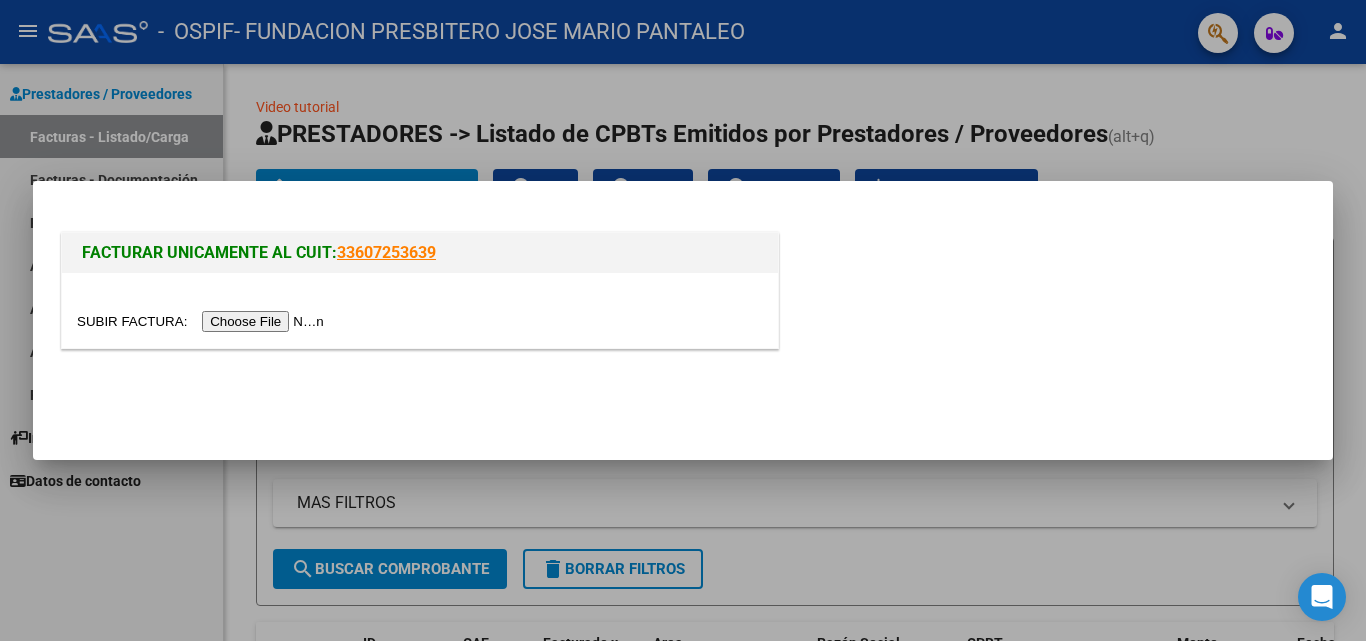 click at bounding box center [203, 321] 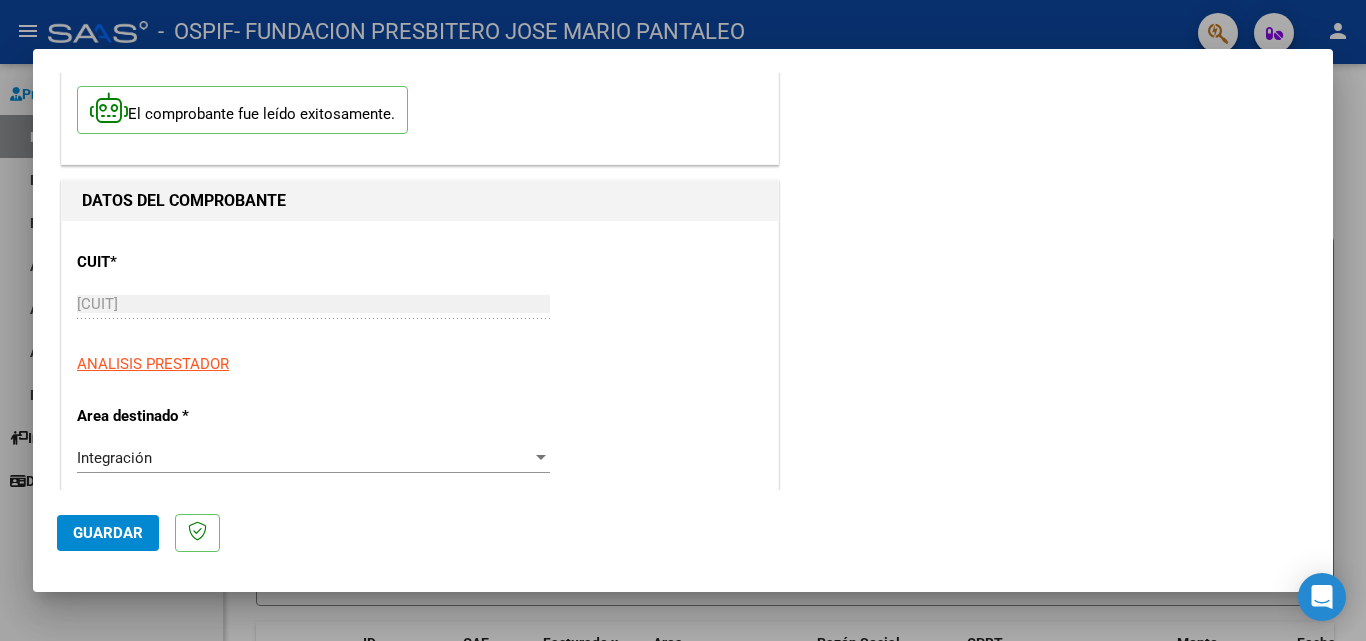 scroll, scrollTop: 400, scrollLeft: 0, axis: vertical 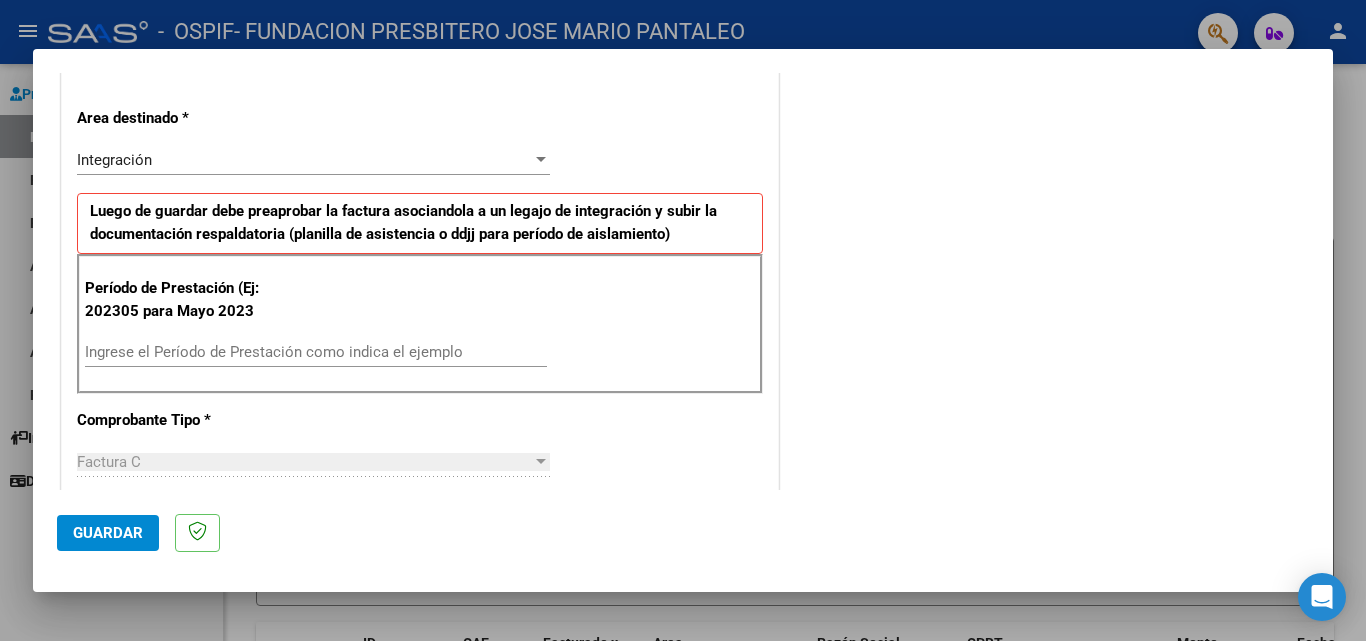 click on "Ingrese el Período de Prestación como indica el ejemplo" at bounding box center (316, 352) 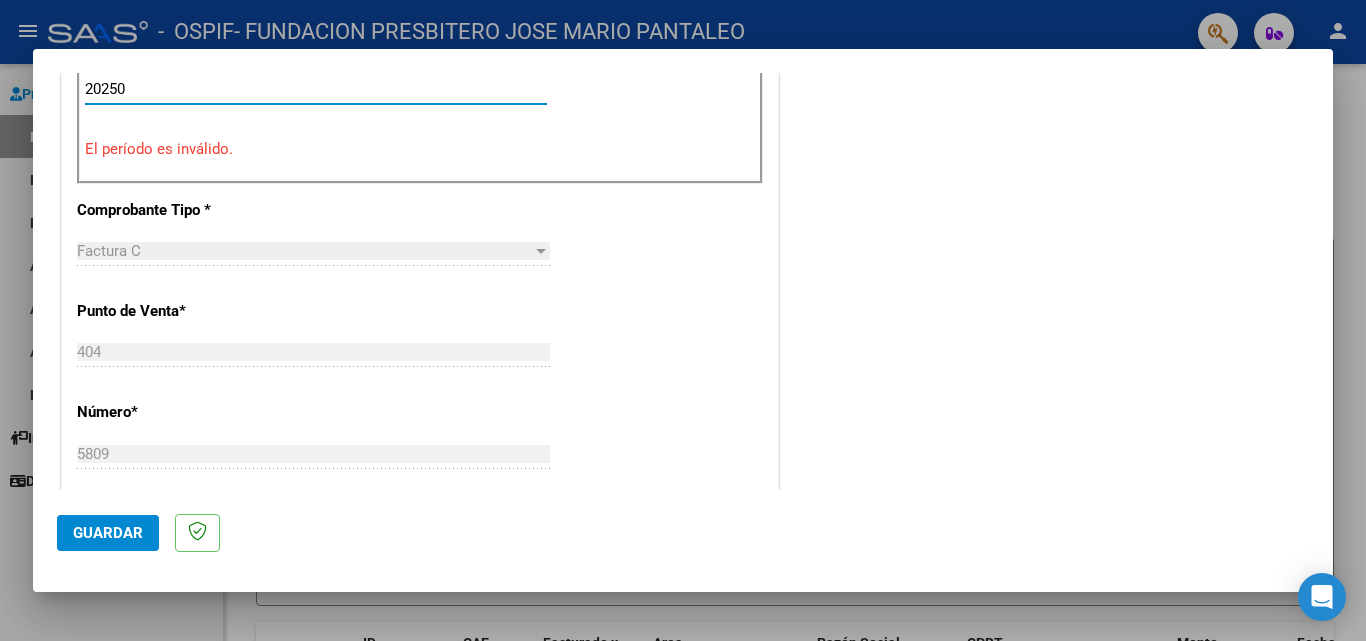 scroll, scrollTop: 464, scrollLeft: 0, axis: vertical 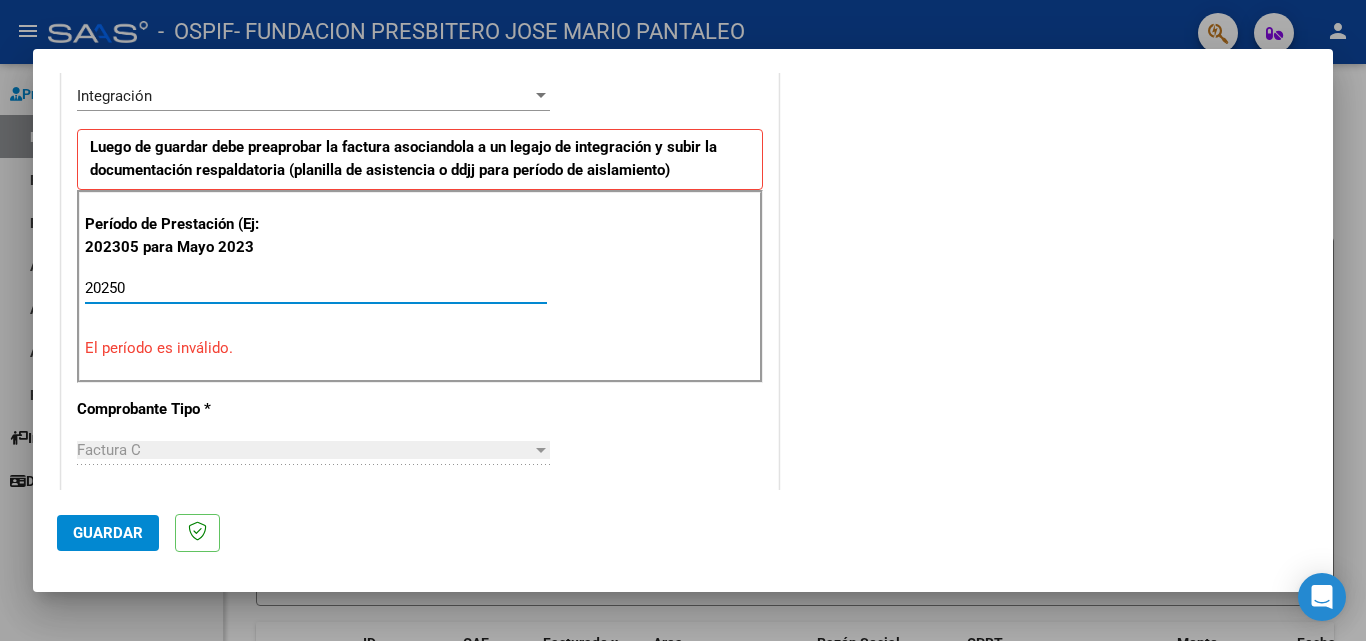 click on "20250" at bounding box center [316, 288] 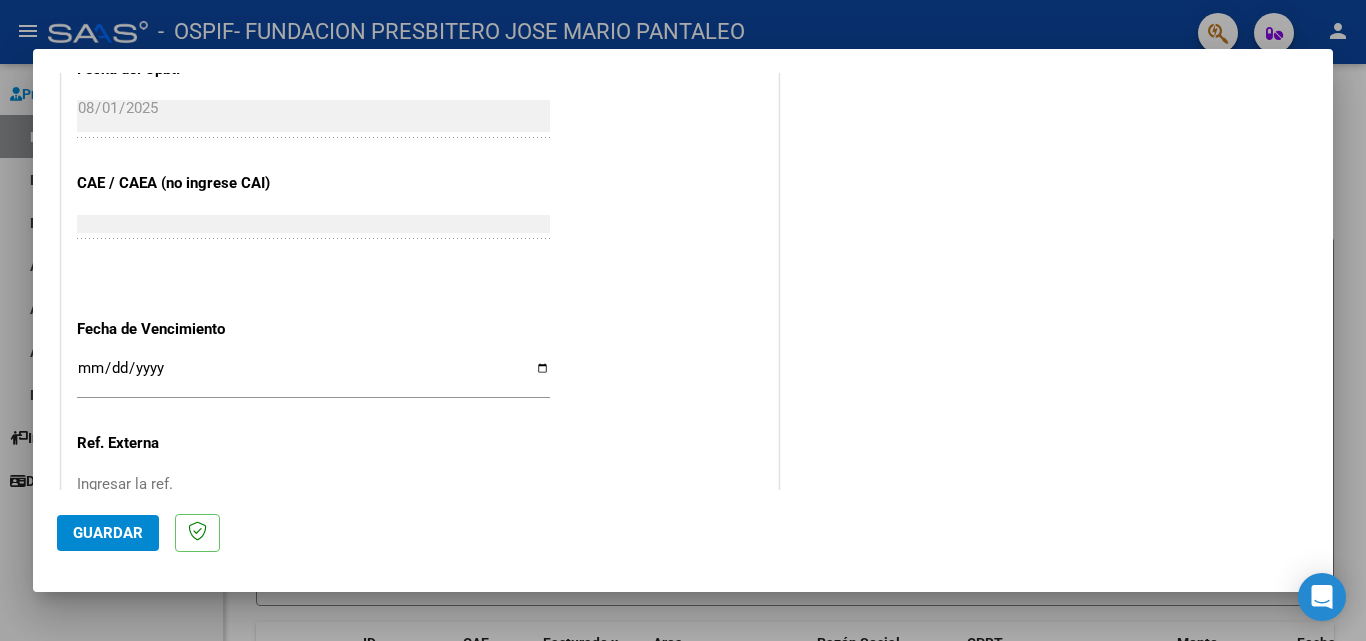 scroll, scrollTop: 1164, scrollLeft: 0, axis: vertical 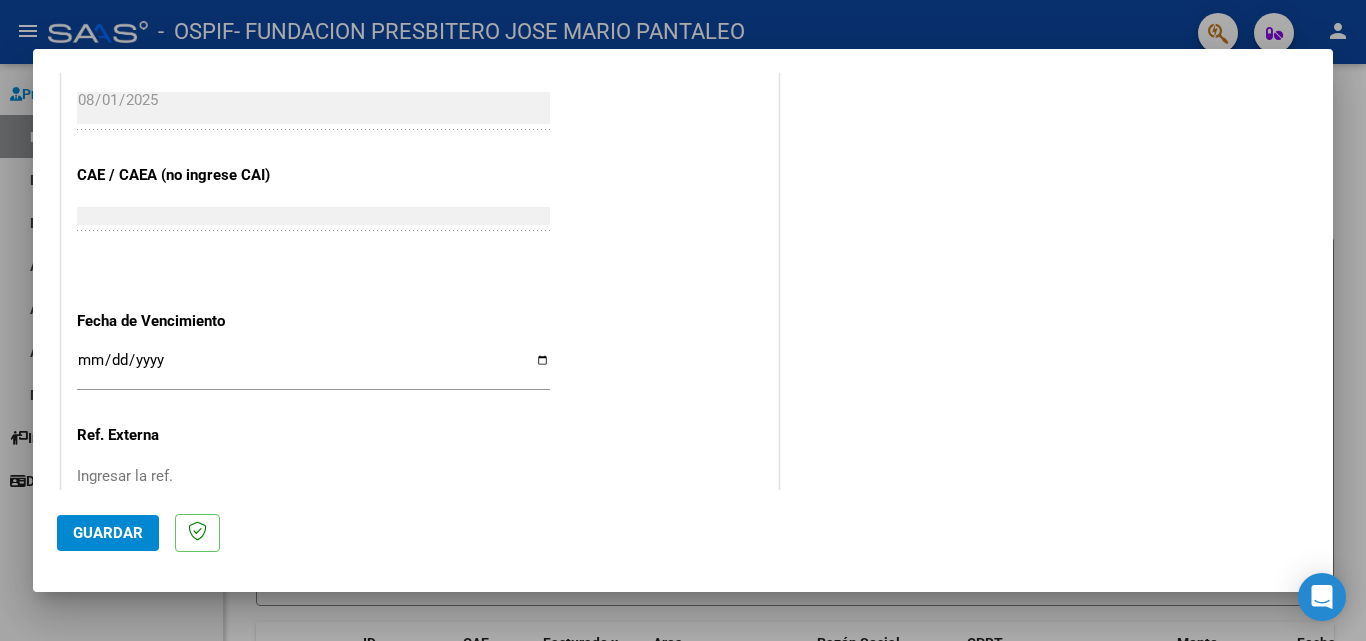 type on "202507" 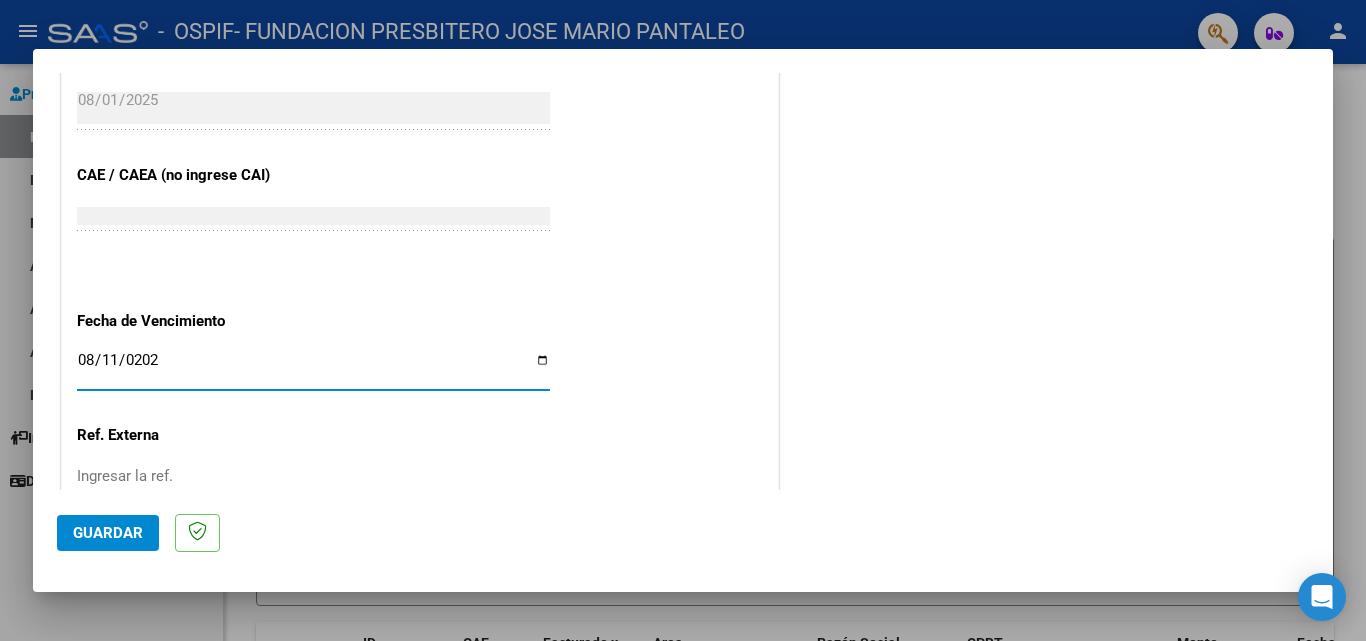 type on "2025-08-11" 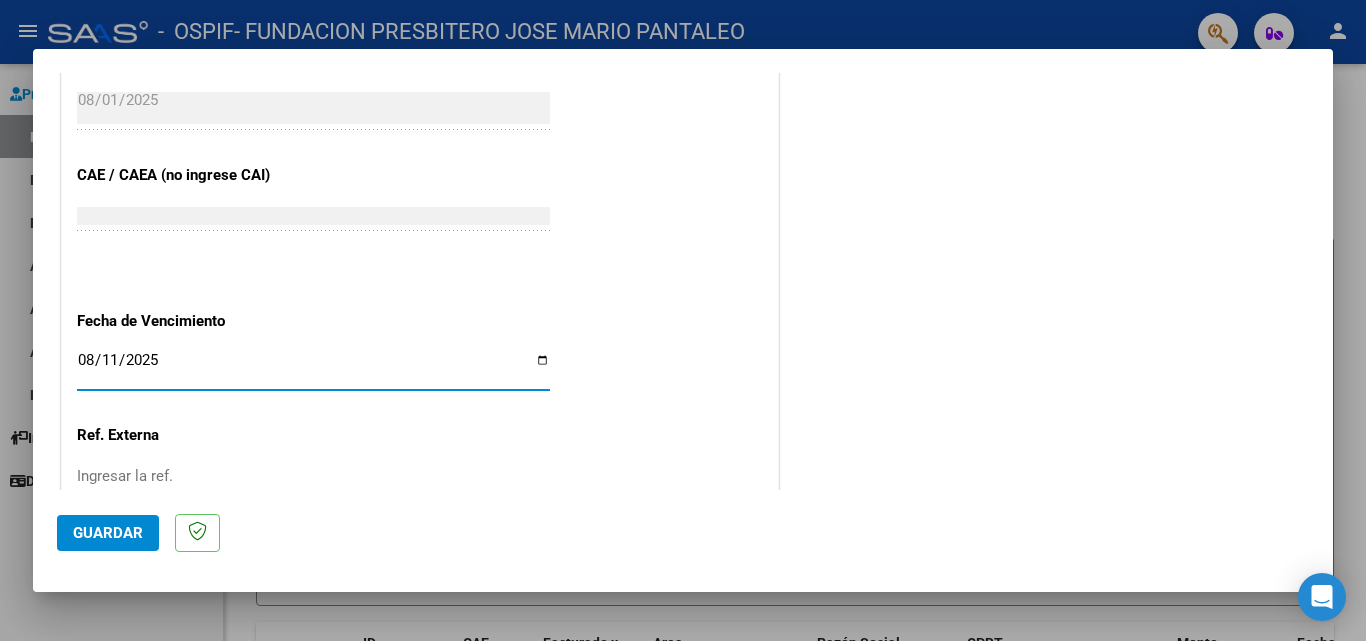 click on "Guardar" 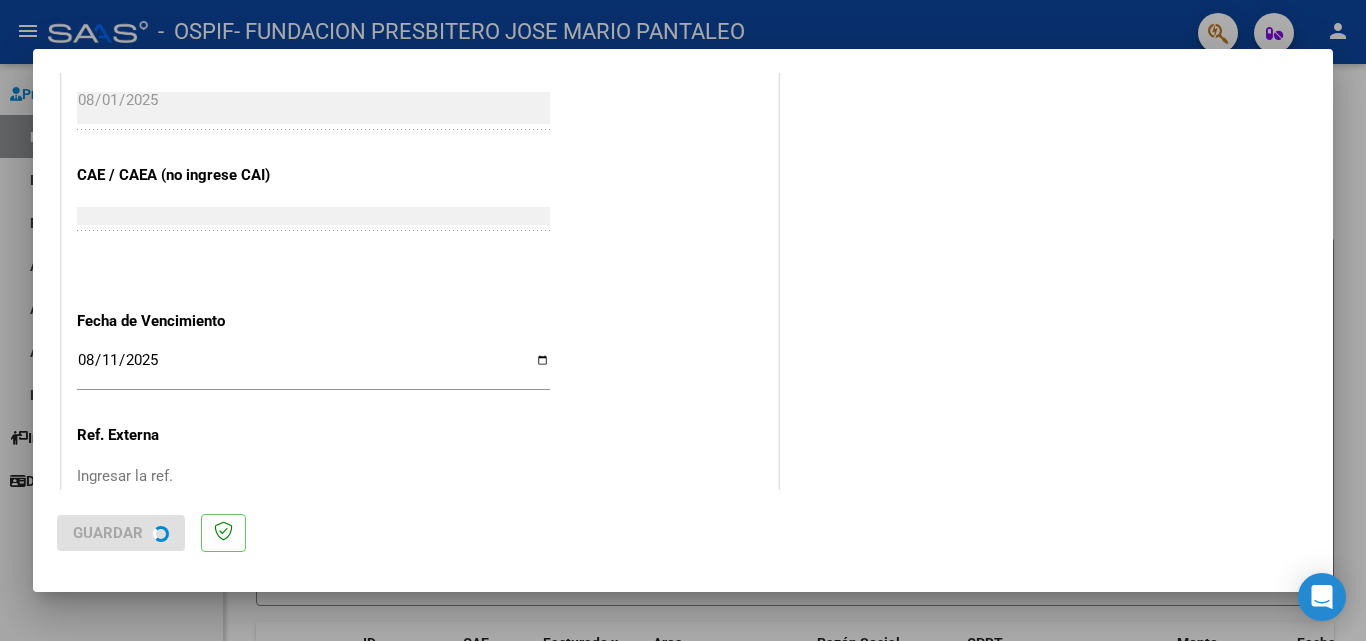 scroll, scrollTop: 0, scrollLeft: 0, axis: both 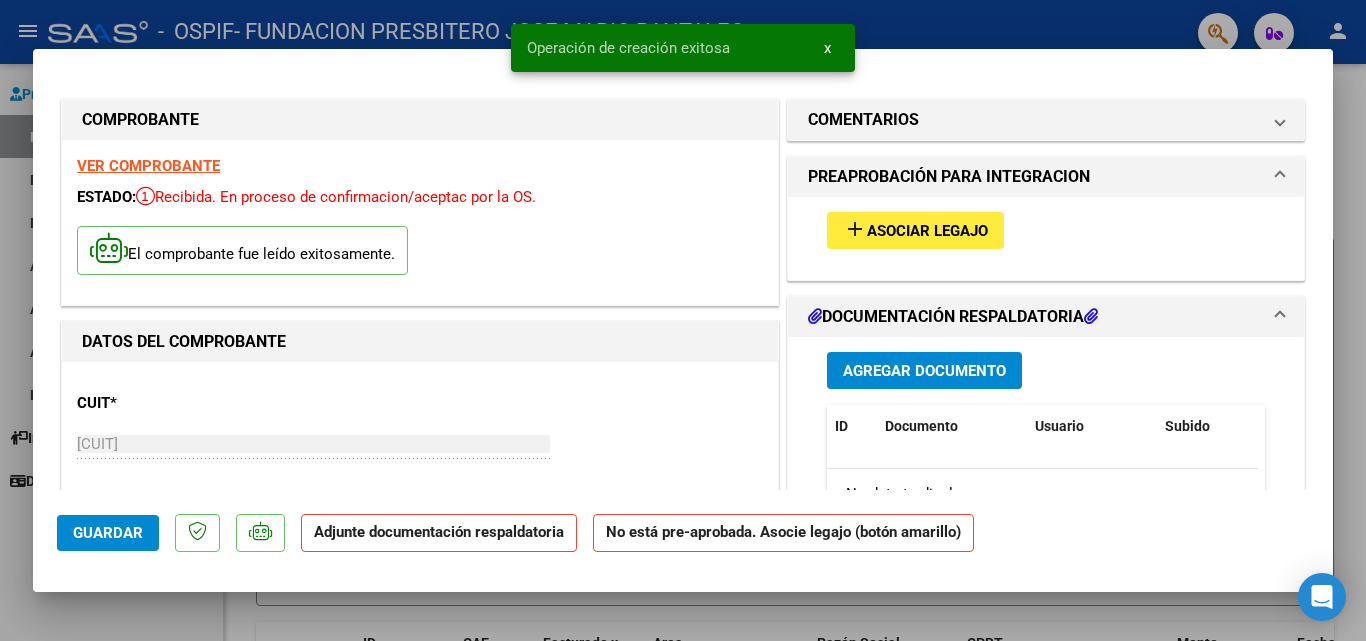 click on "Asociar Legajo" at bounding box center [927, 231] 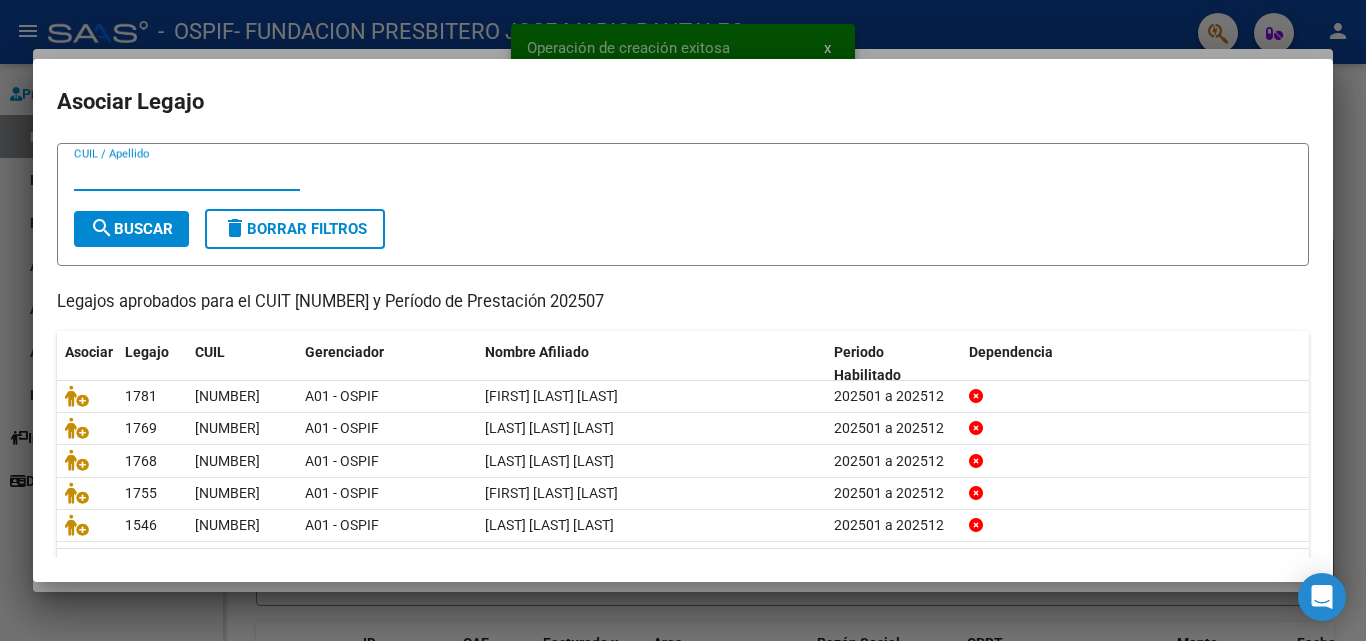 scroll, scrollTop: 109, scrollLeft: 0, axis: vertical 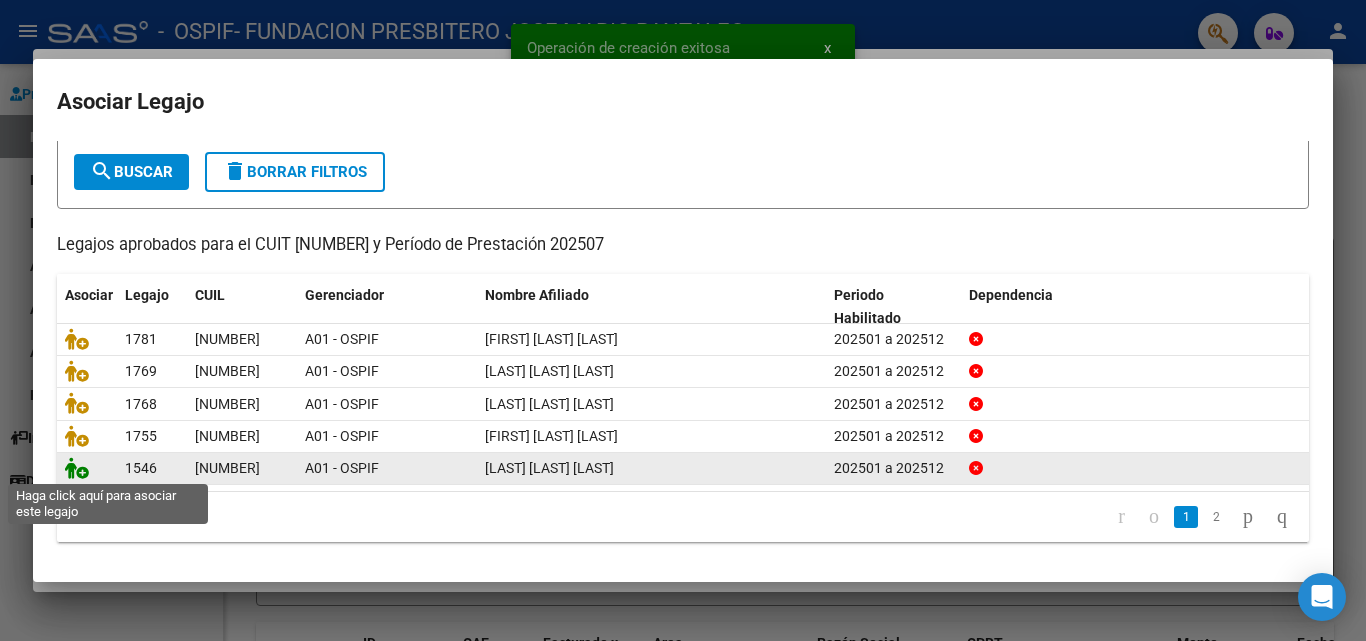 click 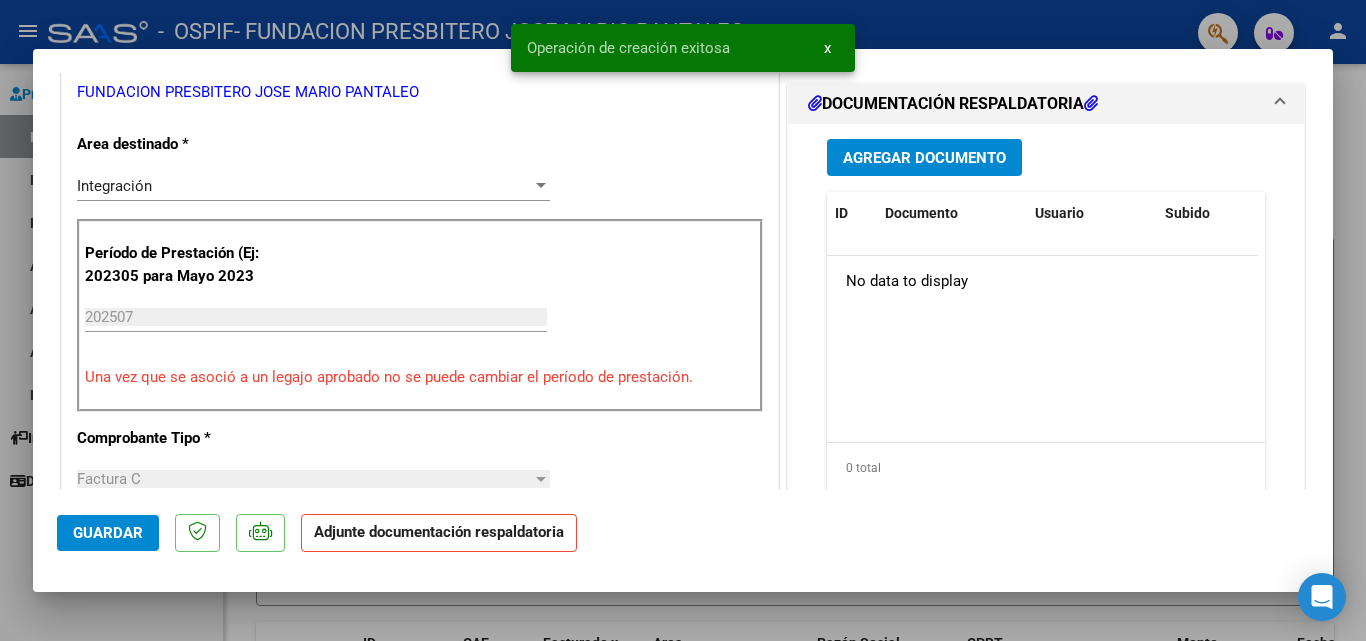 scroll, scrollTop: 500, scrollLeft: 0, axis: vertical 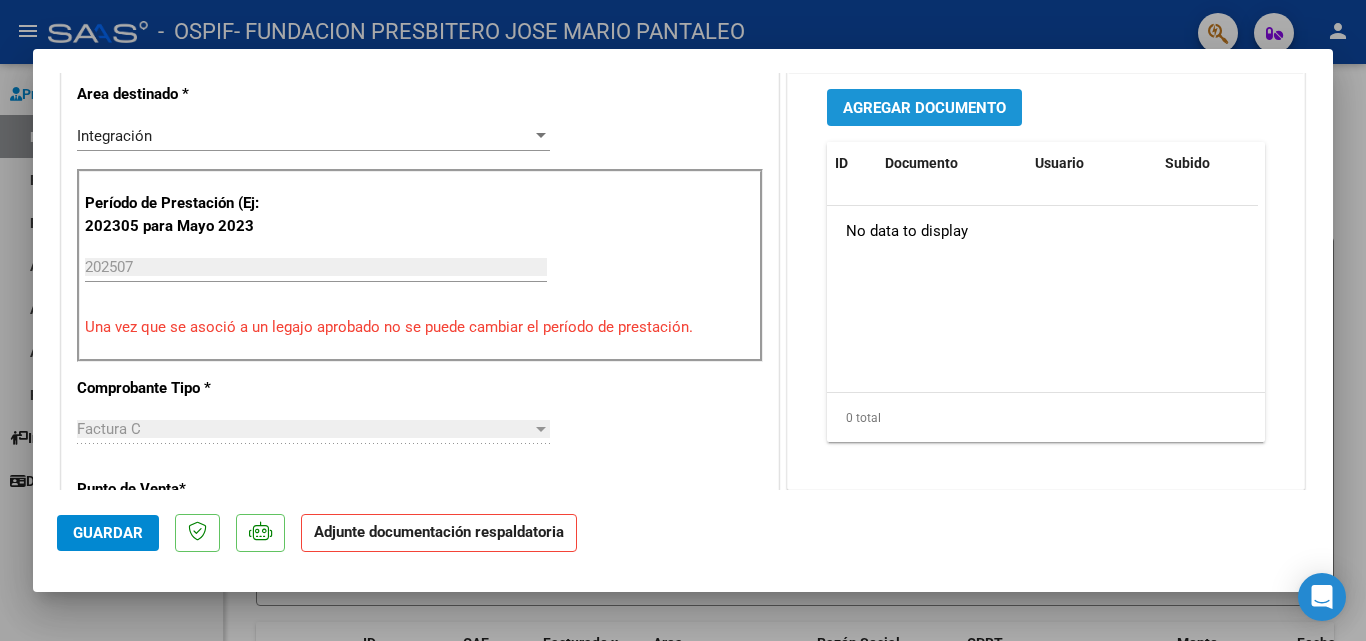 click on "Agregar Documento" at bounding box center [924, 107] 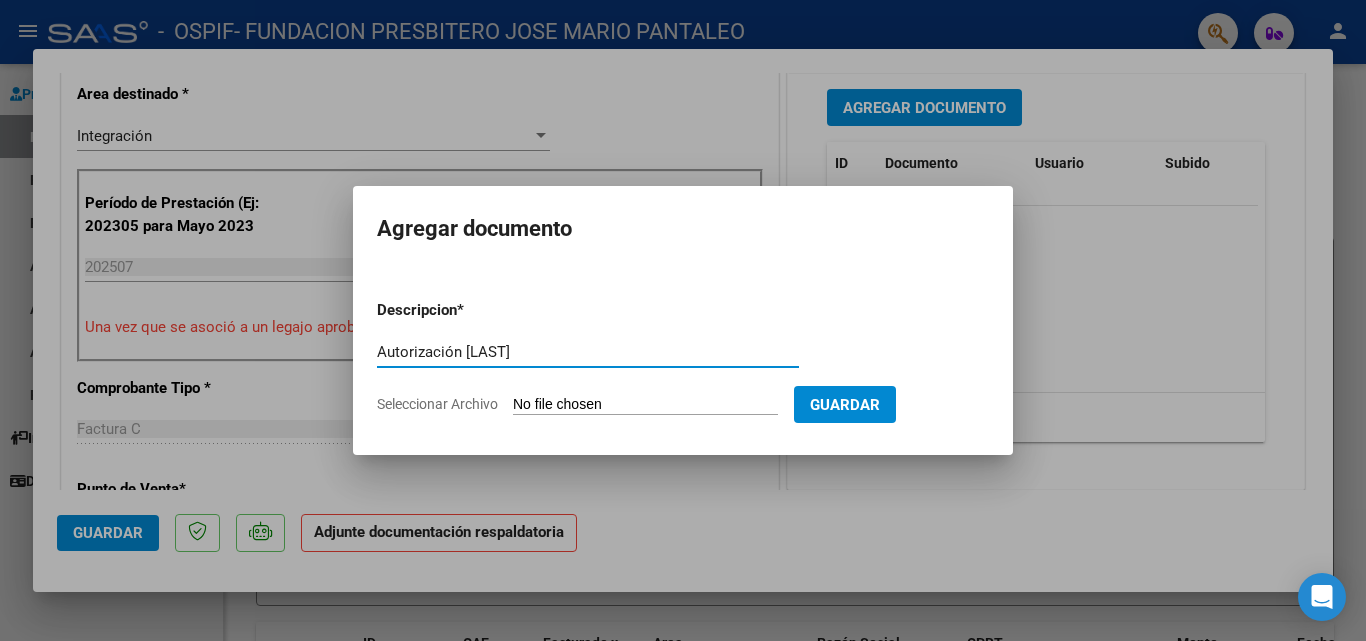 type on "Autorización [LAST]" 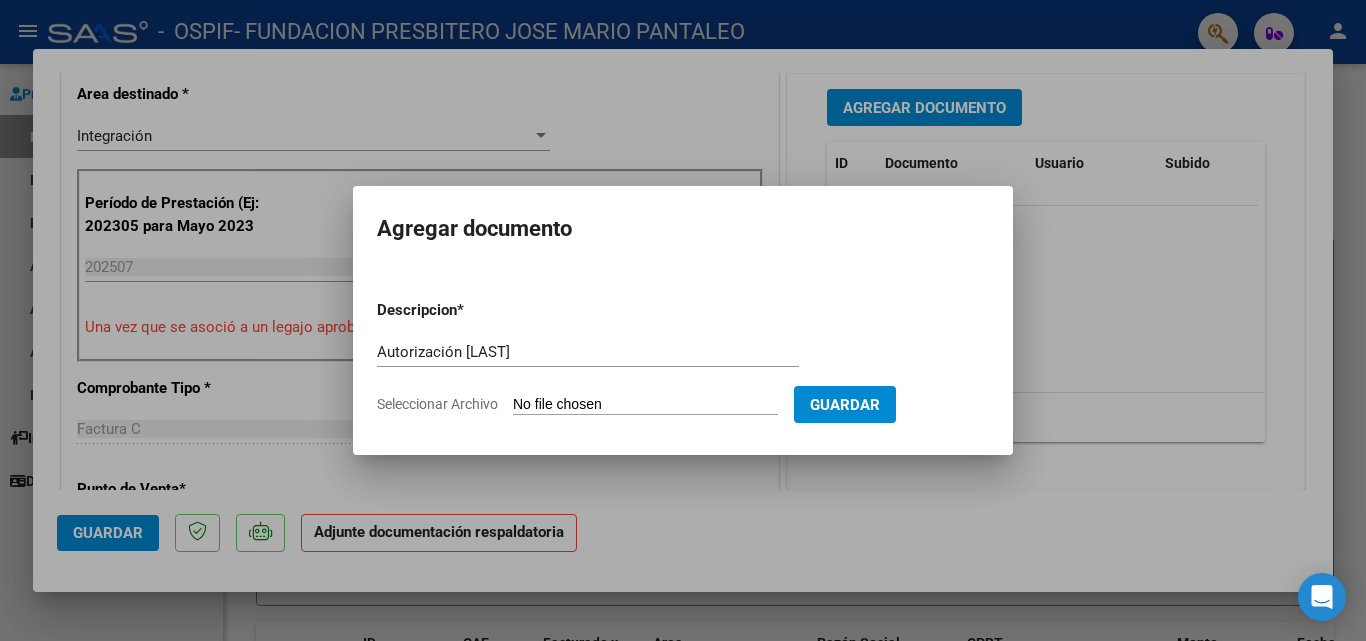 type on "C:\fakepath\Autorizacion [LAST].pdf" 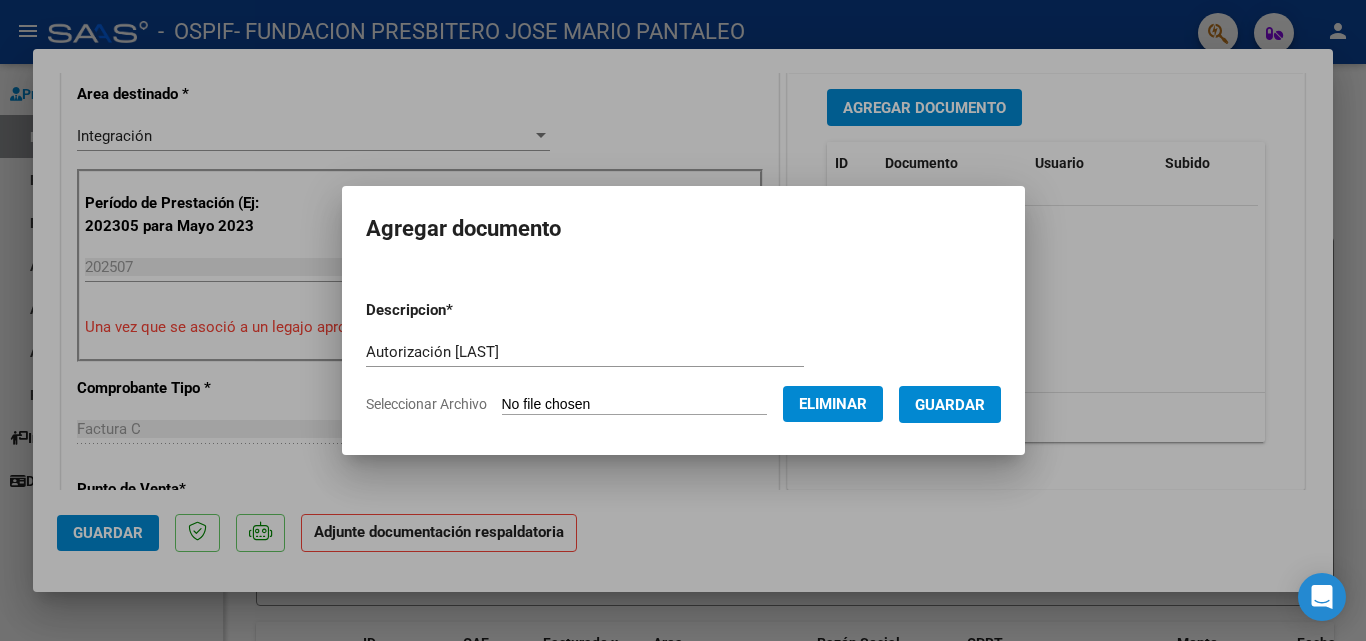 click on "Guardar" at bounding box center [950, 405] 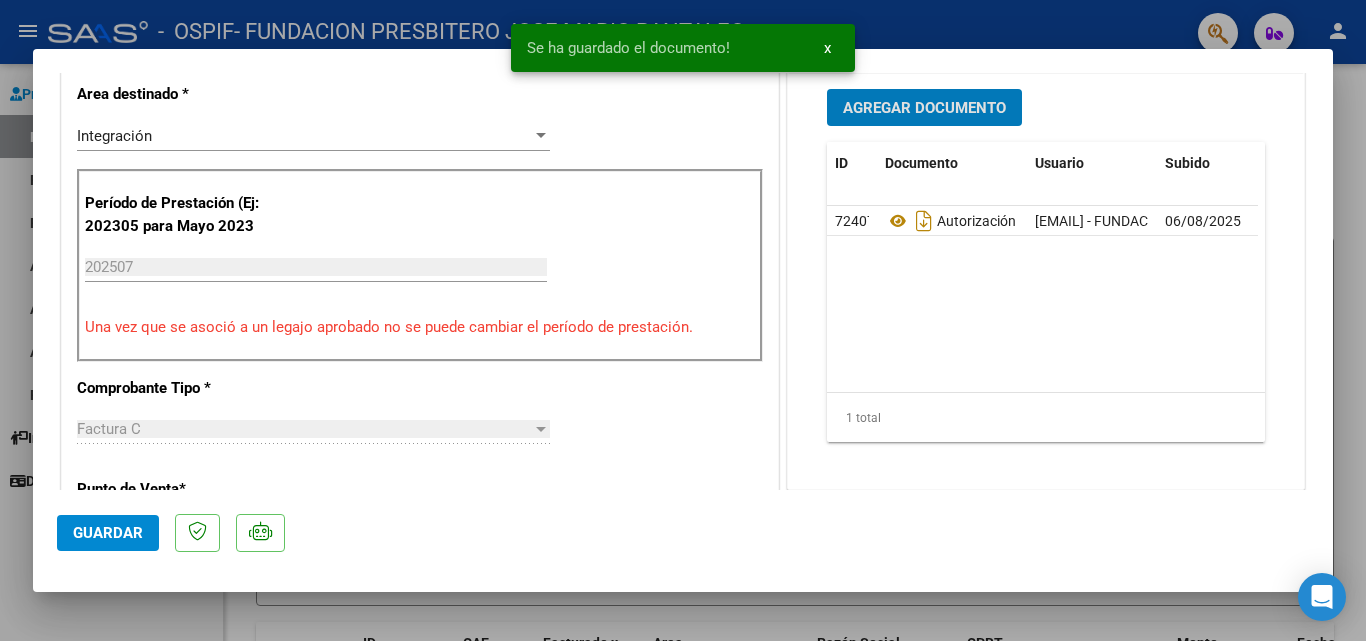 click on "Agregar Documento" at bounding box center (924, 108) 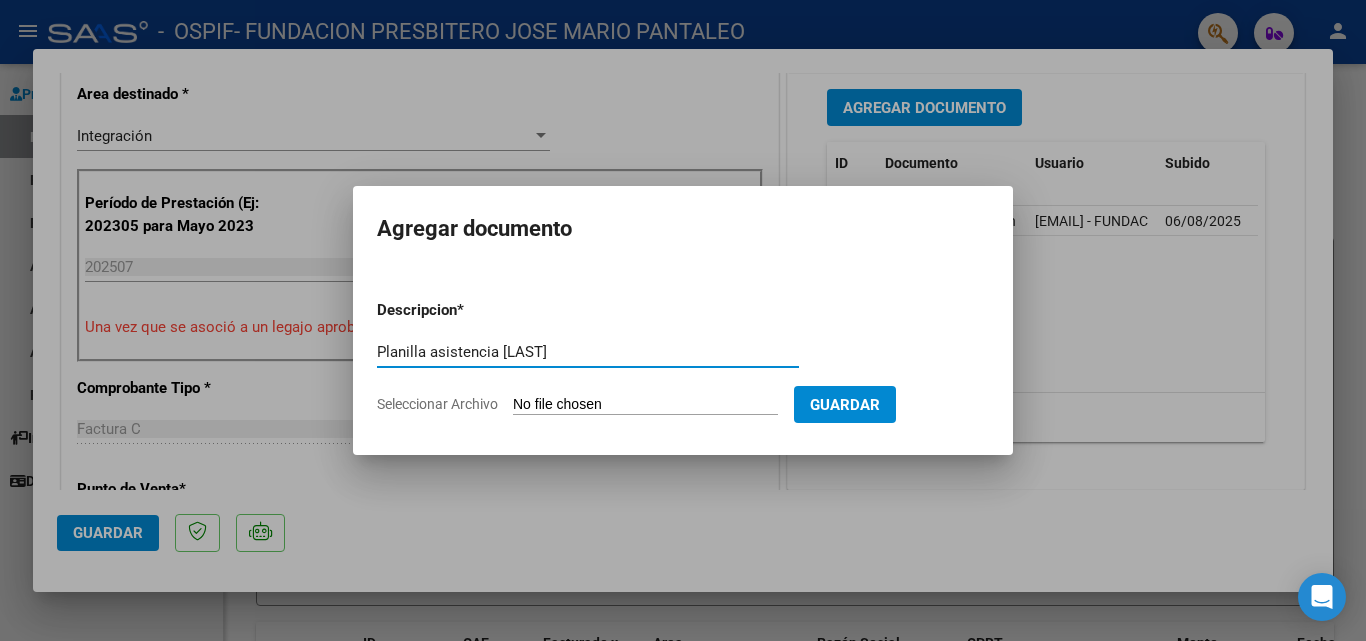 type on "Planilla asistencia [LAST]" 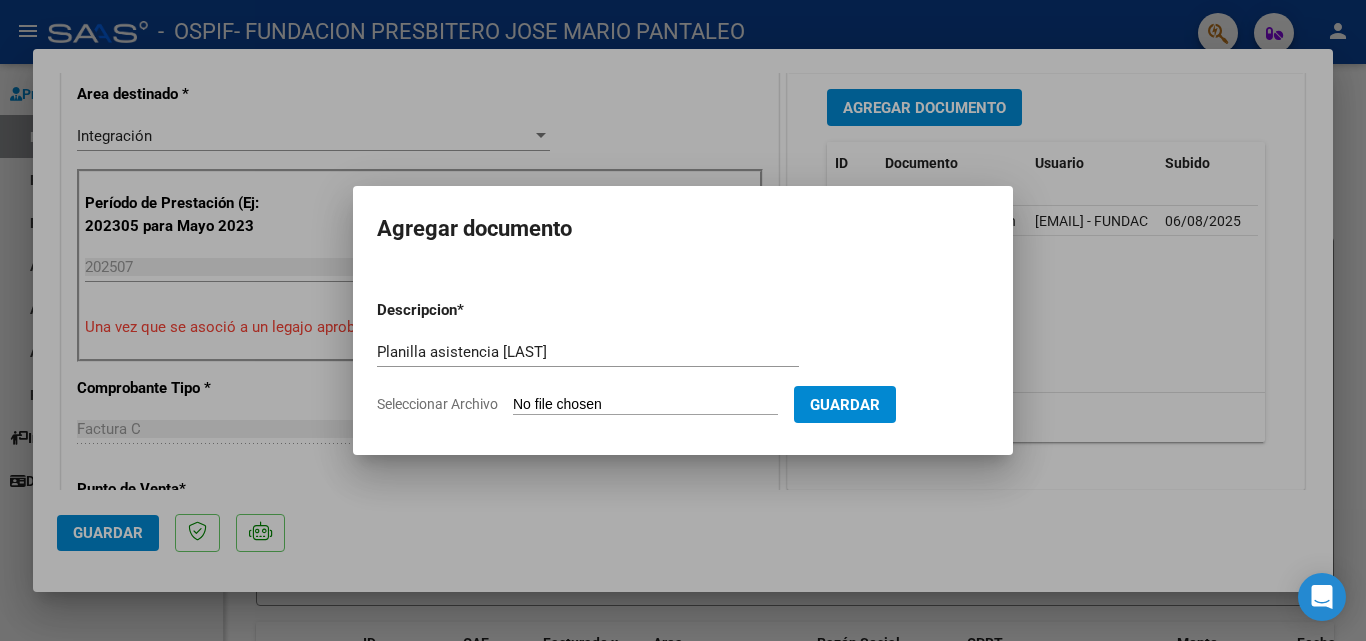 type on "C:\fakepath\Planilla asistencia julio [LAST].pdf" 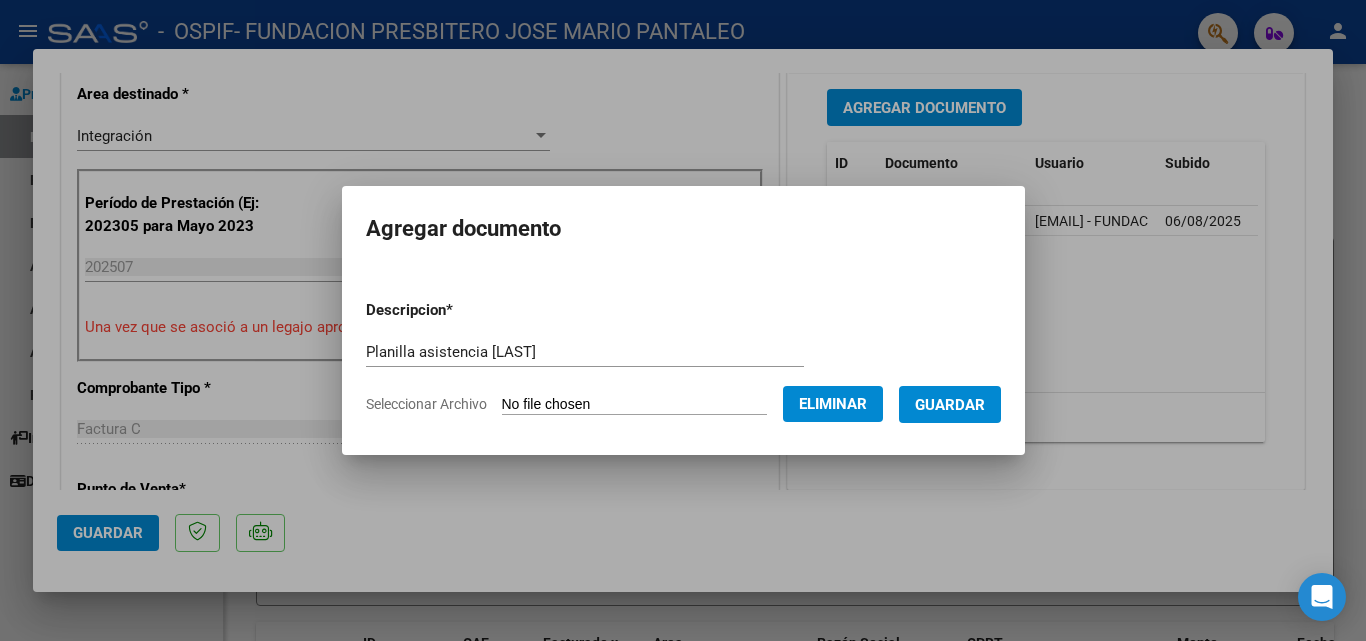 click on "Guardar" at bounding box center [950, 404] 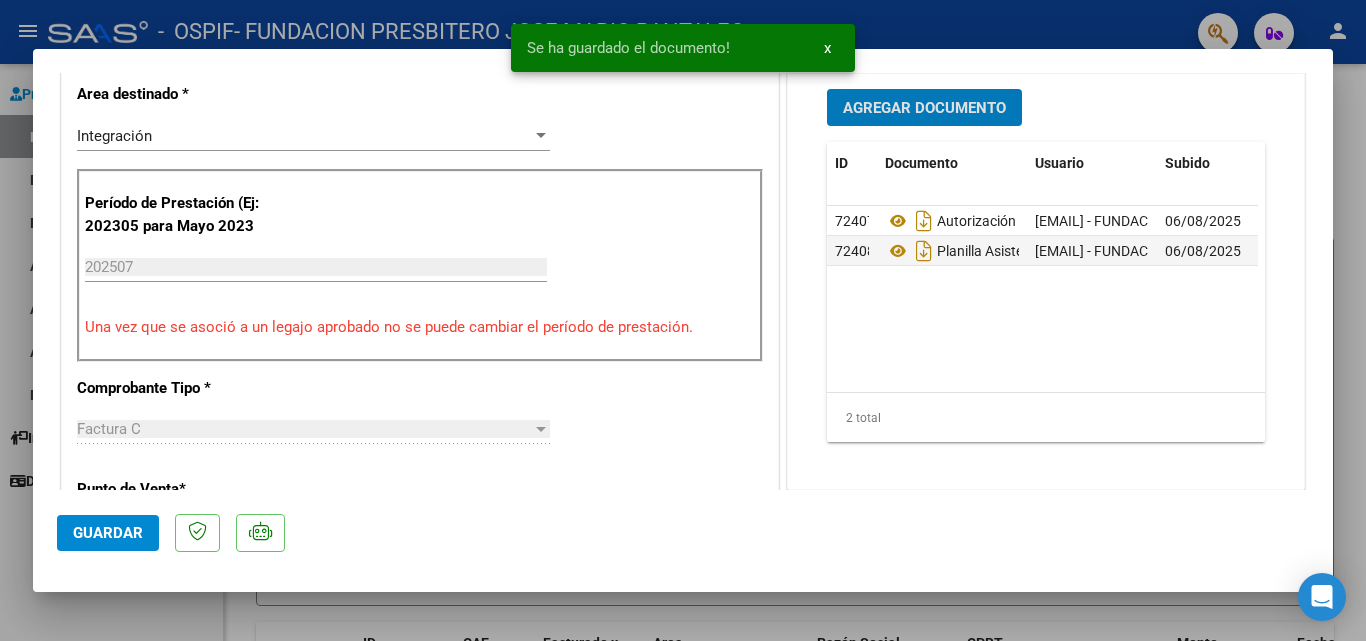 click on "Guardar" 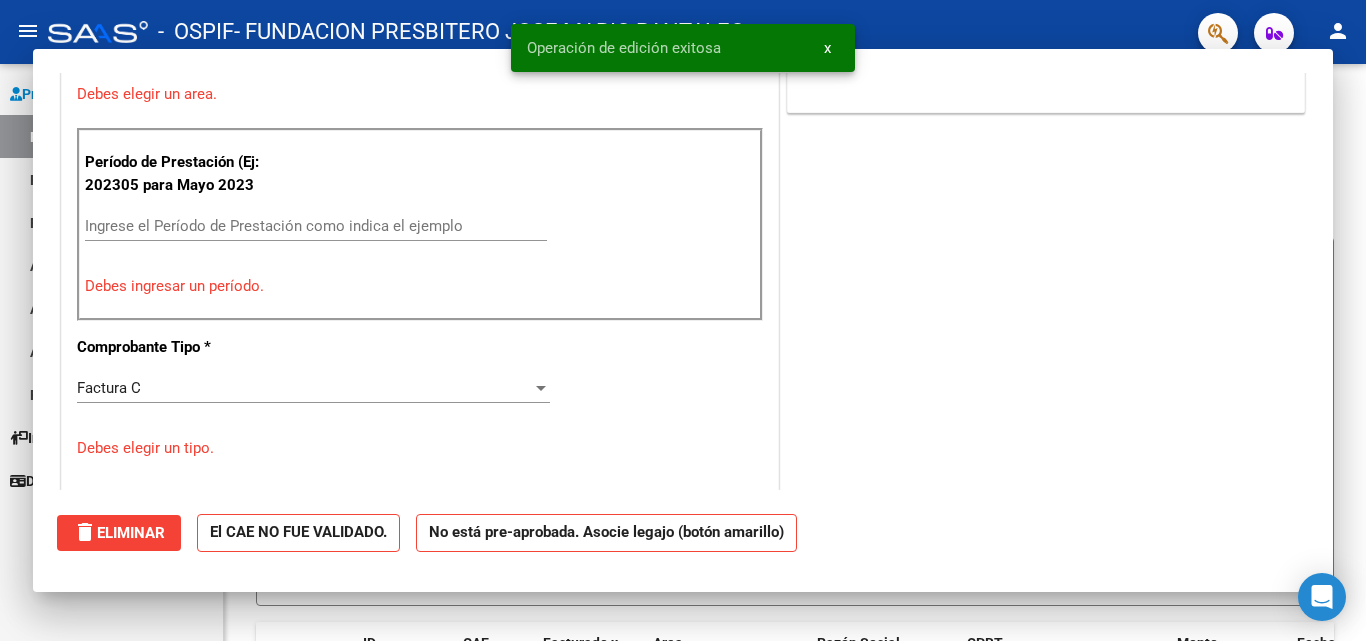 scroll, scrollTop: 0, scrollLeft: 0, axis: both 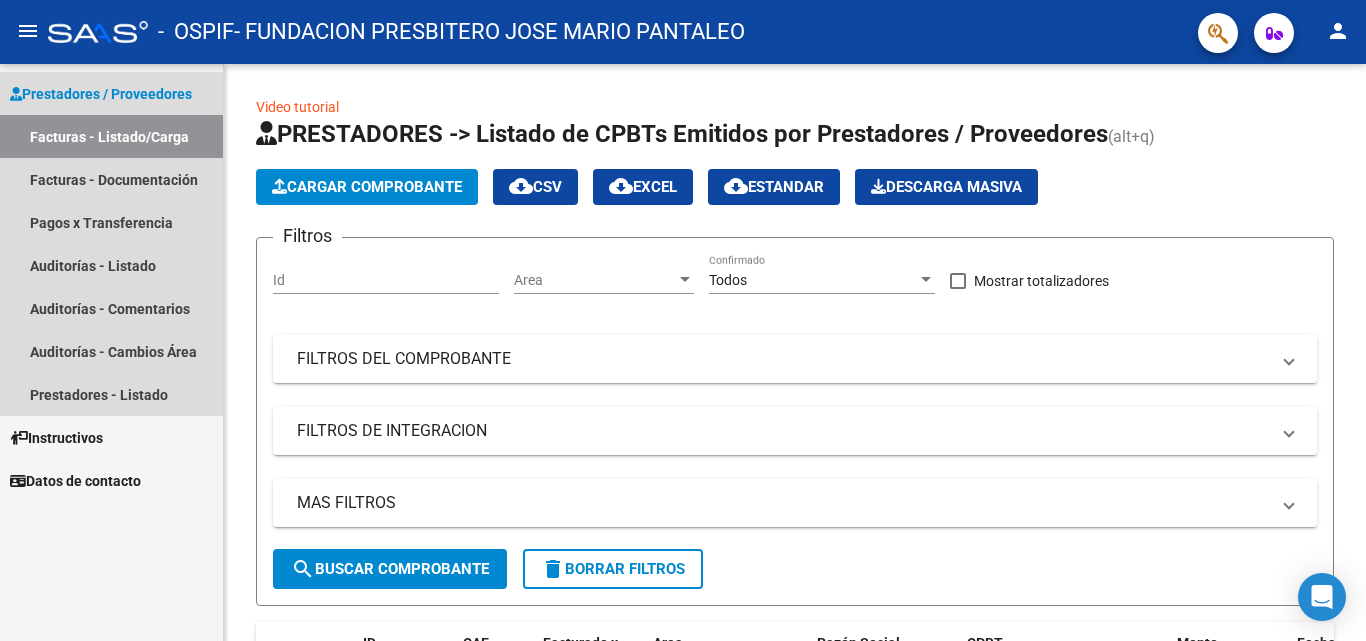 click on "Facturas - Listado/Carga" at bounding box center (111, 136) 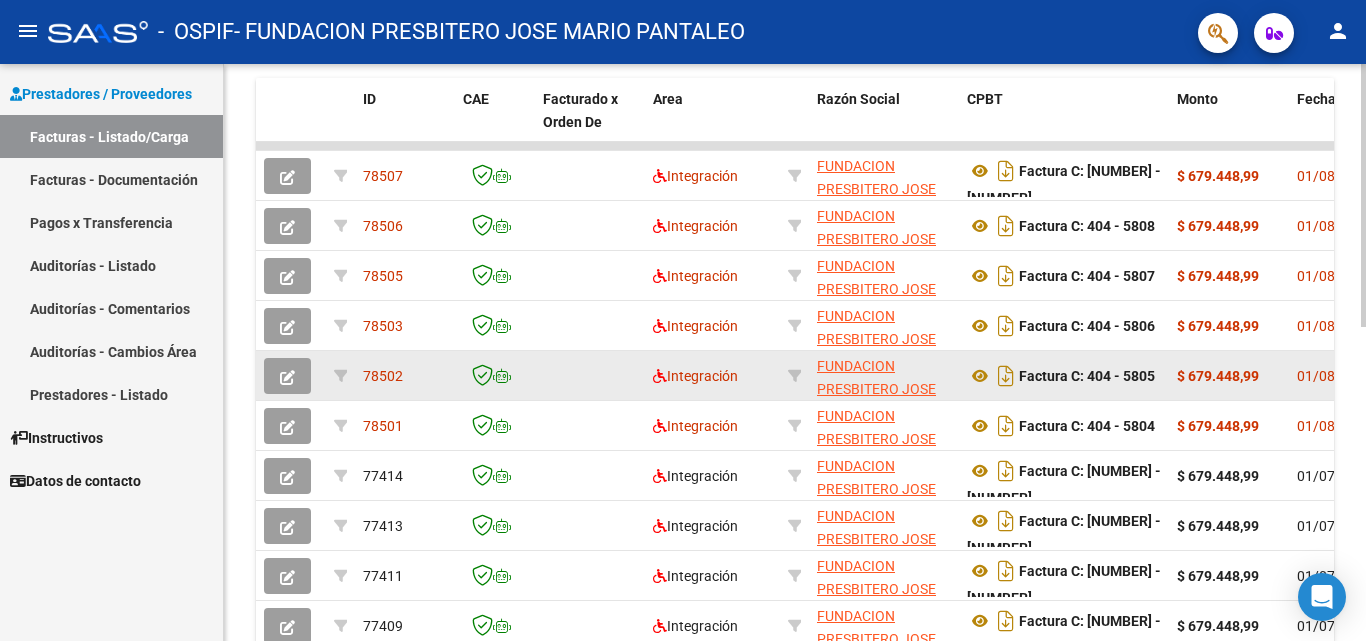 scroll, scrollTop: 500, scrollLeft: 0, axis: vertical 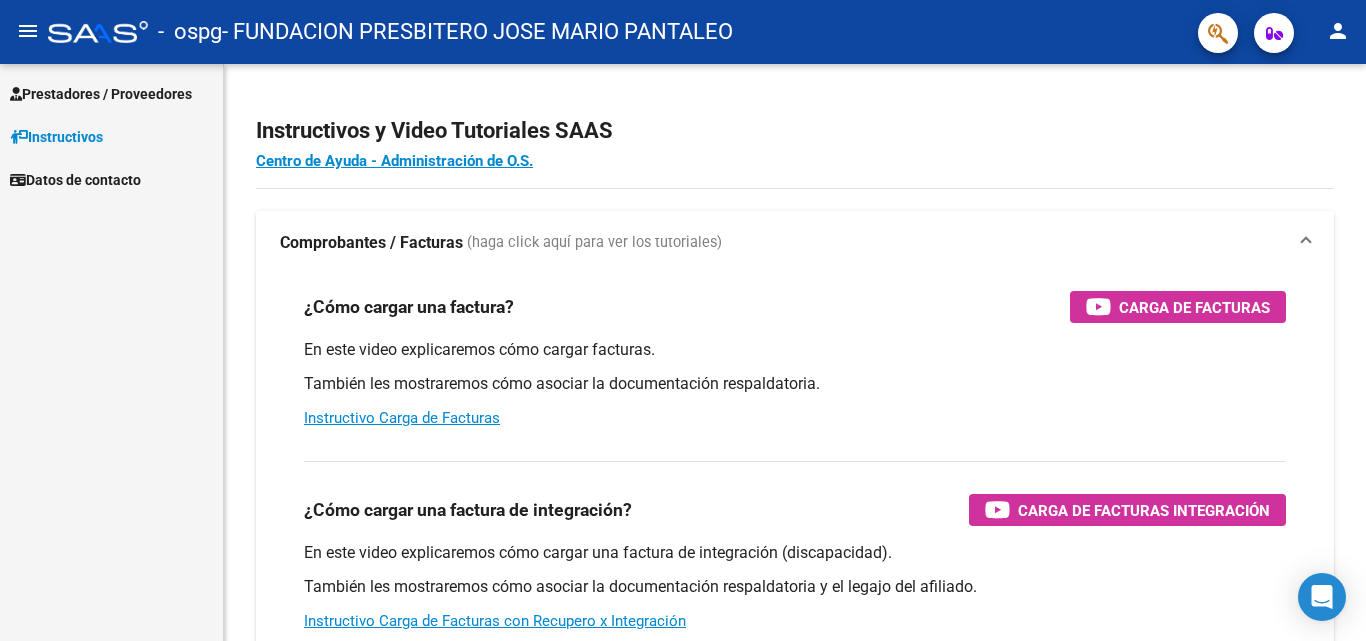 click on "Prestadores / Proveedores" at bounding box center [101, 94] 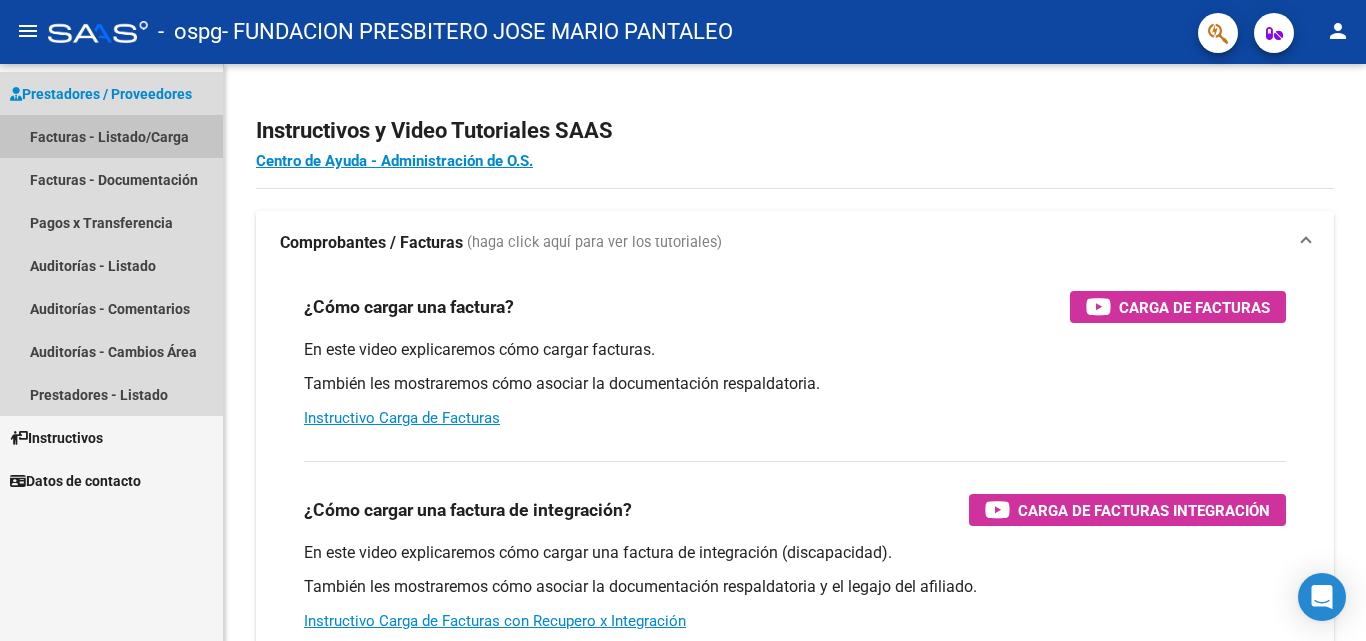 click on "Facturas - Listado/Carga" at bounding box center (111, 136) 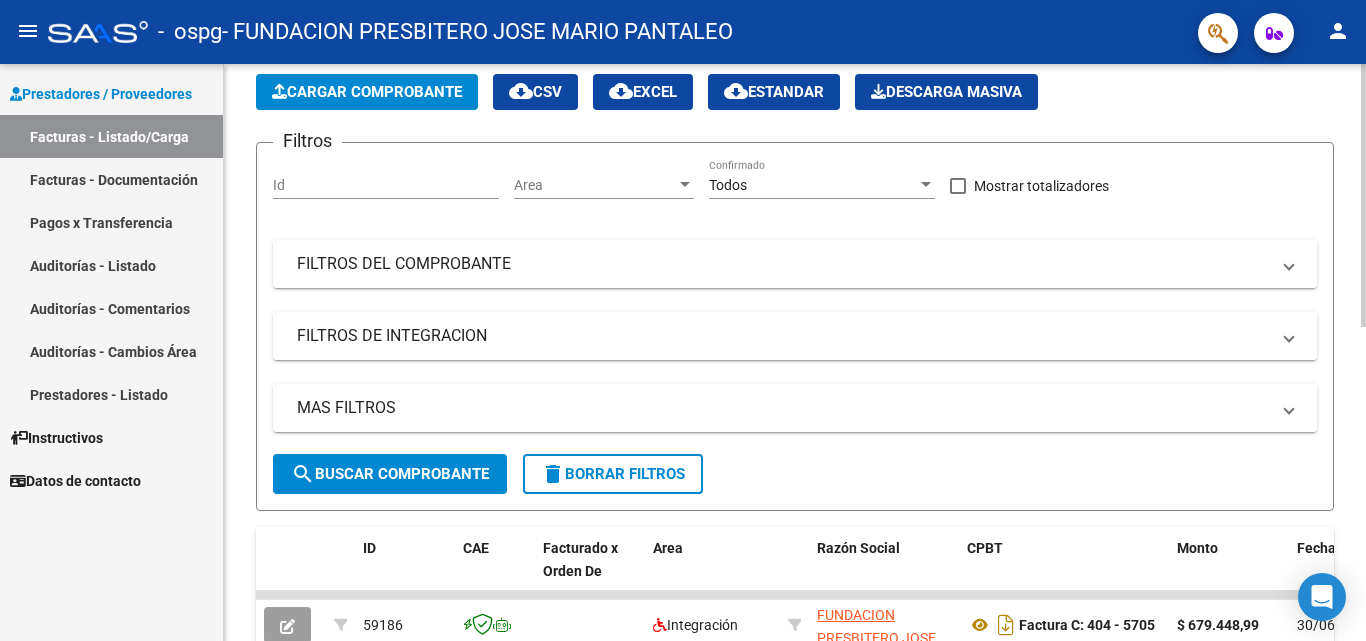 scroll, scrollTop: 0, scrollLeft: 0, axis: both 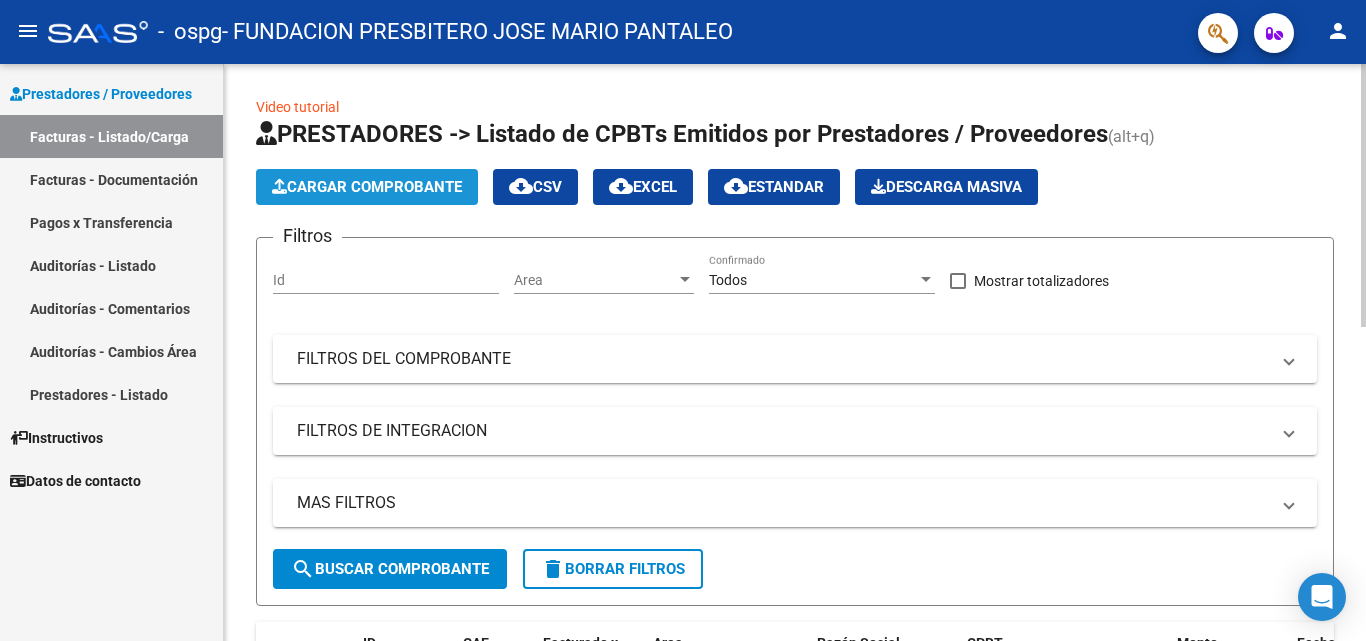 click on "Cargar Comprobante" 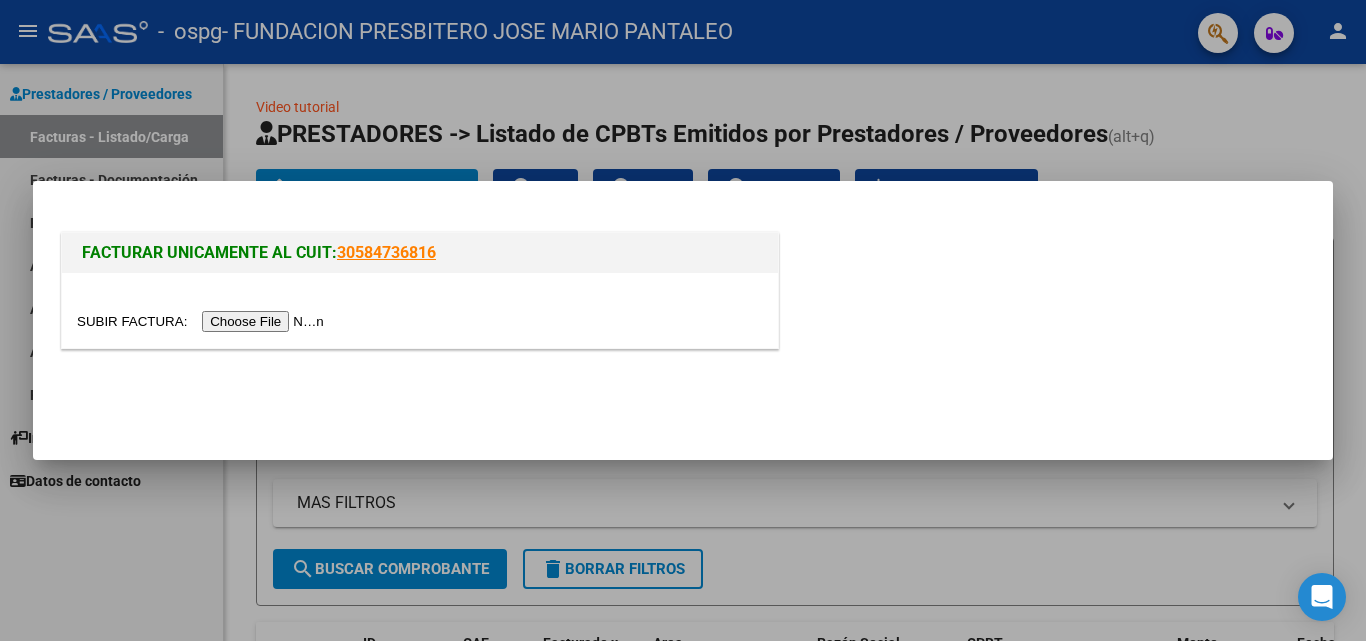 click at bounding box center [203, 321] 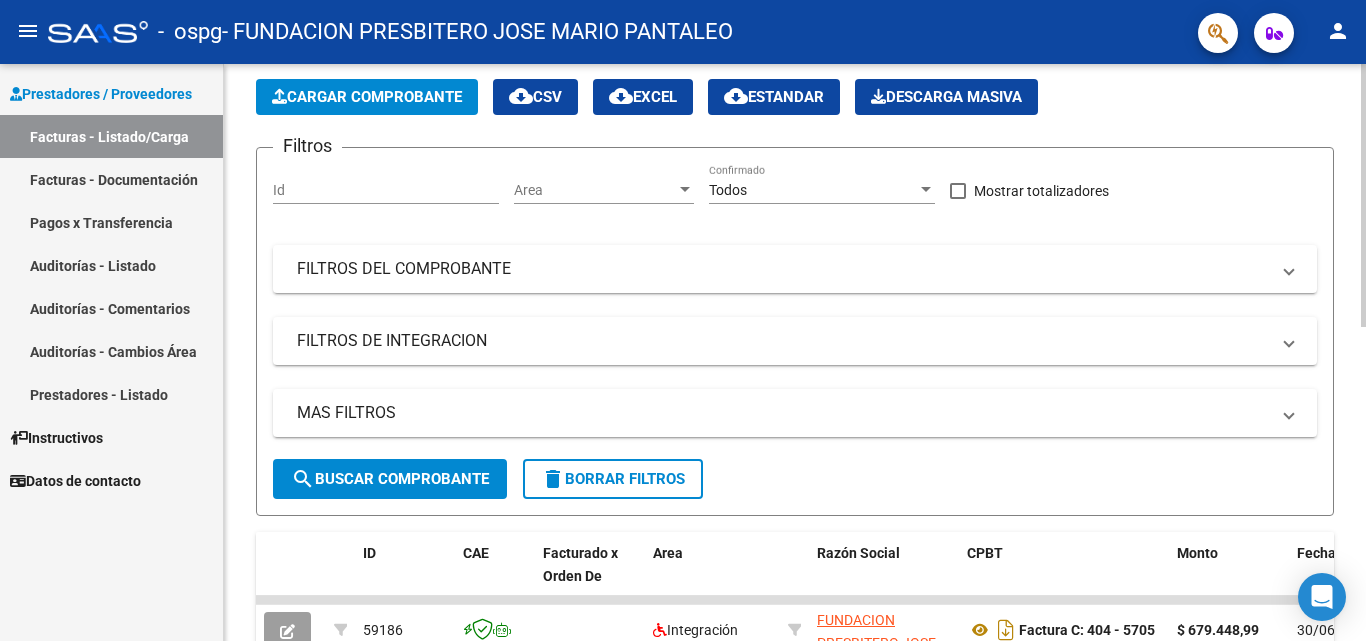scroll, scrollTop: 0, scrollLeft: 0, axis: both 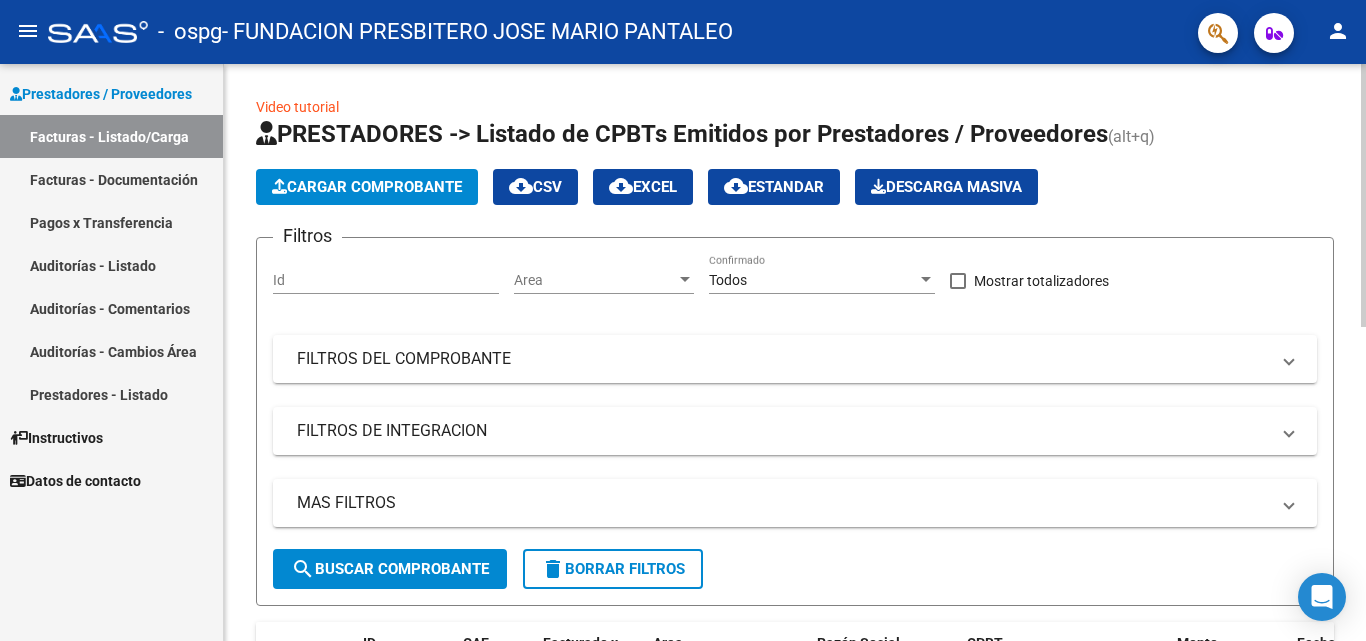 click on "Cargar Comprobante" 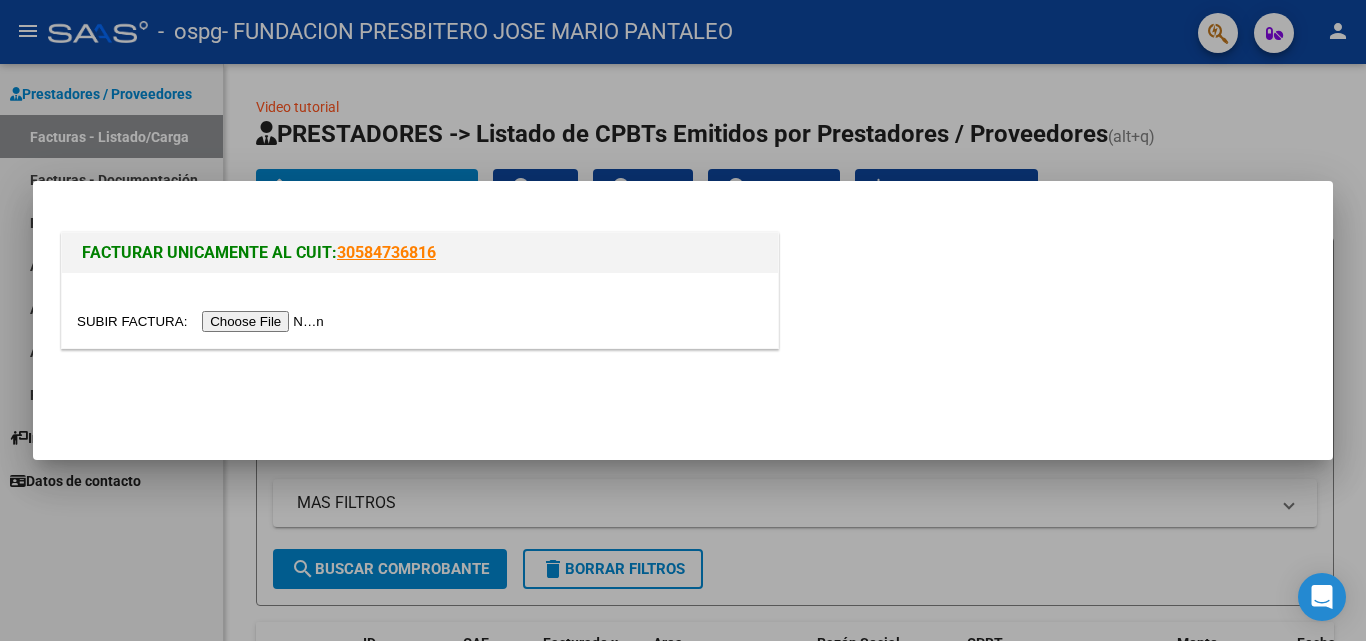 click at bounding box center (203, 321) 